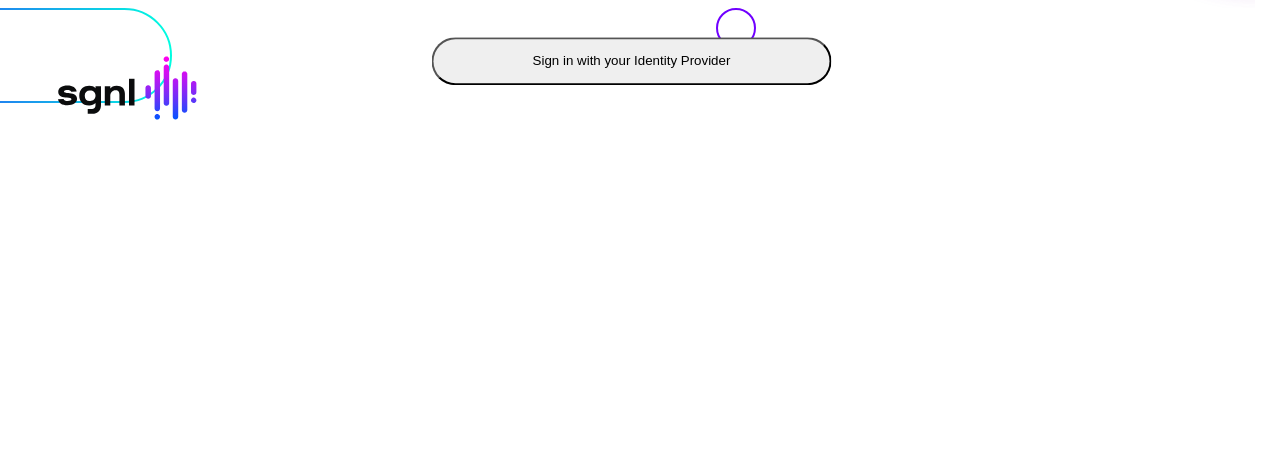 scroll, scrollTop: 0, scrollLeft: 0, axis: both 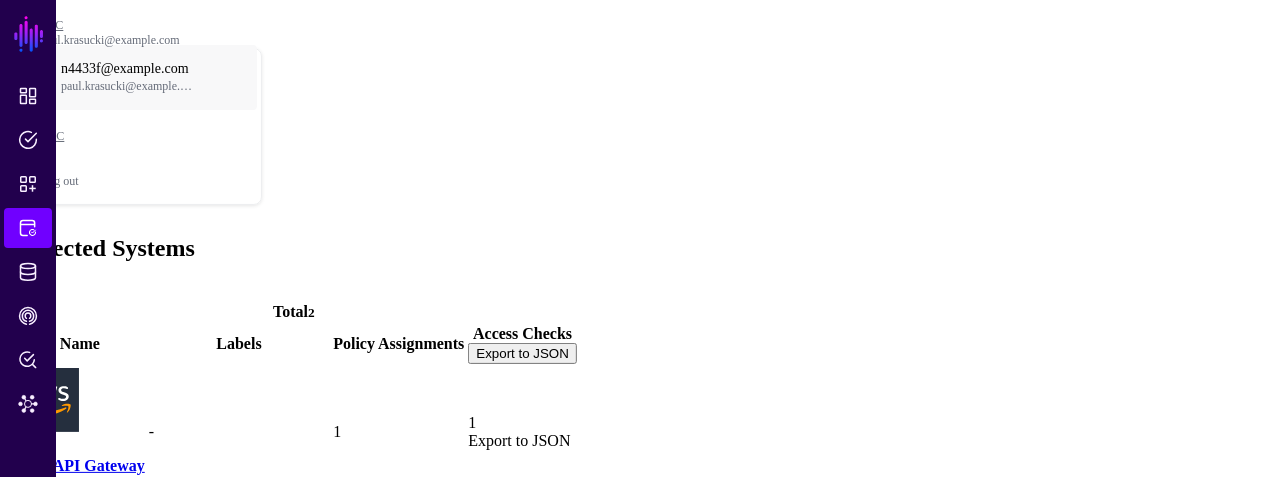 click 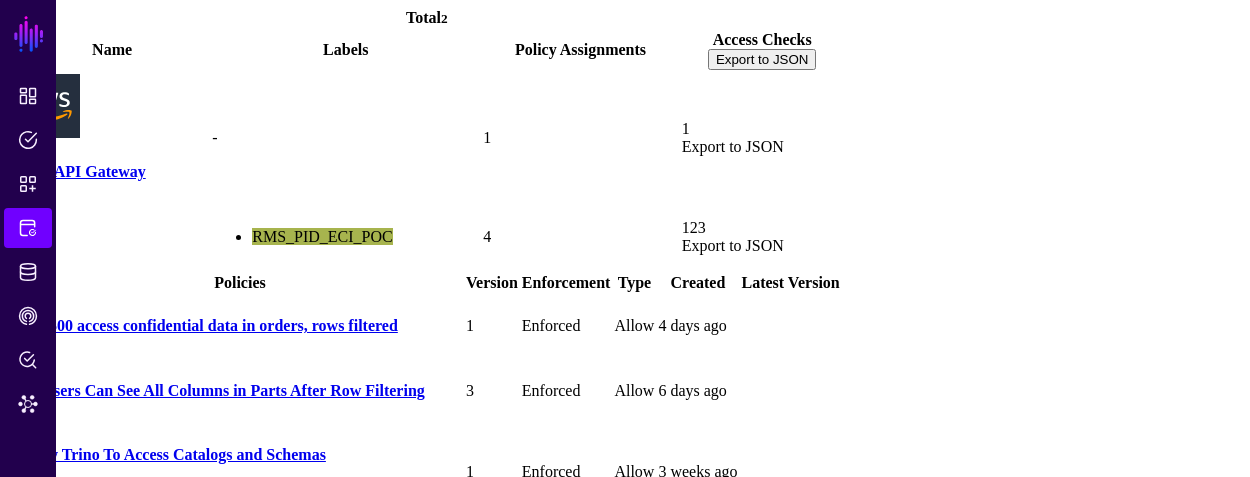 scroll, scrollTop: 300, scrollLeft: 0, axis: vertical 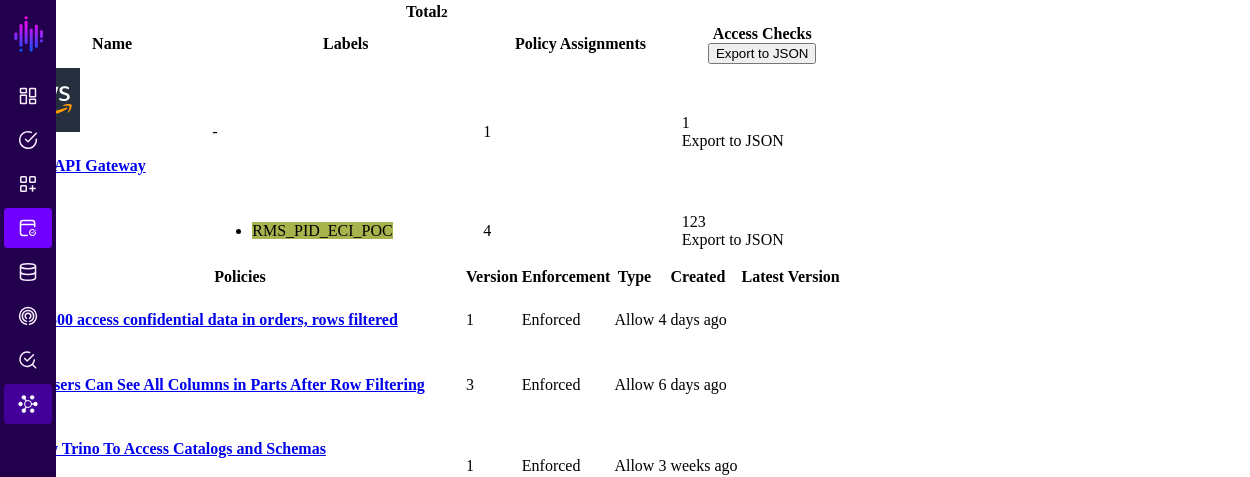 click on "Data Lens" 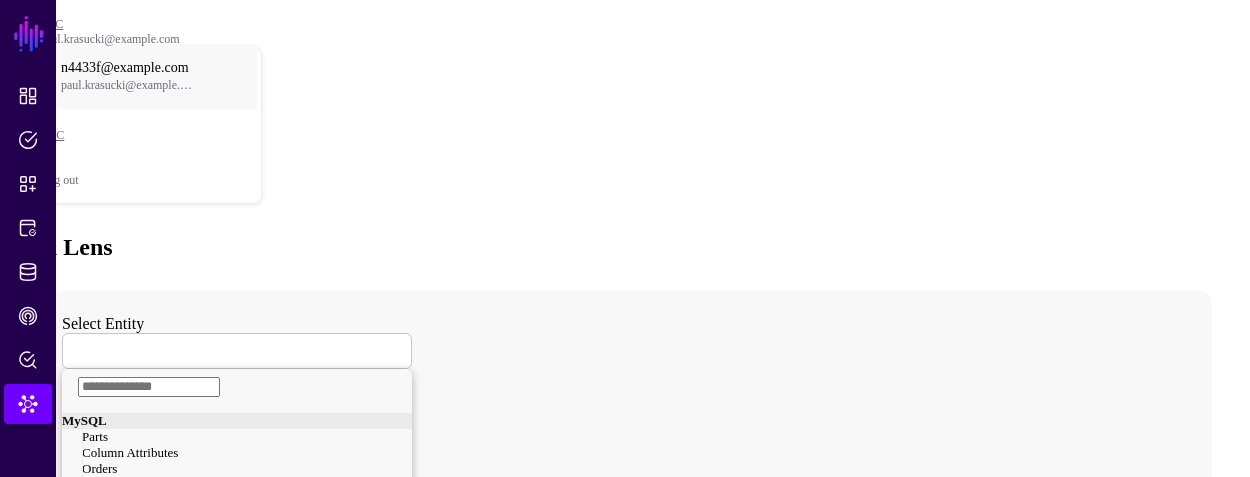 scroll, scrollTop: 0, scrollLeft: 0, axis: both 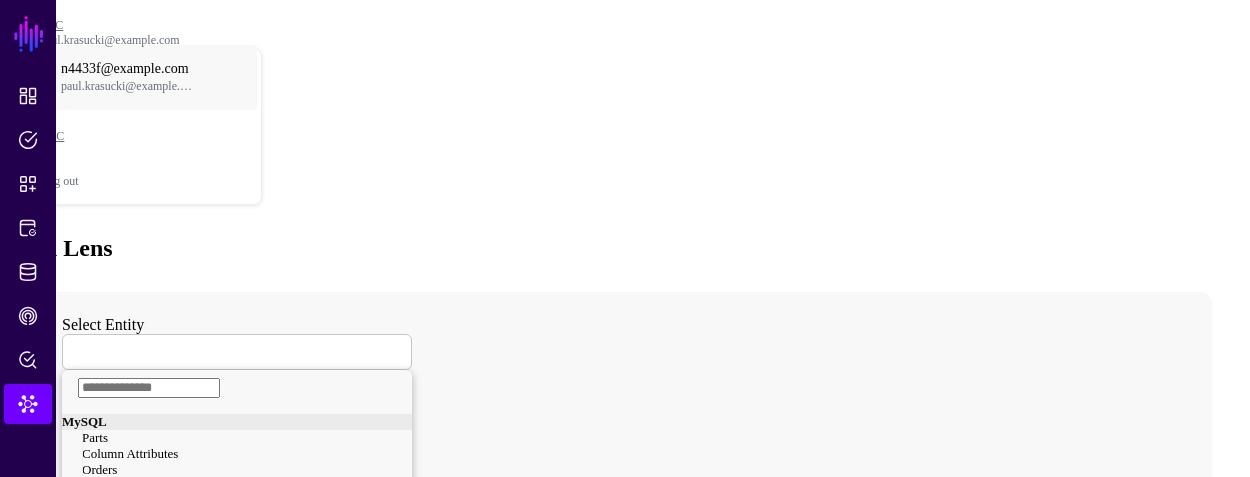 click 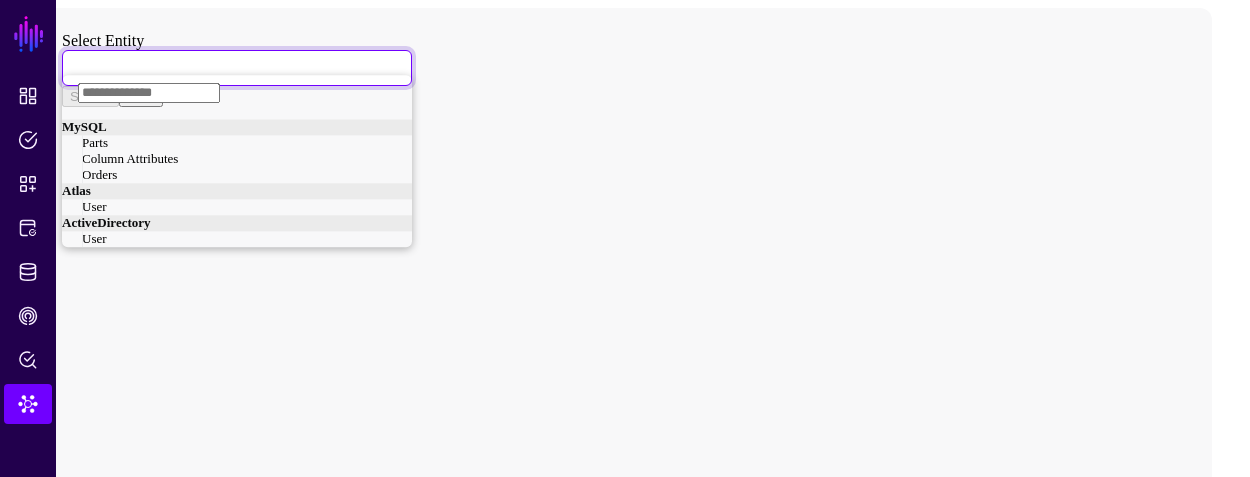 scroll, scrollTop: 400, scrollLeft: 0, axis: vertical 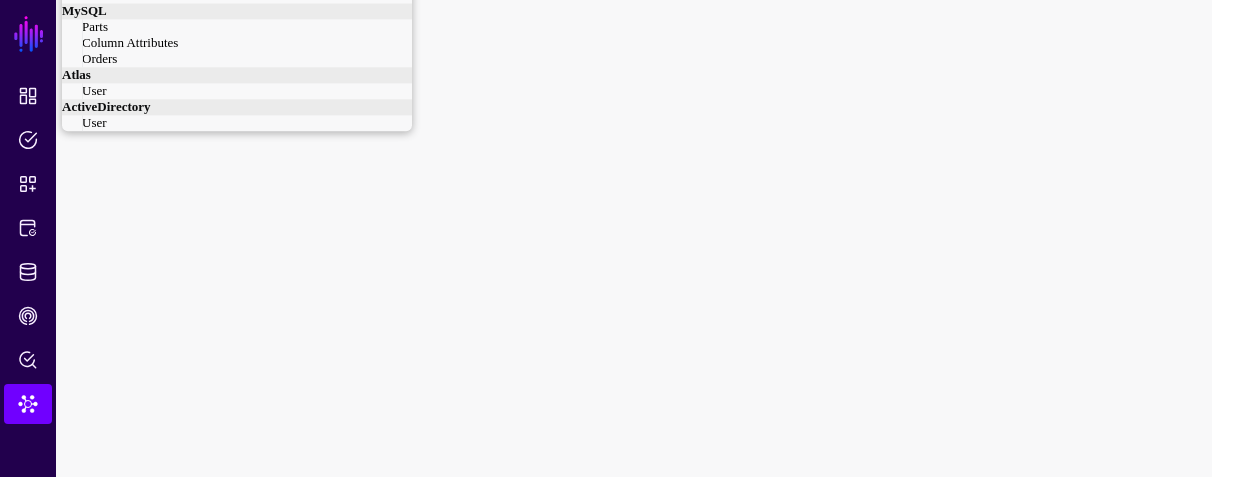 click on "User" 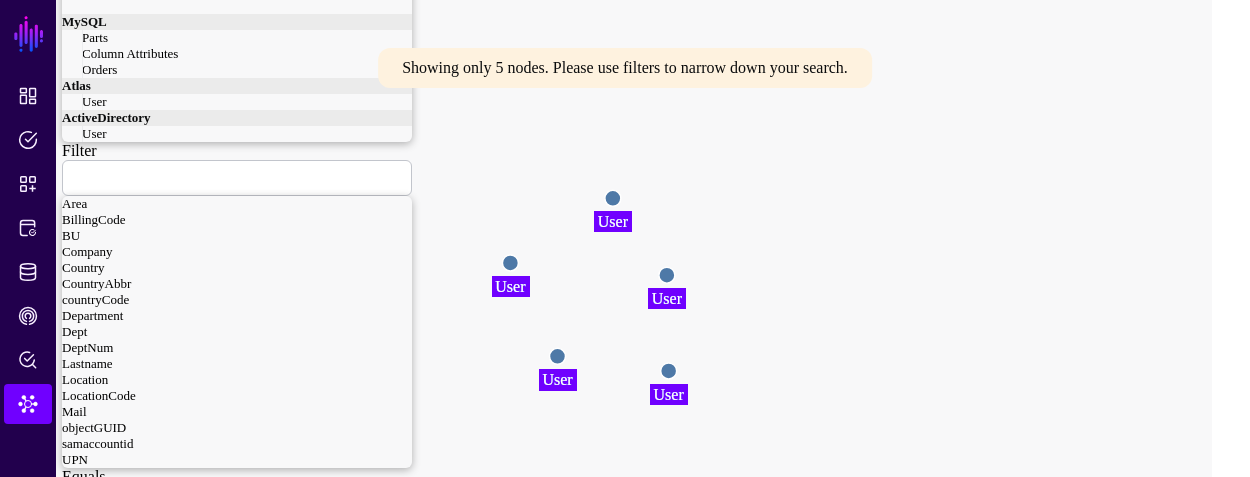 click 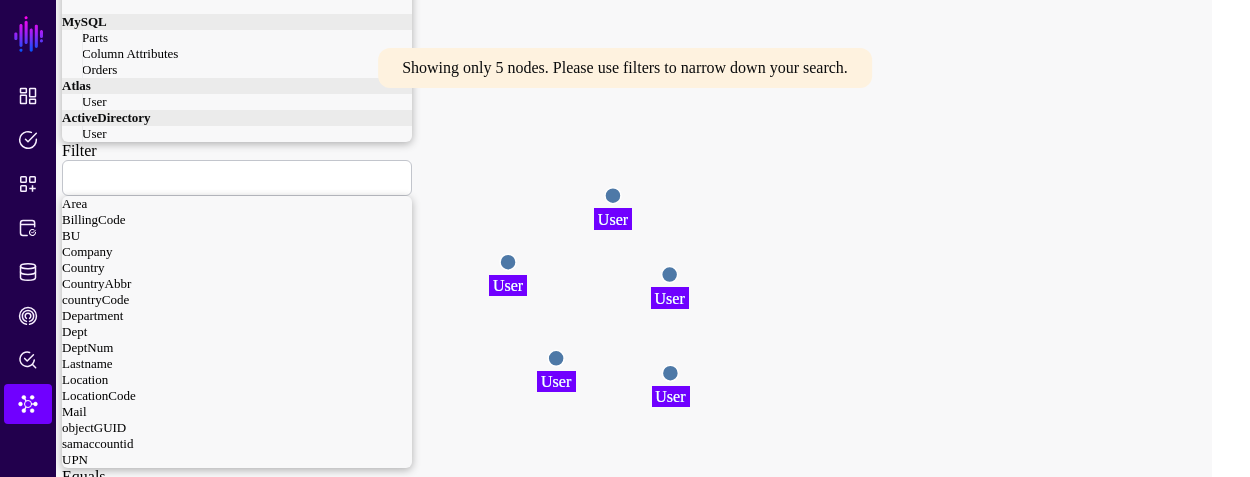 click 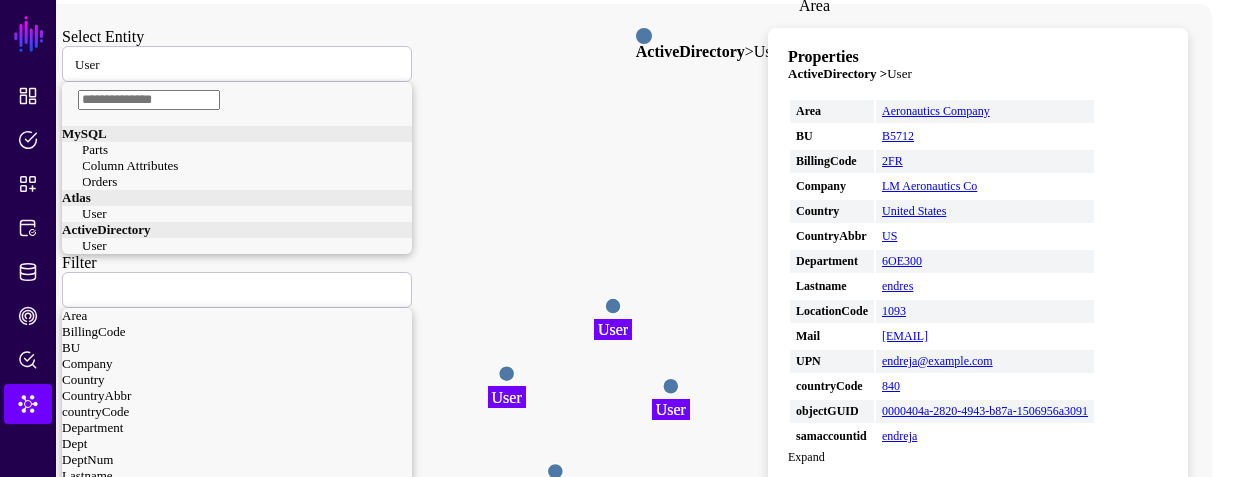 scroll, scrollTop: 300, scrollLeft: 0, axis: vertical 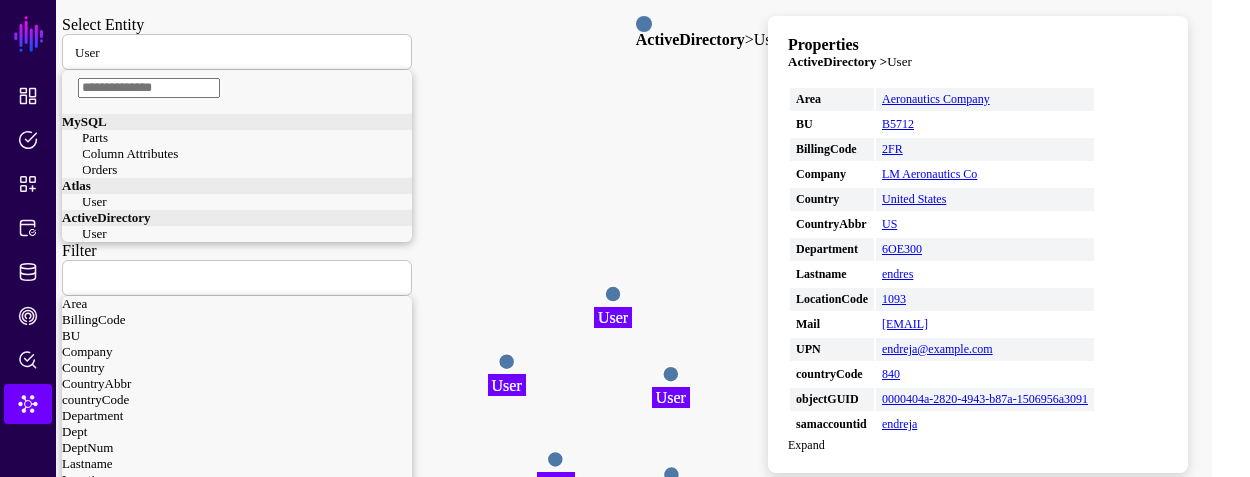 drag, startPoint x: 561, startPoint y: 221, endPoint x: 556, endPoint y: 230, distance: 10.29563 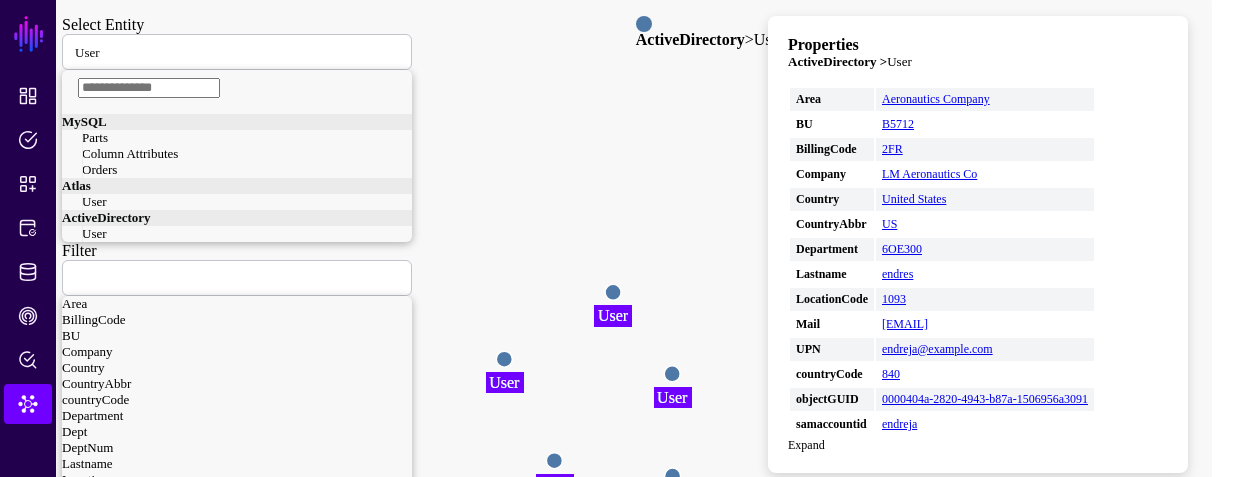 click 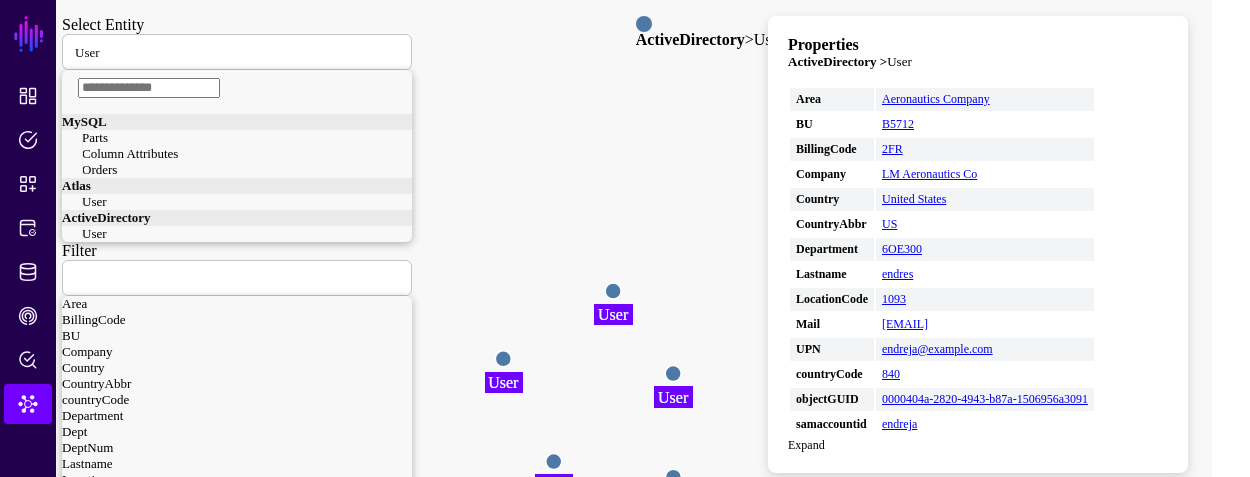 click 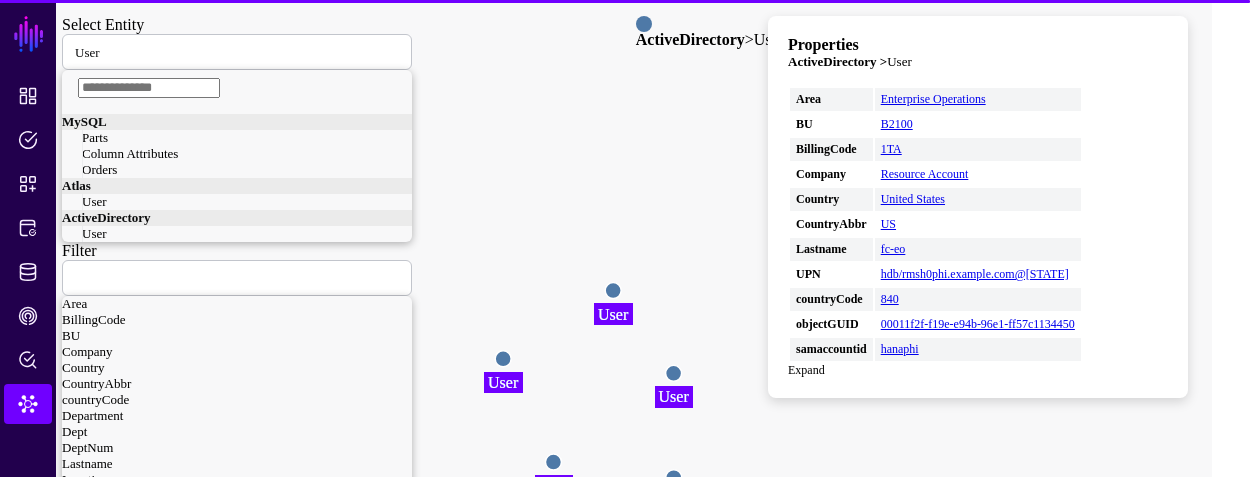 click 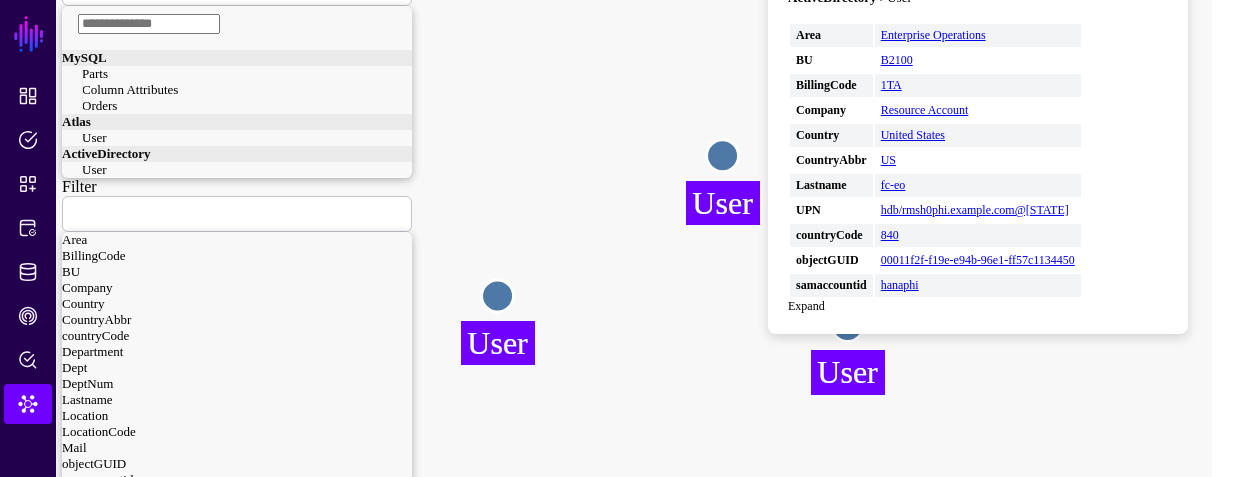 scroll, scrollTop: 400, scrollLeft: 0, axis: vertical 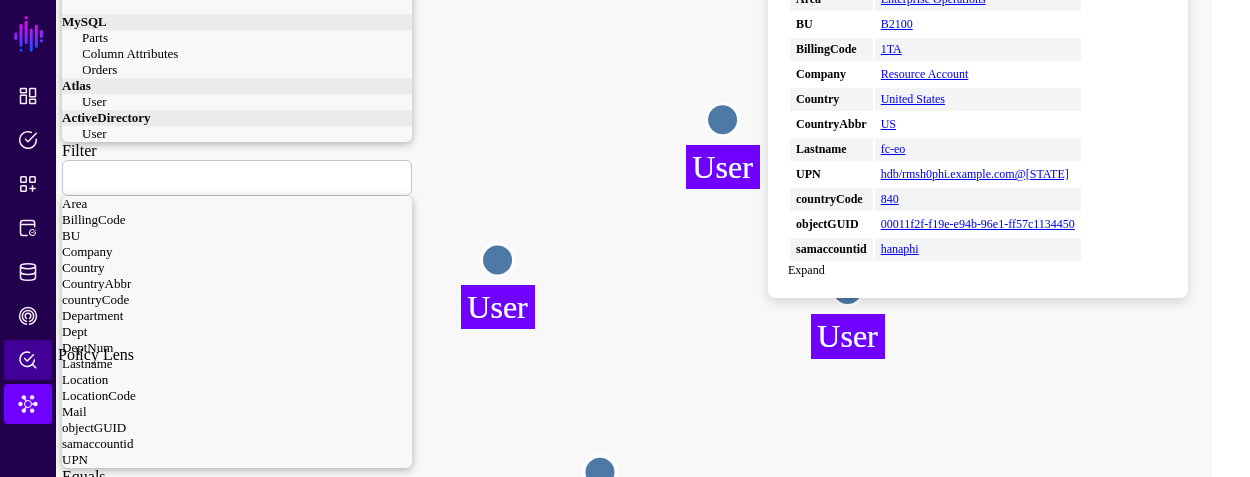 click on "Policy Lens" 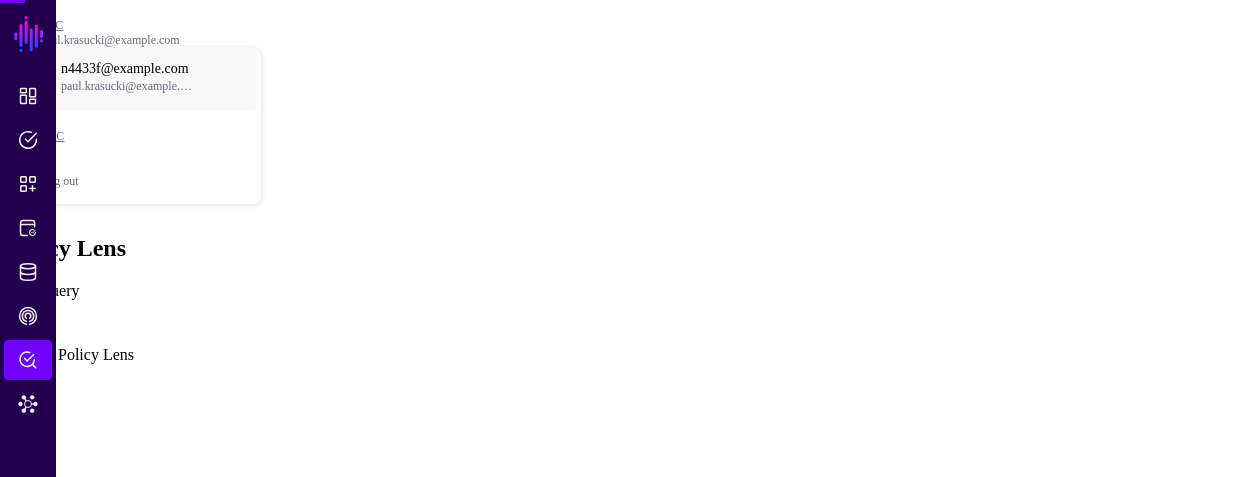 scroll, scrollTop: 0, scrollLeft: 0, axis: both 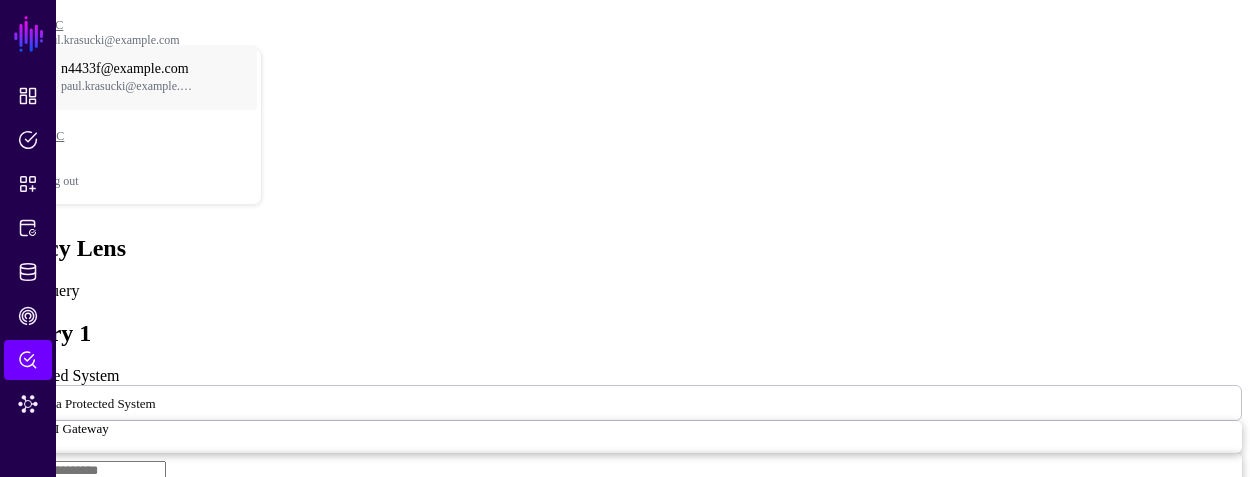 click at bounding box center [168, 402] 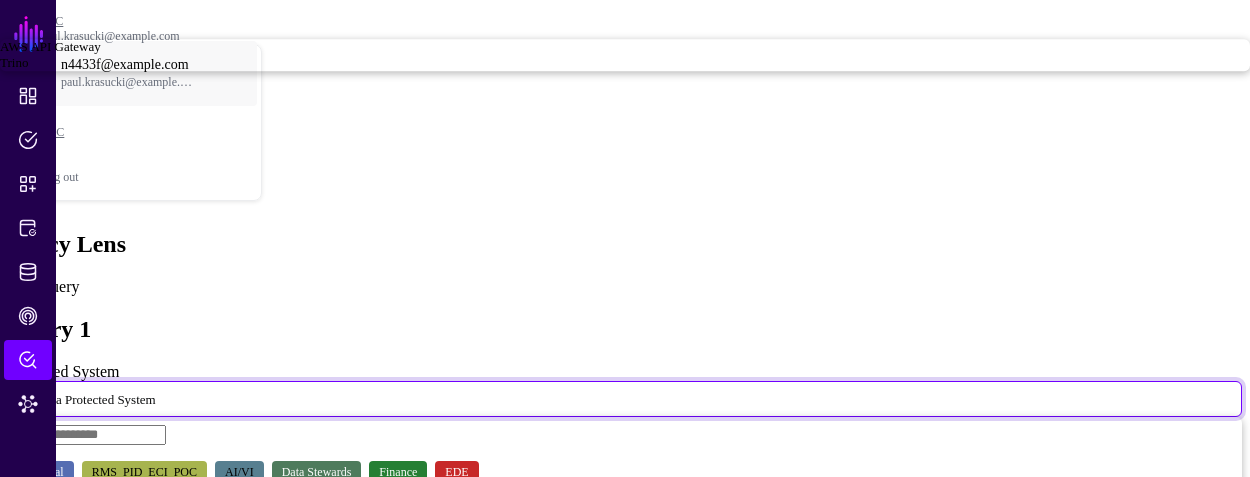 scroll, scrollTop: 0, scrollLeft: 0, axis: both 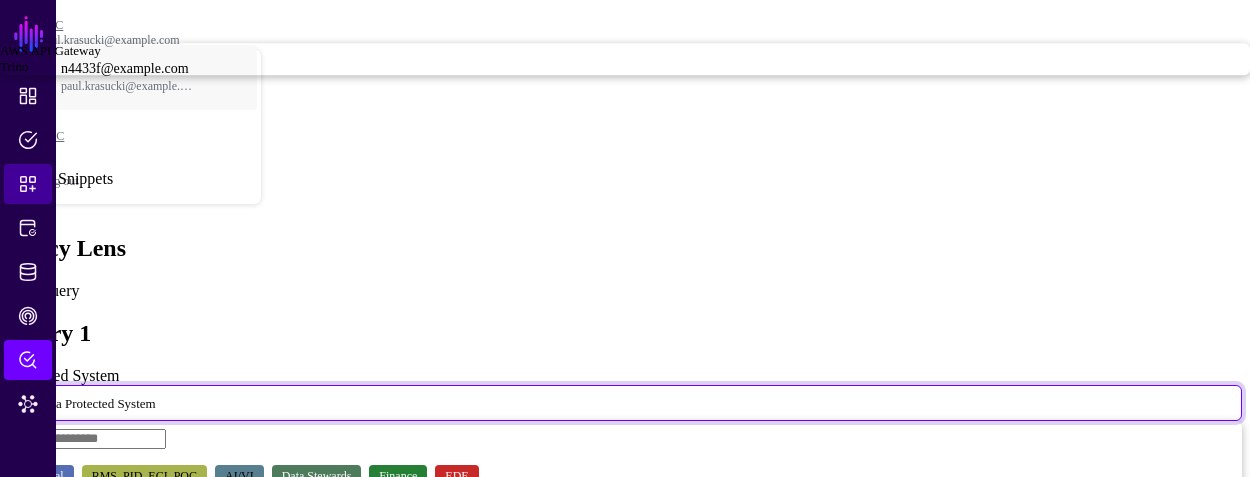 click on "Snippets" 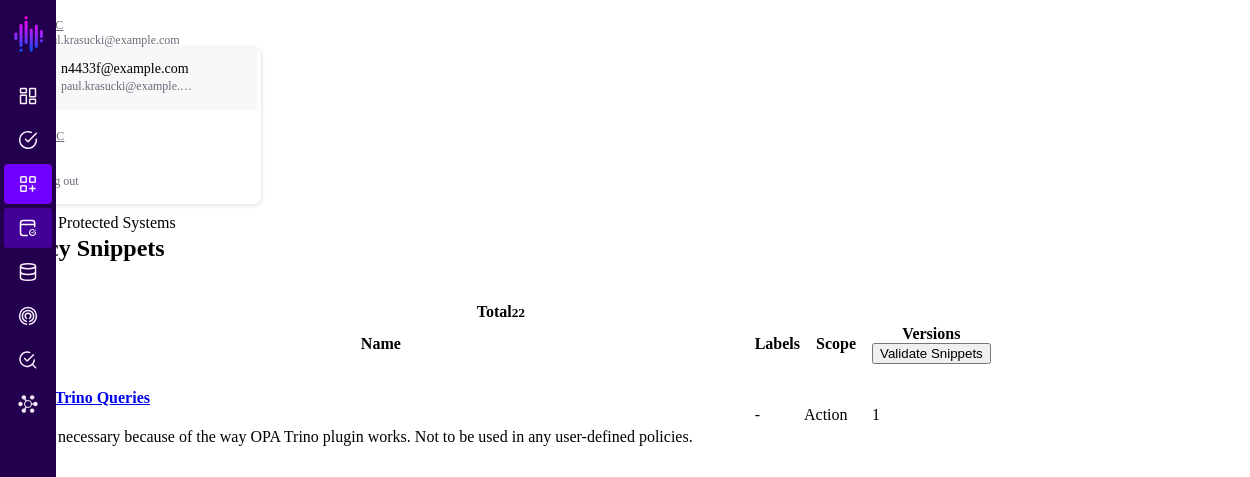 click on "Protected Systems" 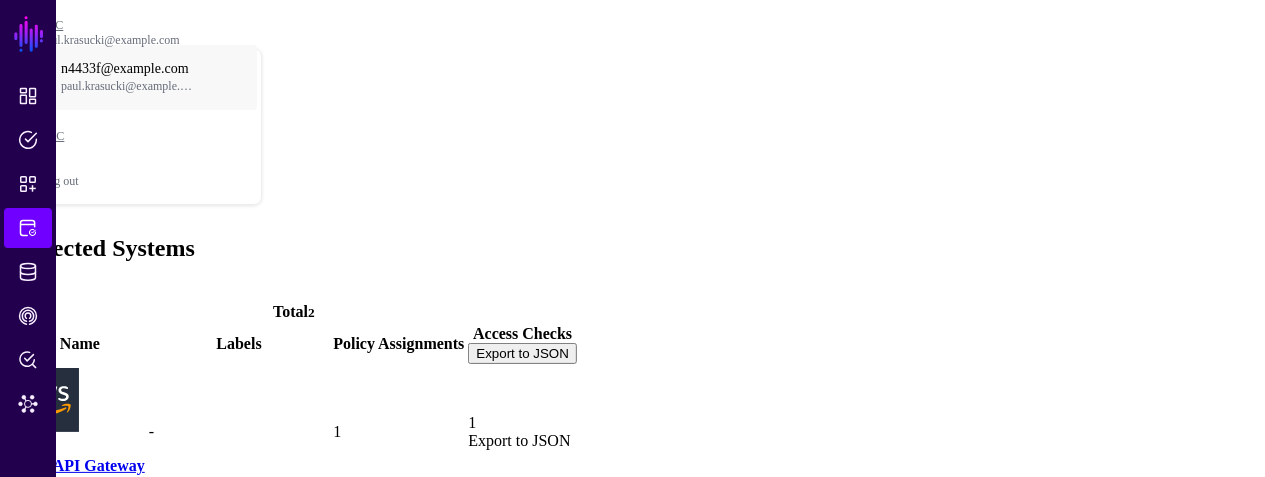 click on "Trino" 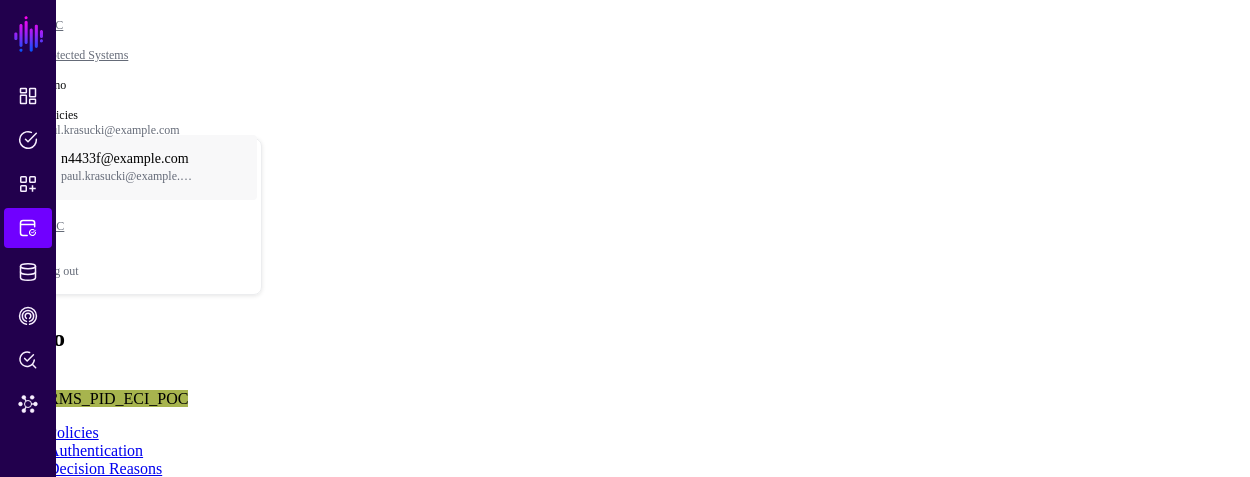 click on "Transforms" 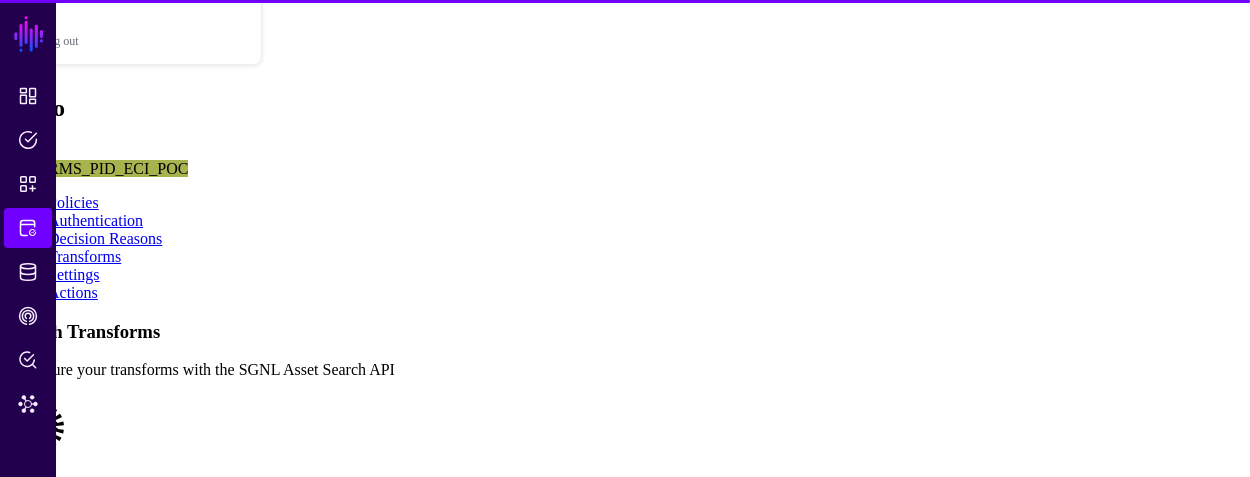 scroll, scrollTop: 244, scrollLeft: 0, axis: vertical 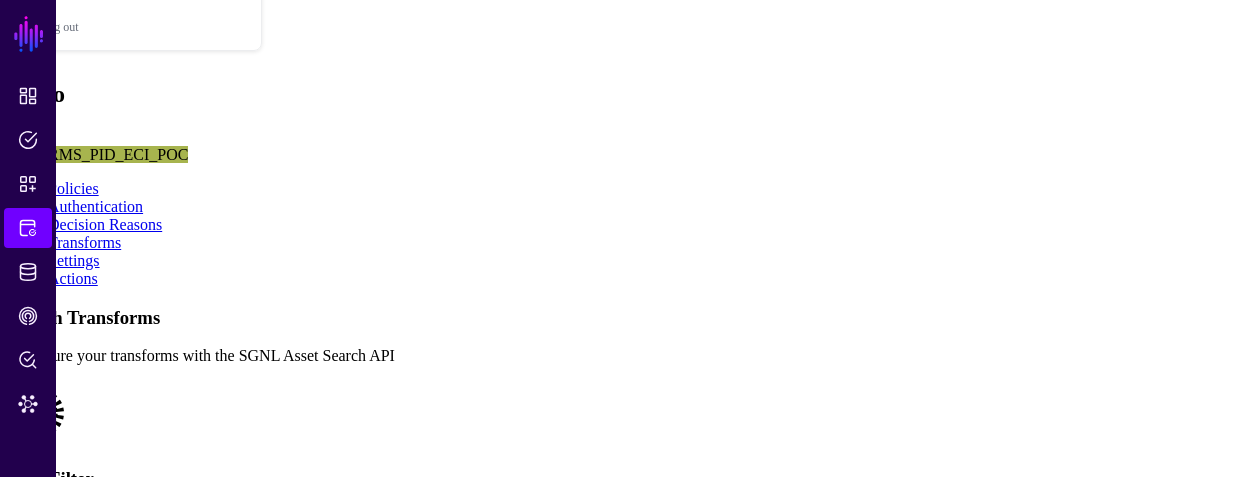 click at bounding box center (8, 381) 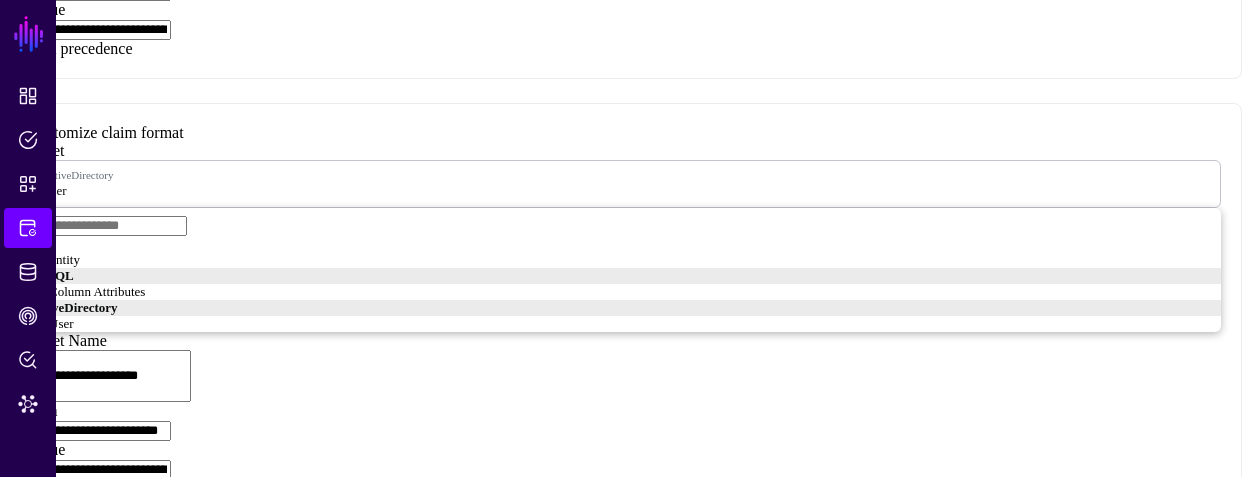 scroll, scrollTop: 1644, scrollLeft: 0, axis: vertical 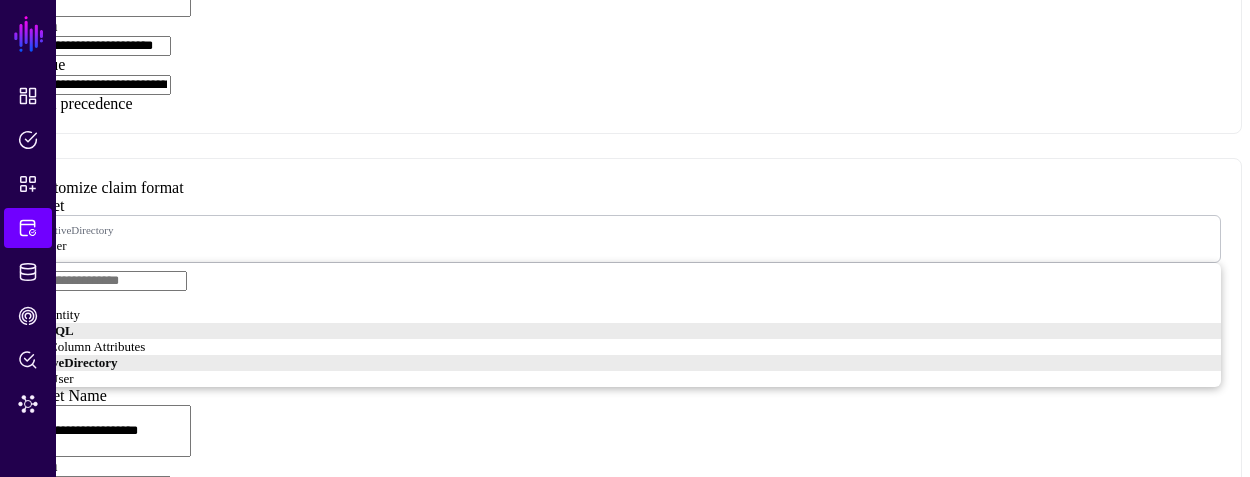 click at bounding box center [29, 553] 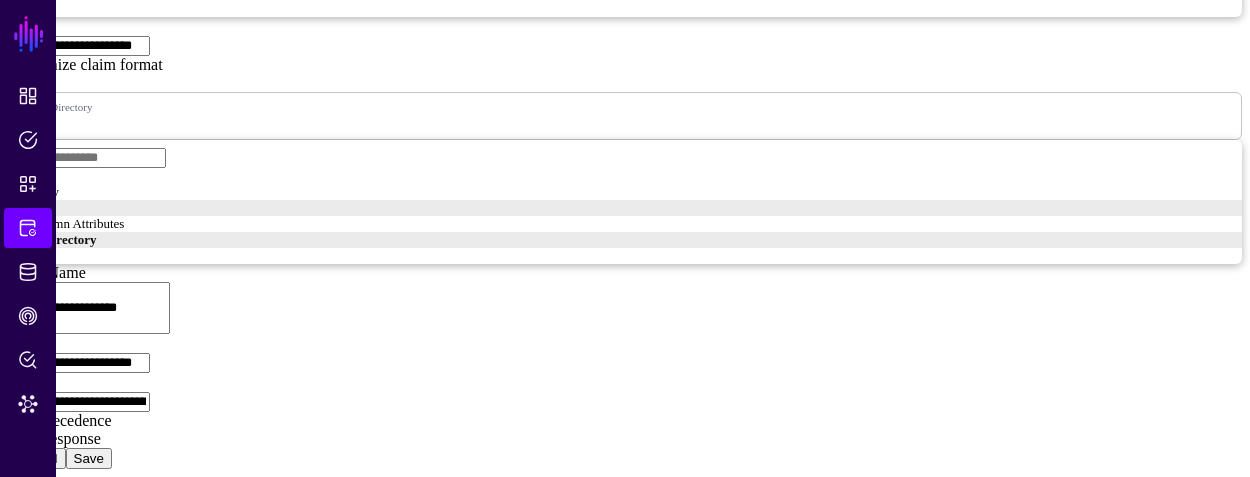 scroll, scrollTop: 1607, scrollLeft: 0, axis: vertical 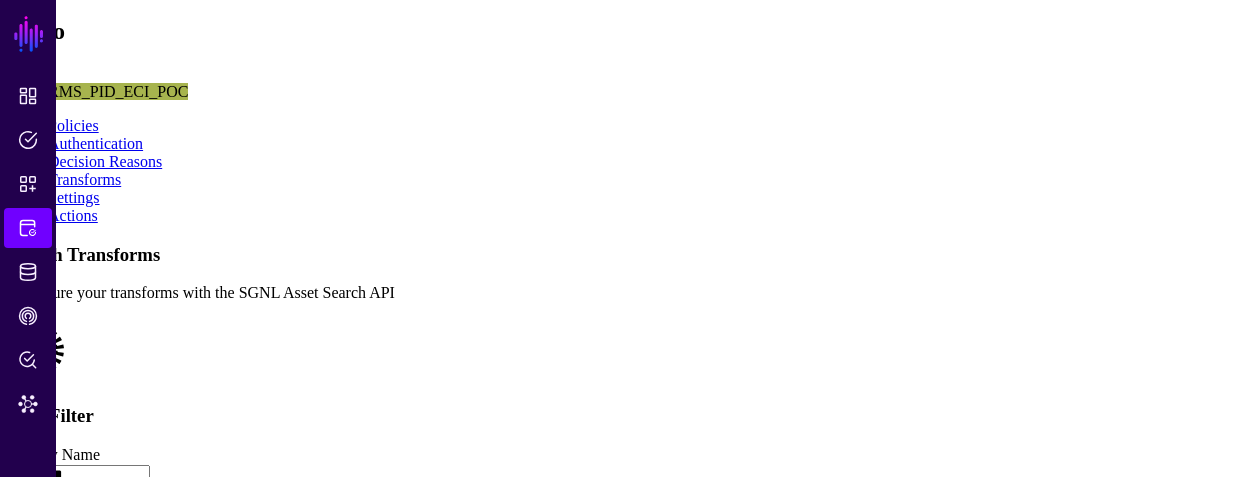 click at bounding box center (8, 446) 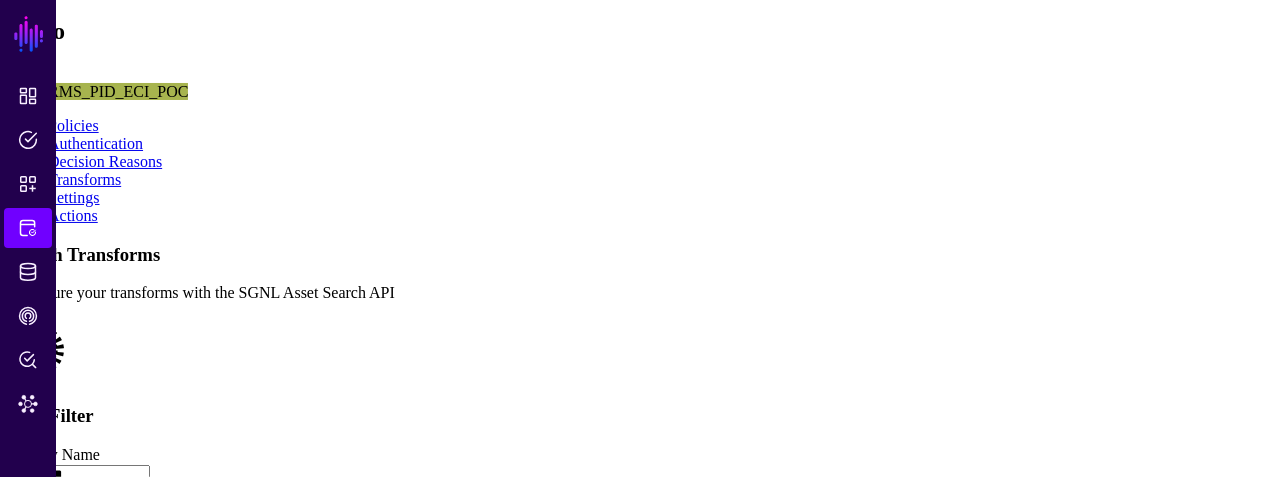 click on "Yes, delete" 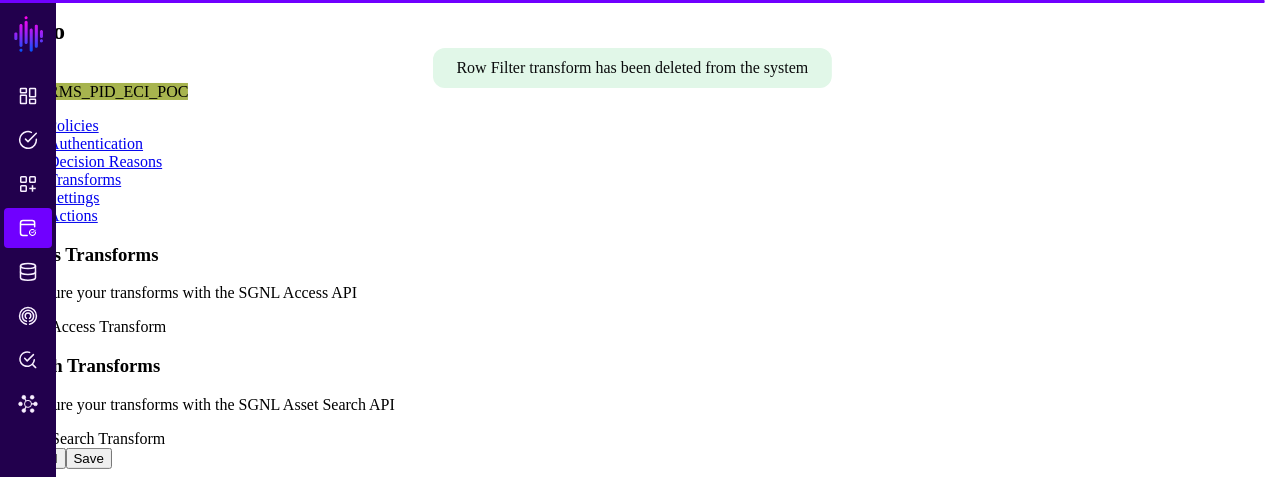 scroll, scrollTop: 395, scrollLeft: 0, axis: vertical 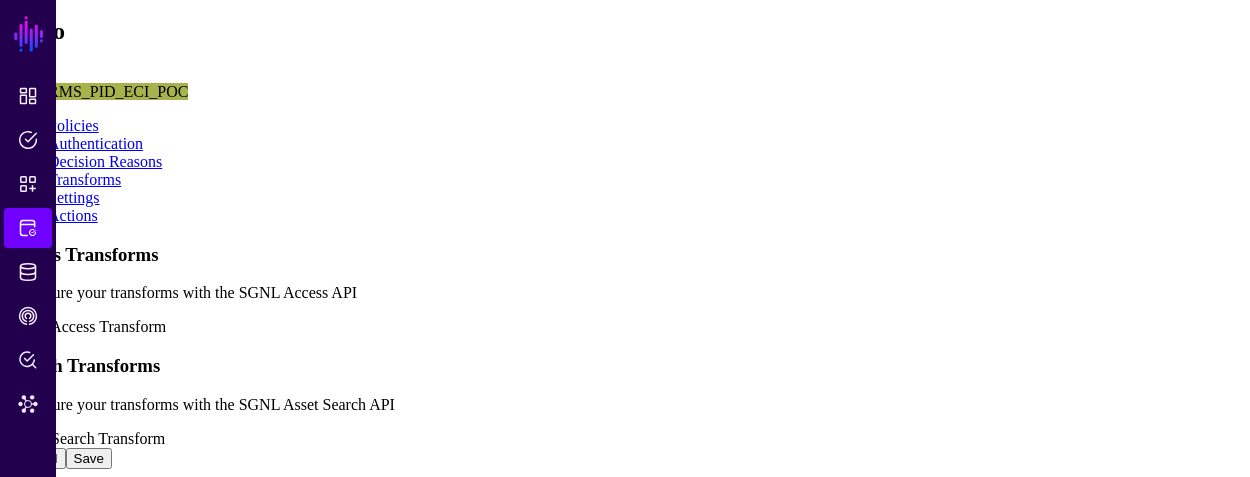 click on "Select Search Transform" at bounding box center [86, 438] 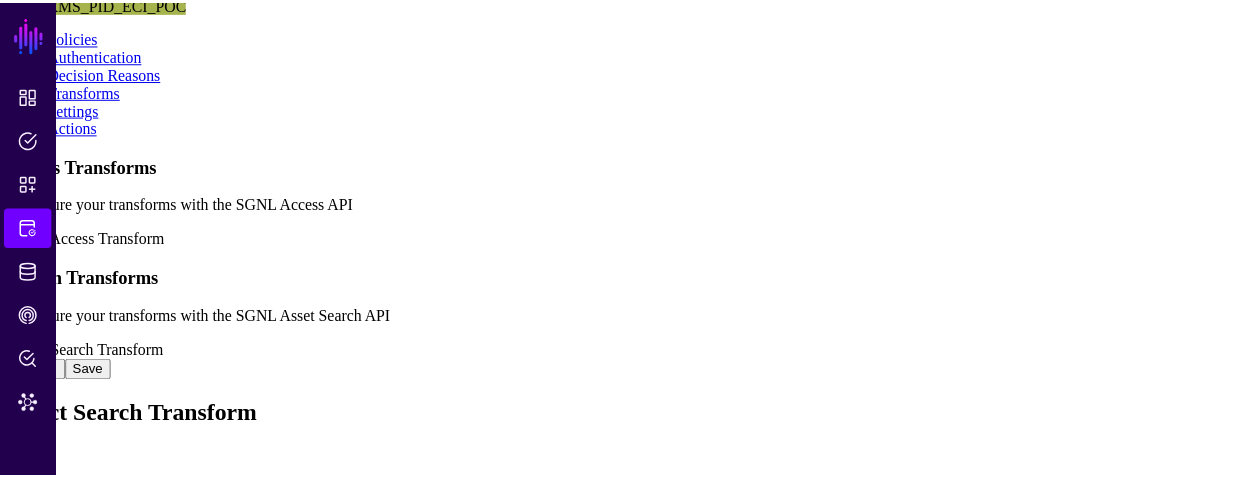 scroll, scrollTop: 107, scrollLeft: 0, axis: vertical 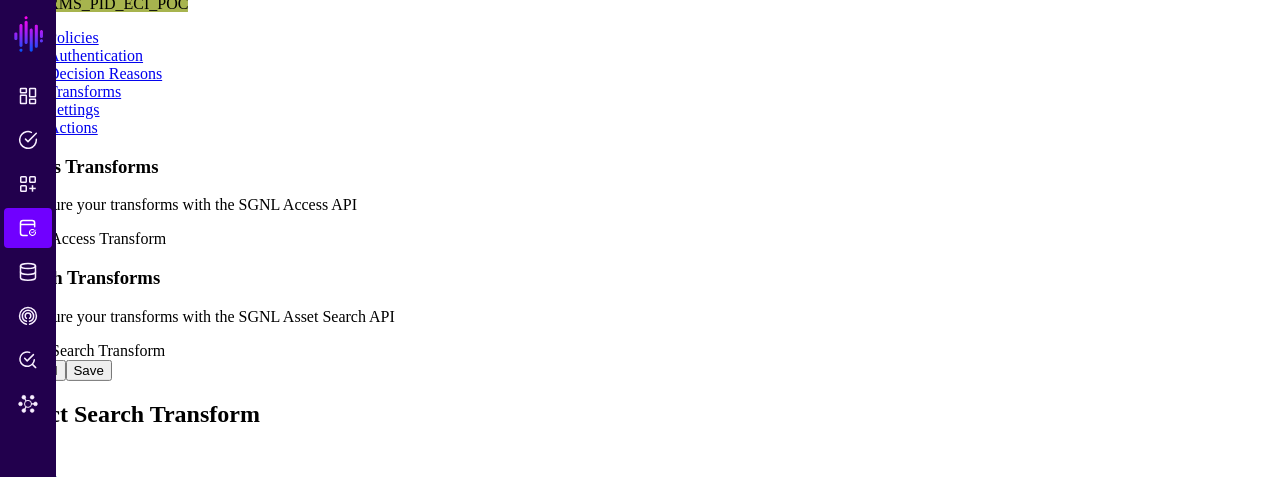 click on "Select Search Transform Add Microsoft Entra OIDC Add Microsoft Entra SAML Add Okta OIDC Add Okta SAML Add Custom" 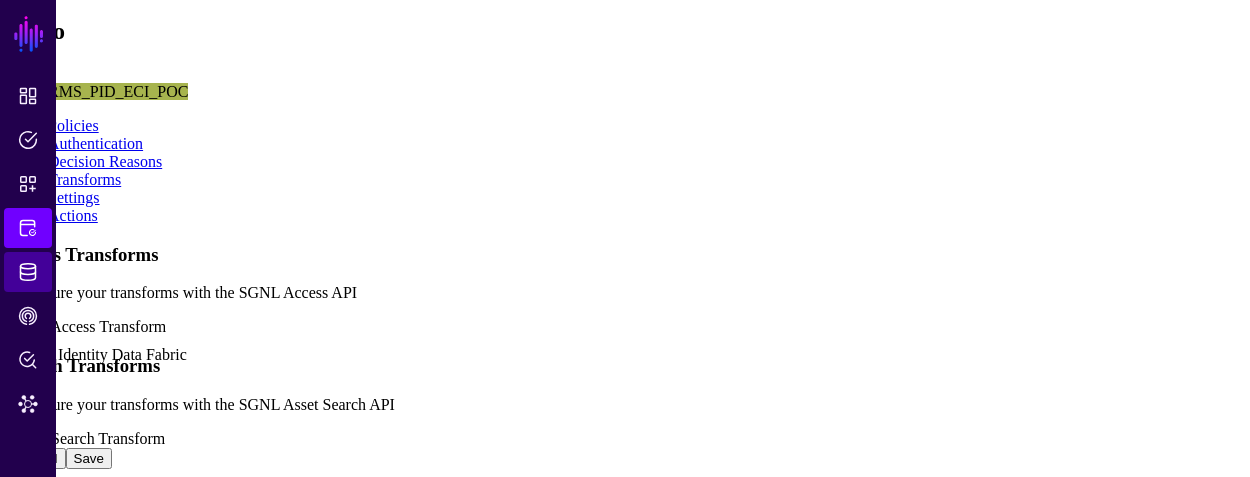 click on "Identity Data Fabric" 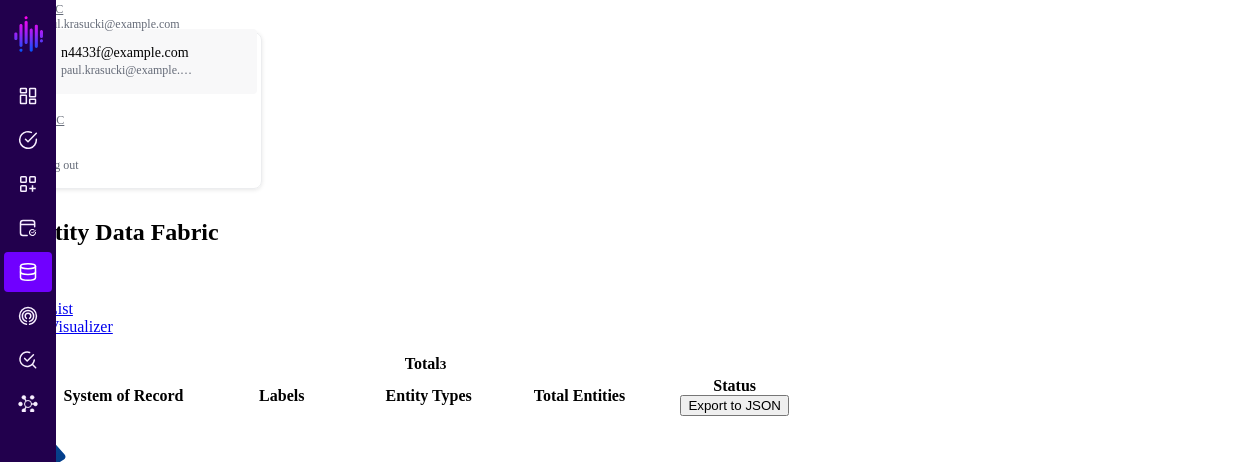 scroll, scrollTop: 21, scrollLeft: 0, axis: vertical 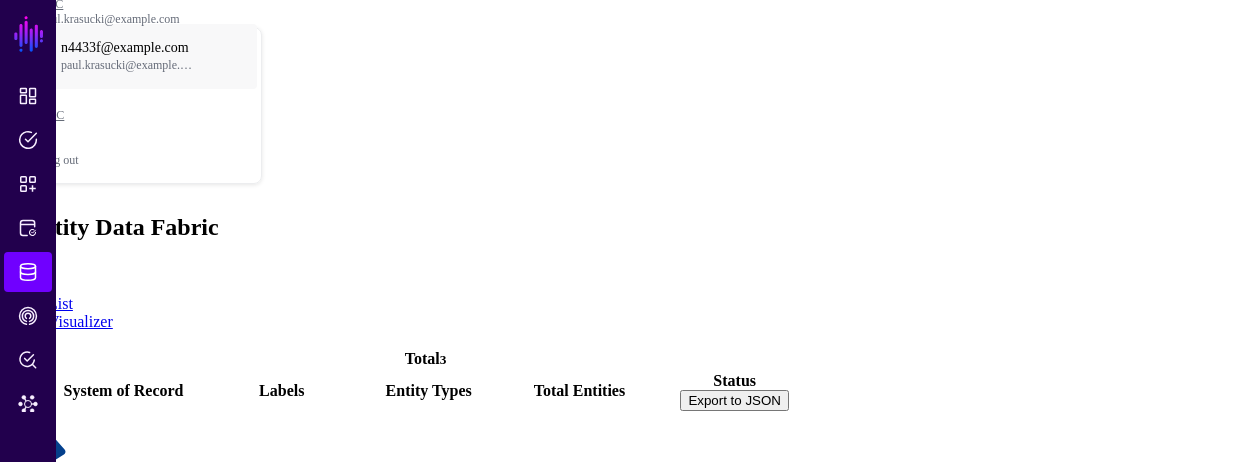 click on "ActiveDirectory" 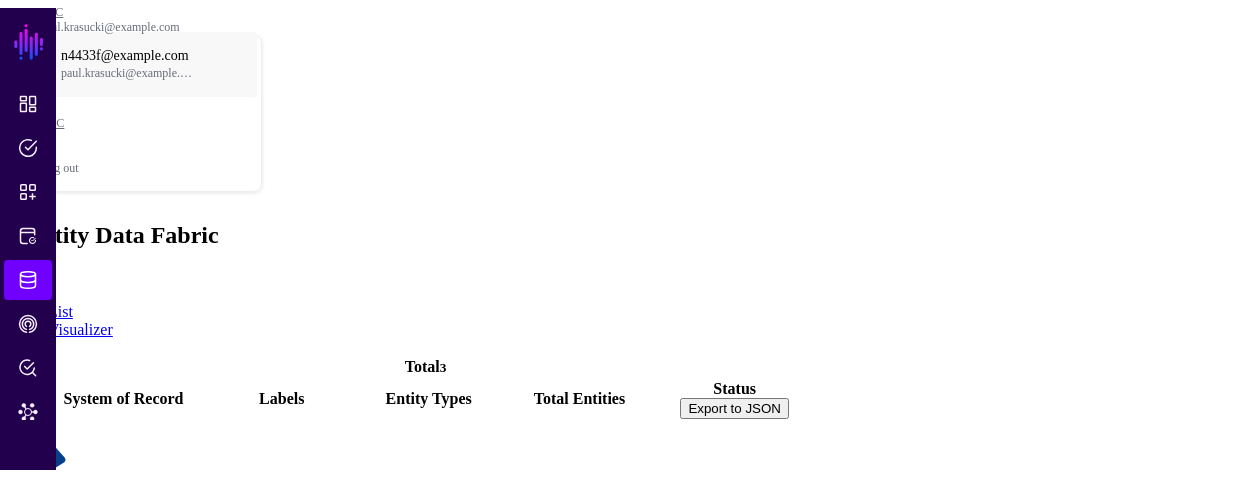scroll, scrollTop: 0, scrollLeft: 0, axis: both 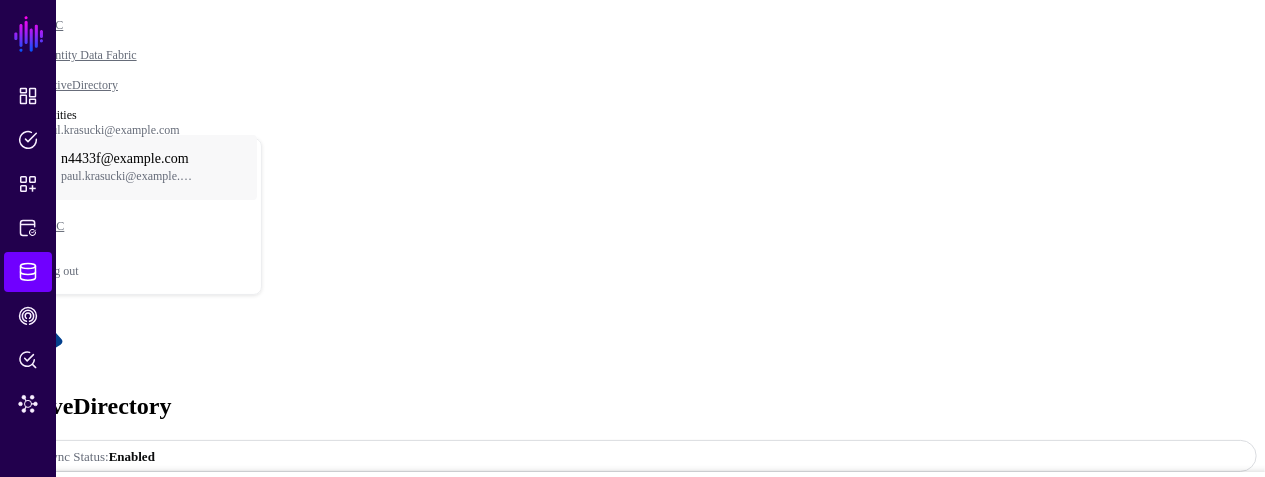 click on "User" 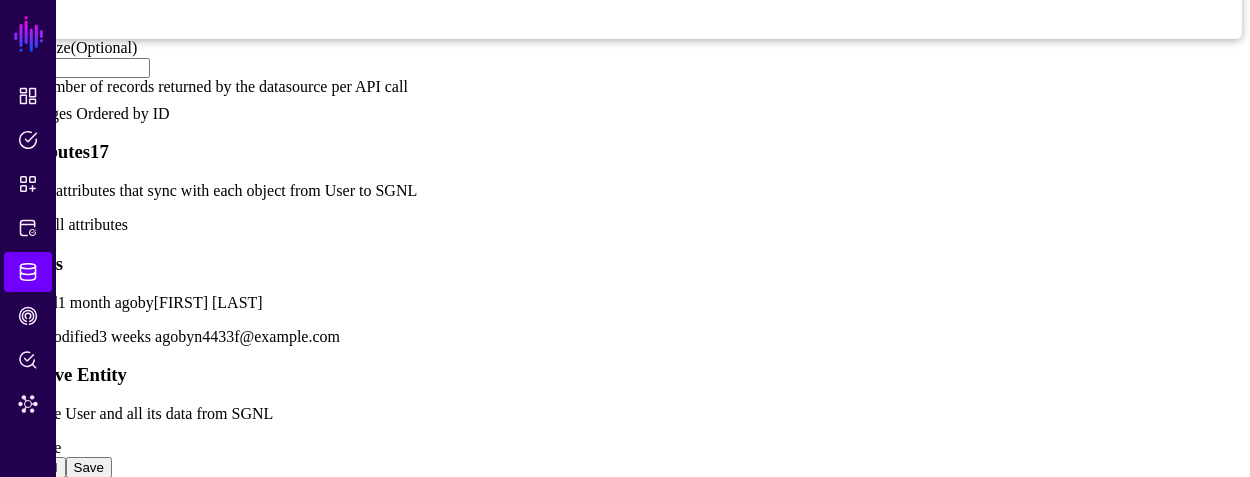 scroll, scrollTop: 1500, scrollLeft: 0, axis: vertical 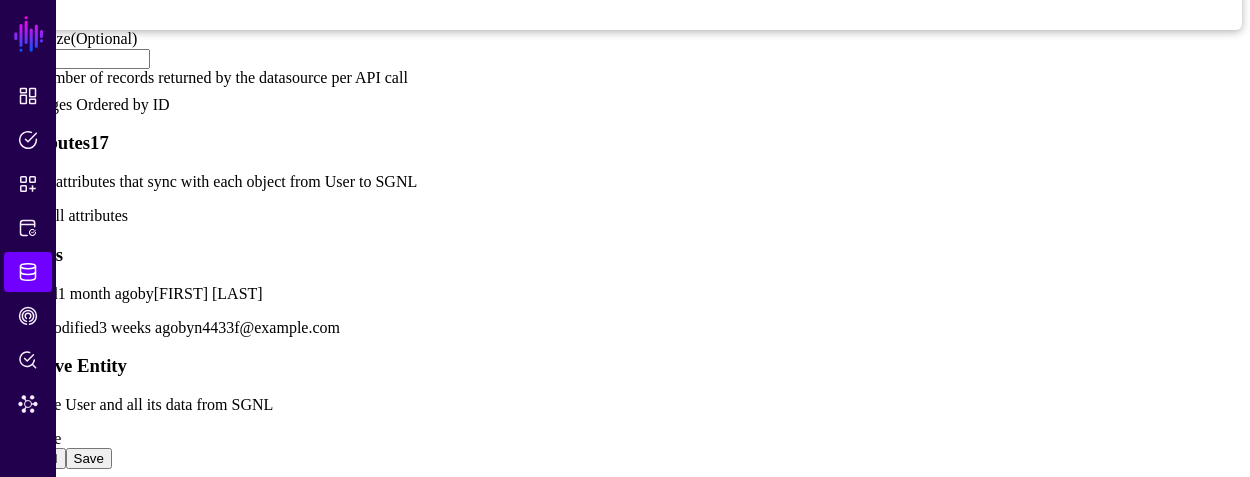 click on "Show all attributes" 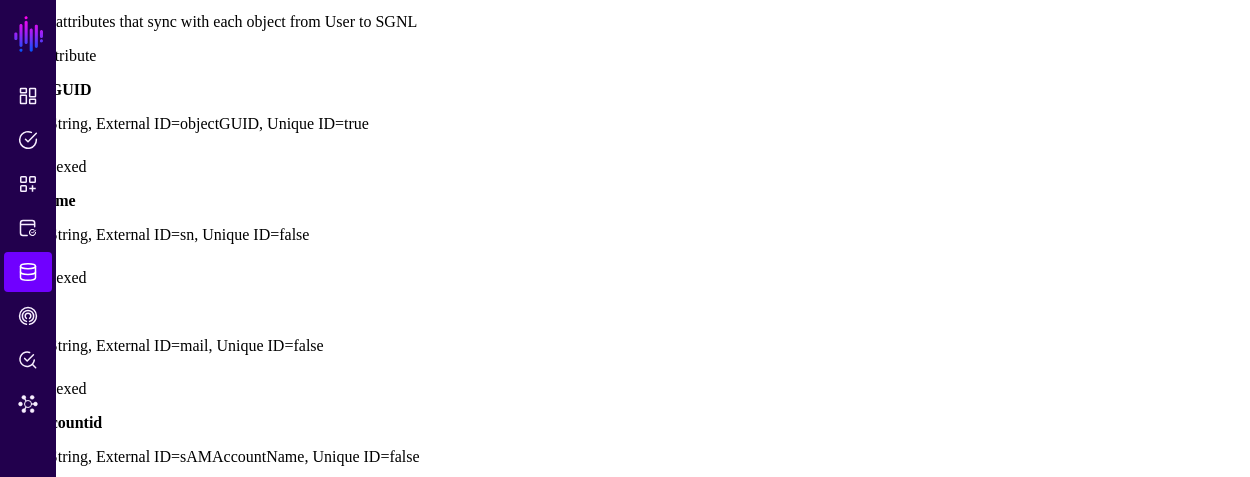 scroll, scrollTop: 1500, scrollLeft: 0, axis: vertical 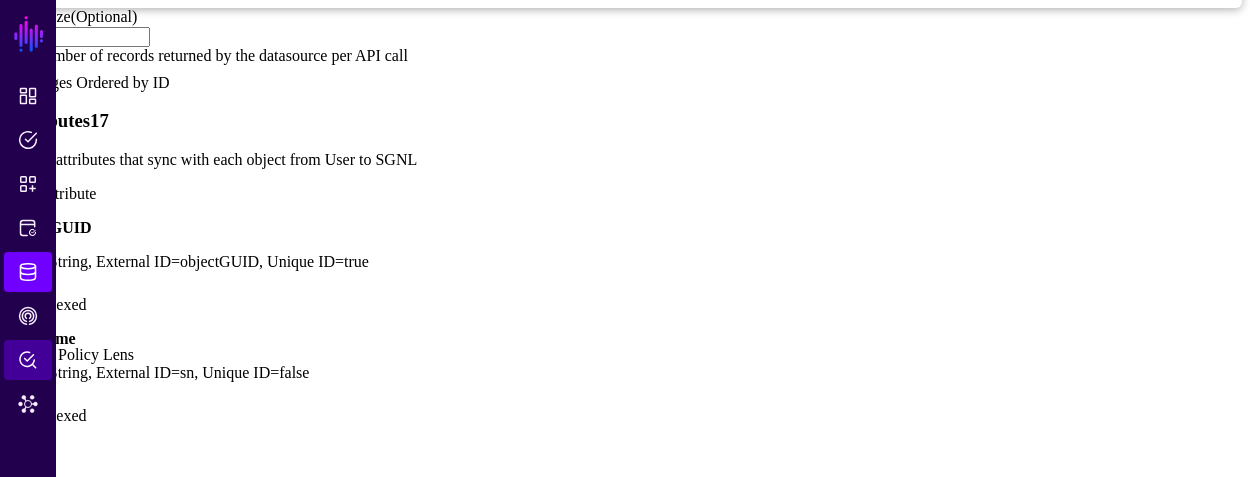 click on "Policy Lens" 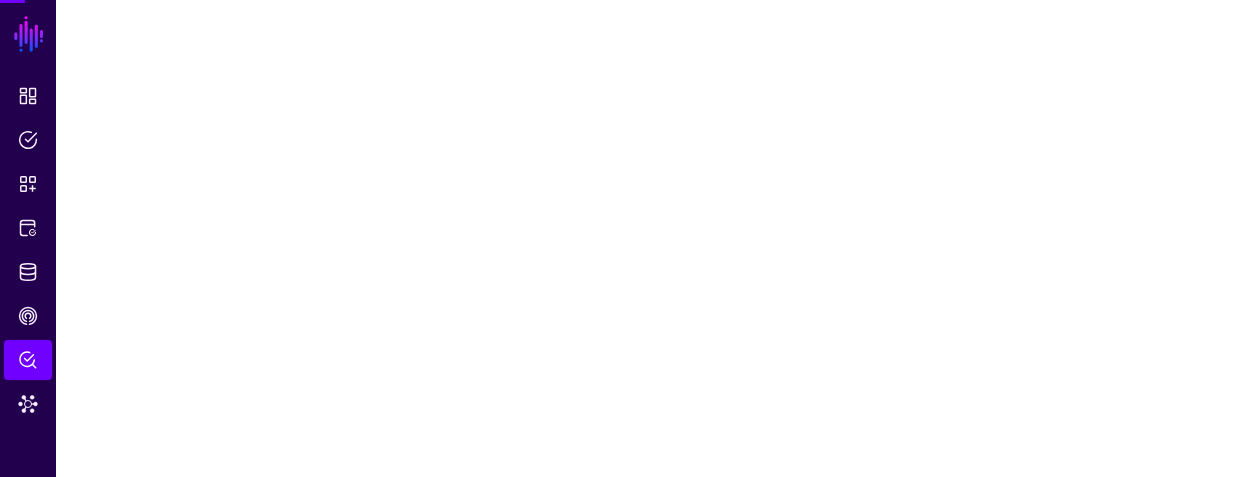scroll, scrollTop: 0, scrollLeft: 0, axis: both 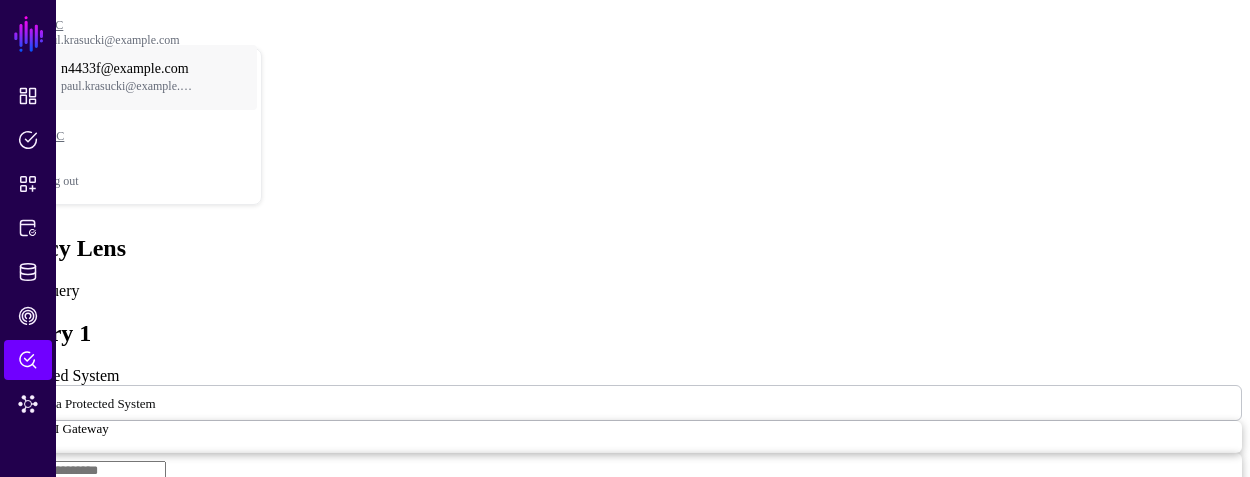 click at bounding box center [168, 402] 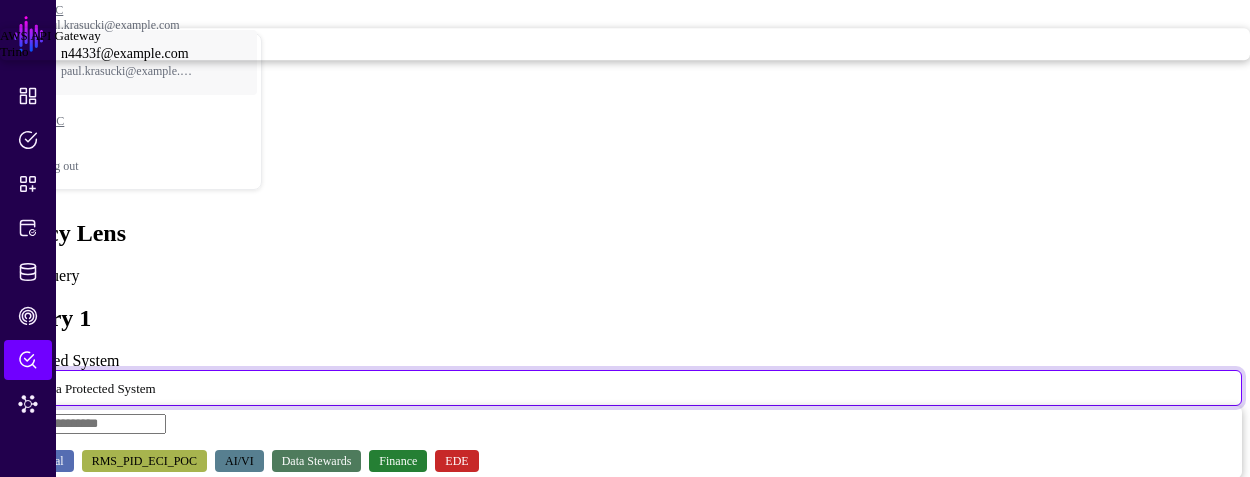 scroll, scrollTop: 20, scrollLeft: 0, axis: vertical 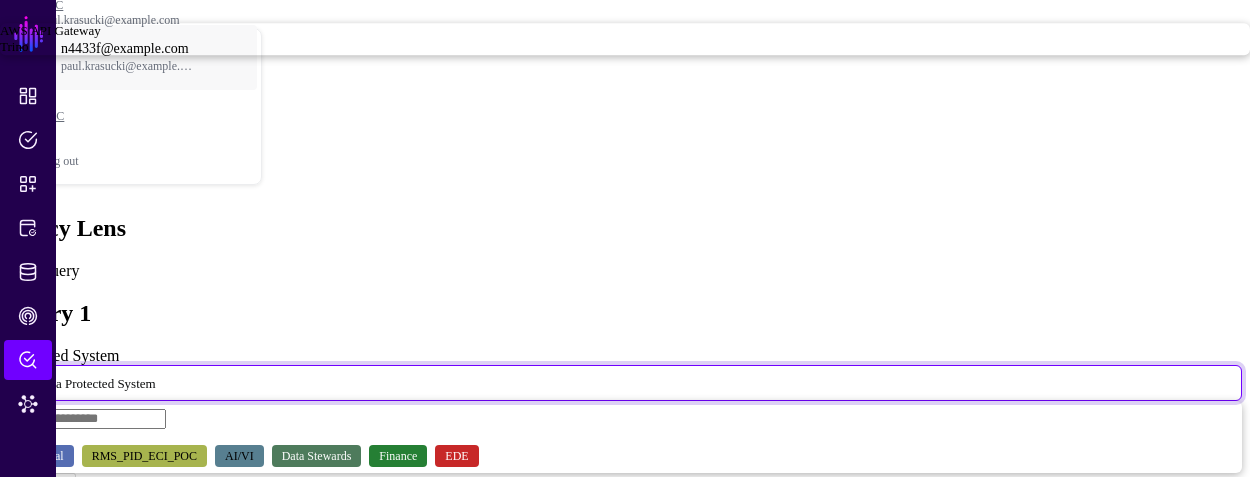 click on "Trino" at bounding box center (14, 46) 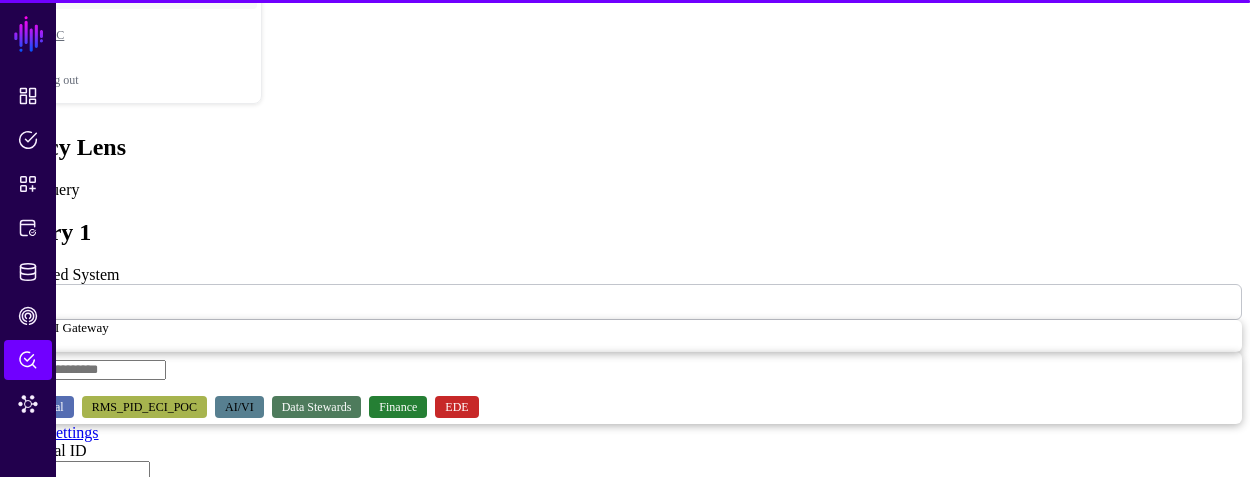 scroll, scrollTop: 311, scrollLeft: 0, axis: vertical 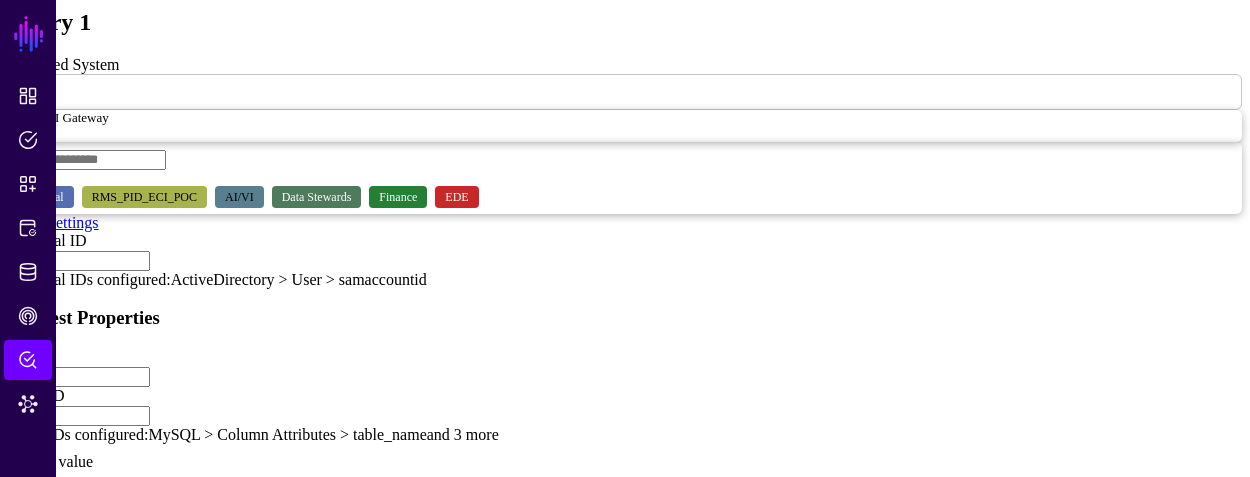 click on "Action" at bounding box center (79, 377) 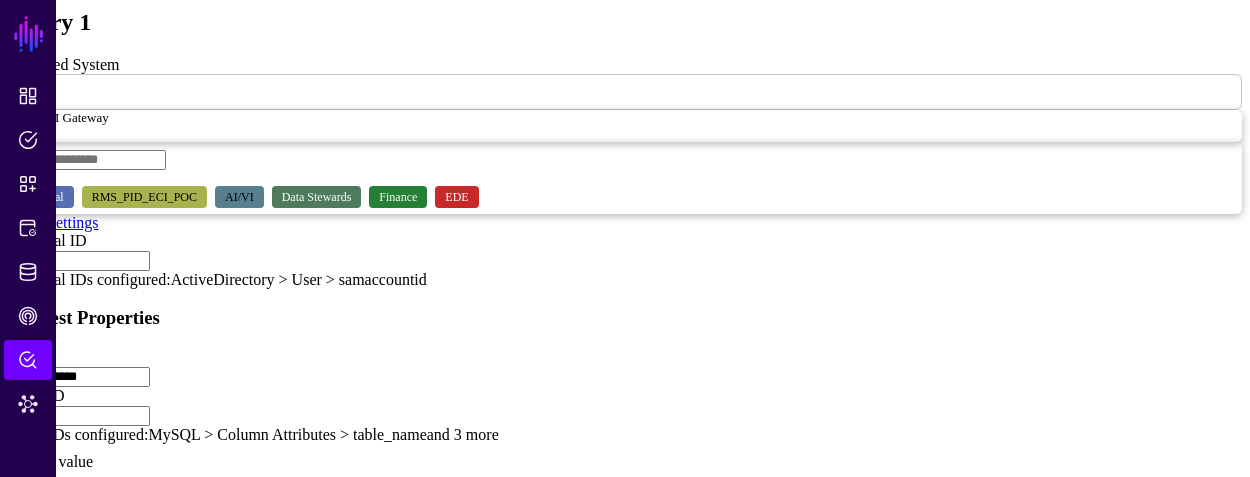 type on "**********" 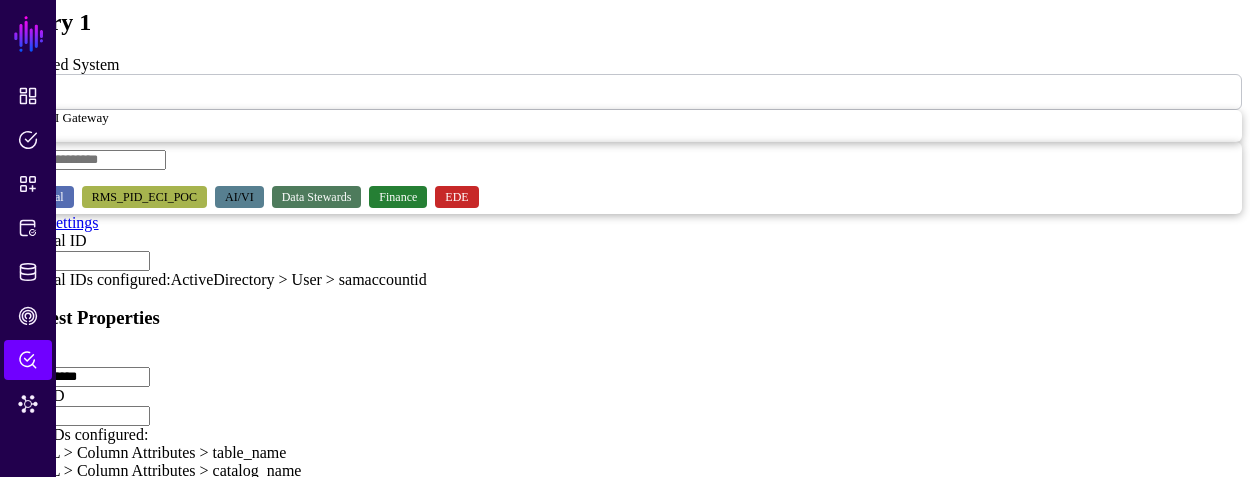 click on "Asset ID" at bounding box center (79, 416) 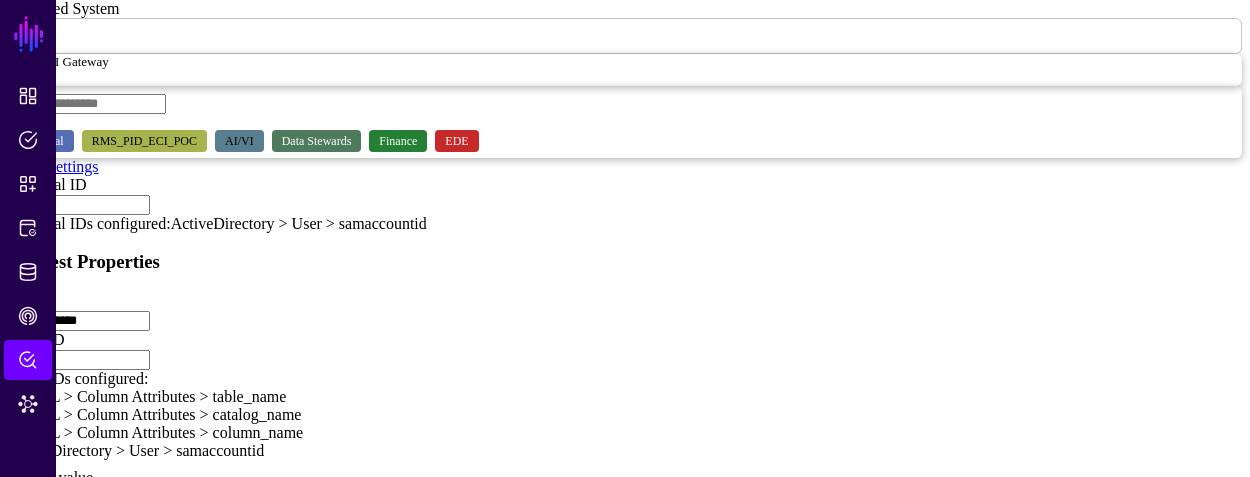 scroll, scrollTop: 370, scrollLeft: 0, axis: vertical 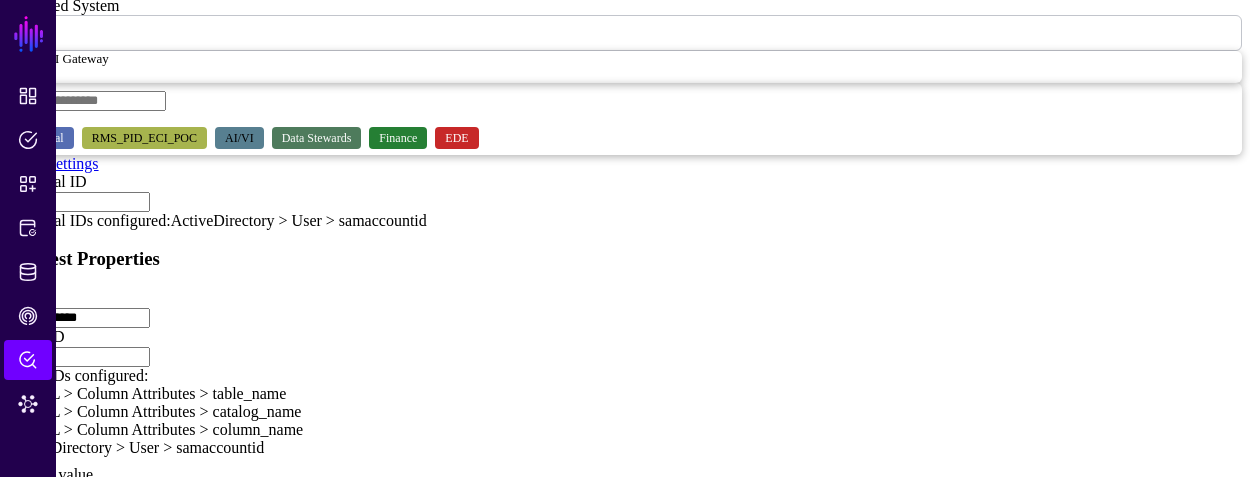 click on "Add Optional Context" at bounding box center [79, 508] 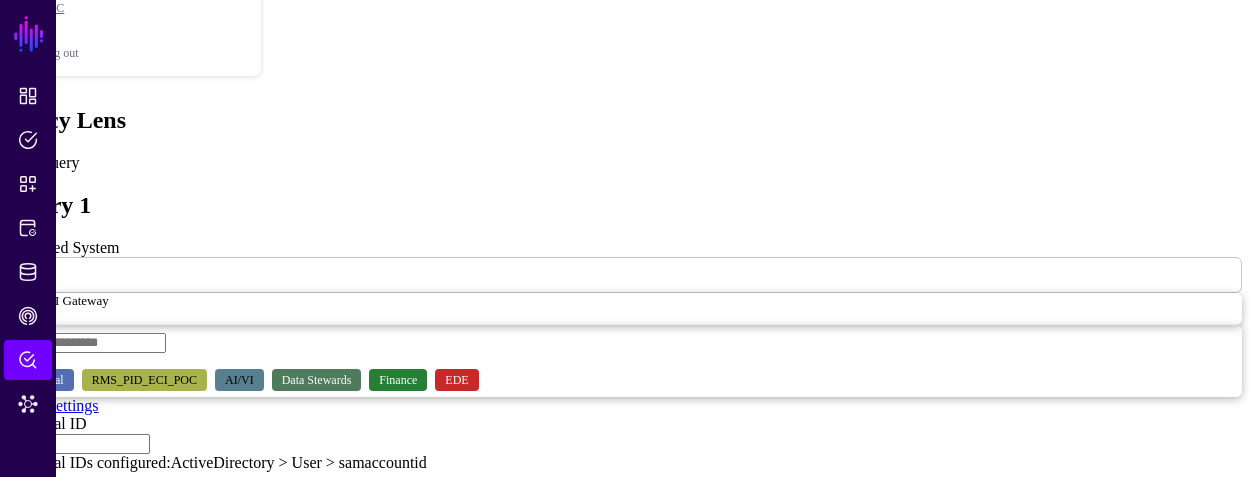 scroll, scrollTop: 96, scrollLeft: 0, axis: vertical 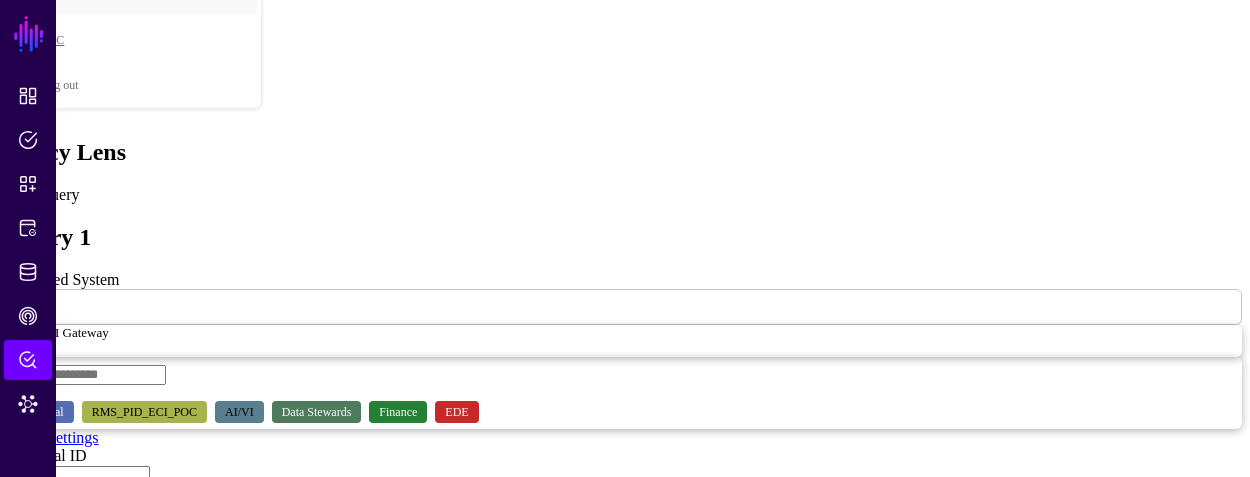 click on "Principal ID" at bounding box center [79, 476] 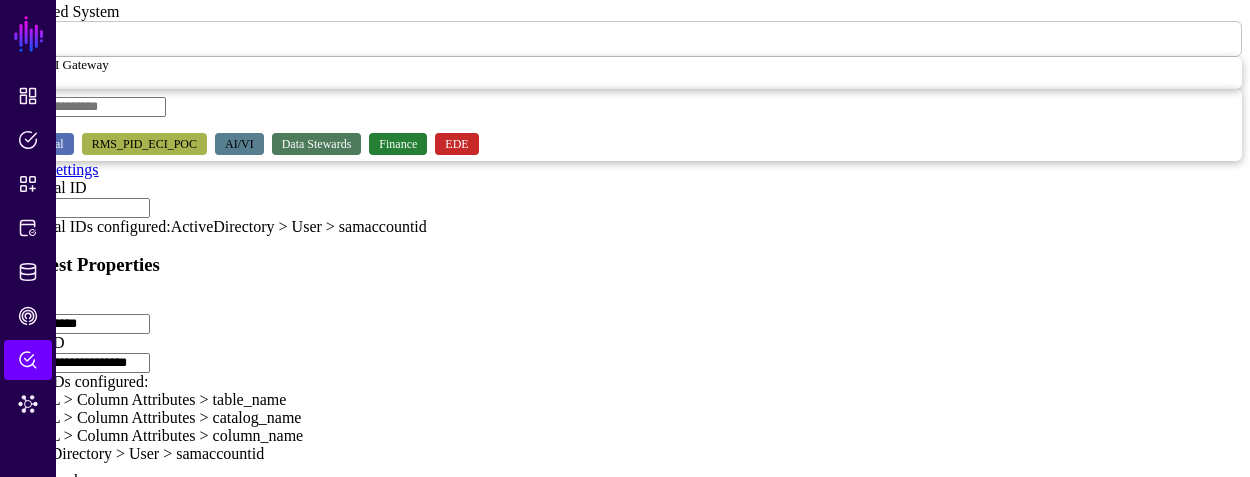 scroll, scrollTop: 396, scrollLeft: 0, axis: vertical 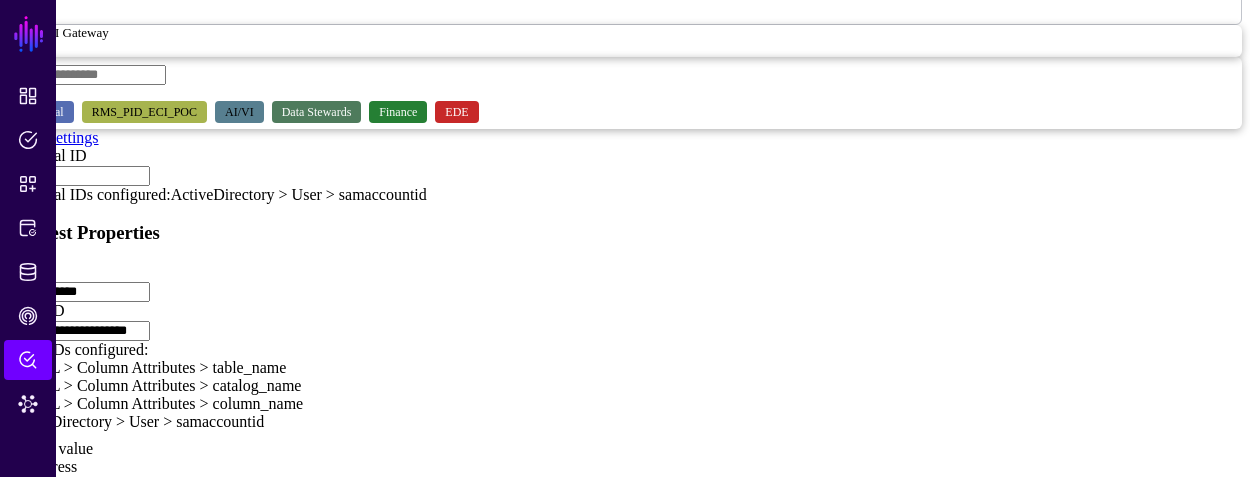 click on "Evaluate" at bounding box center (42, 585) 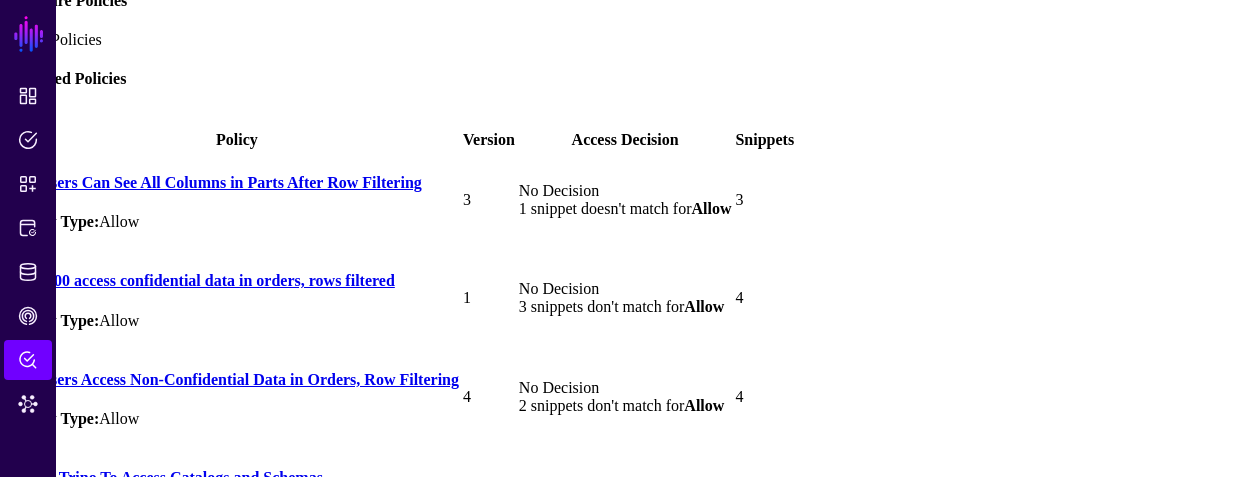 scroll, scrollTop: 497, scrollLeft: 0, axis: vertical 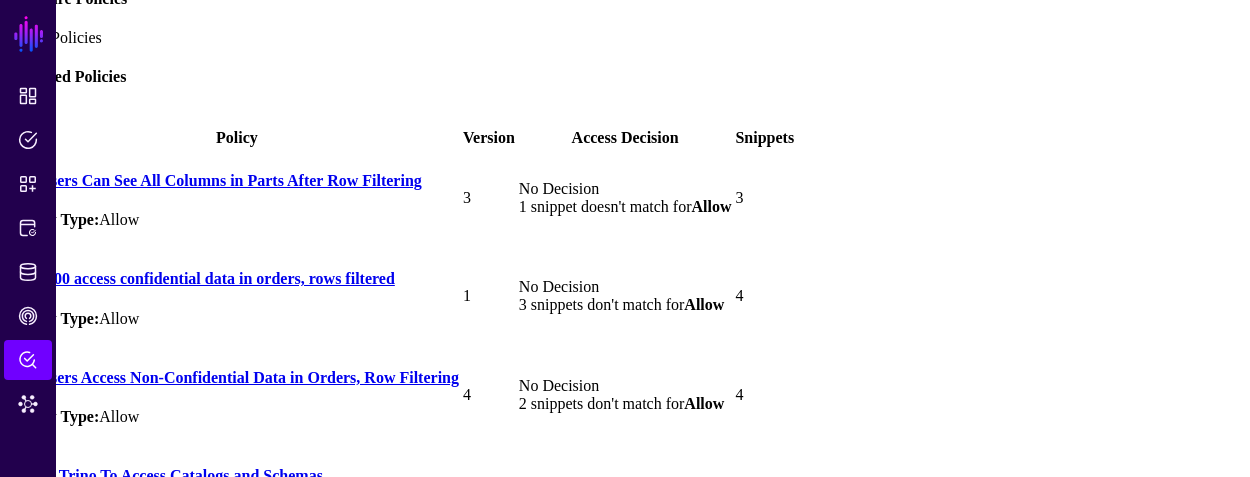 click at bounding box center [11, 296] 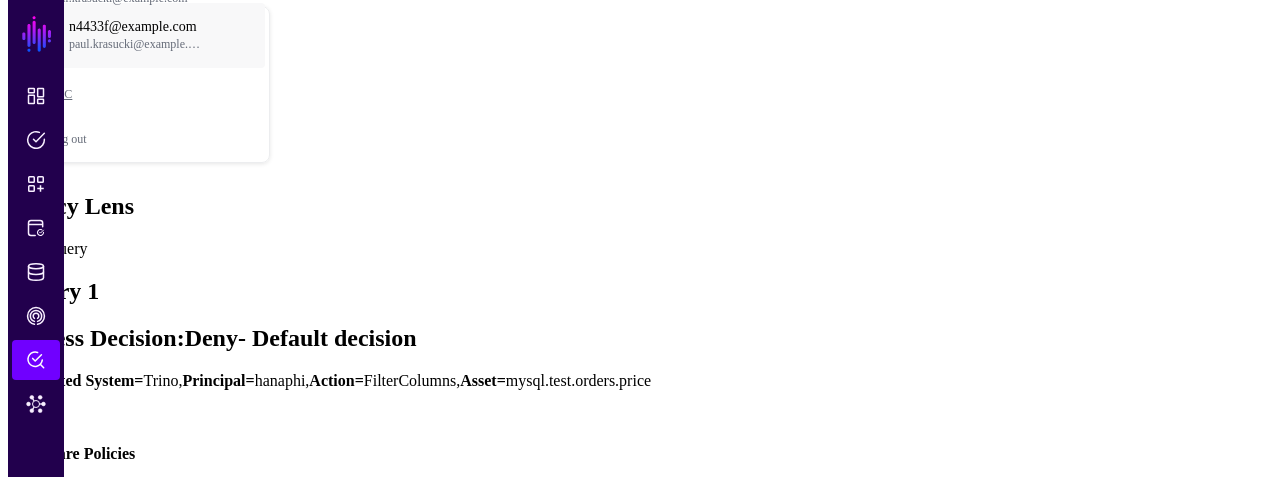scroll, scrollTop: 0, scrollLeft: 0, axis: both 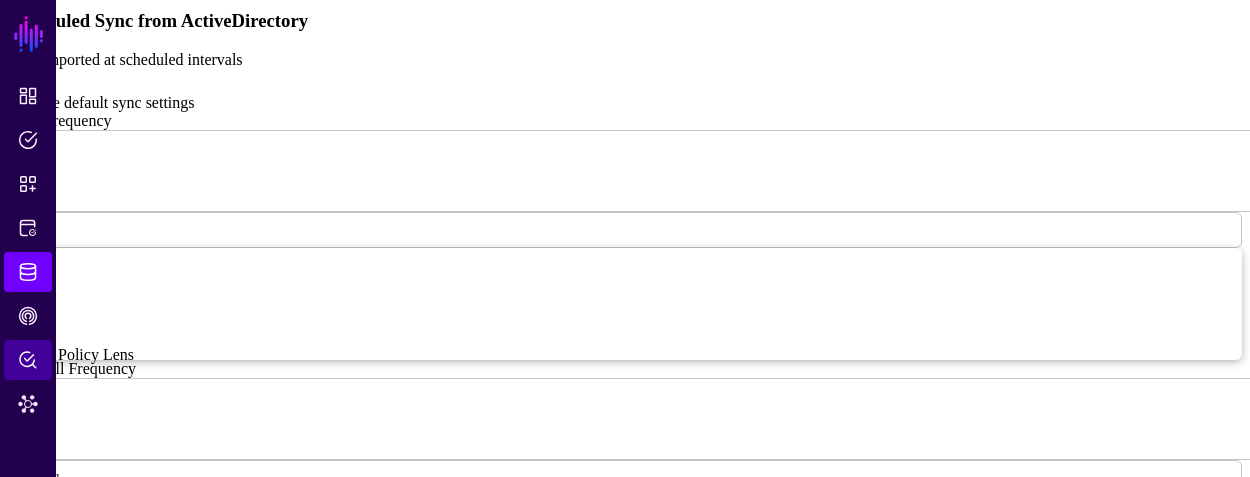 click on "Policy Lens" 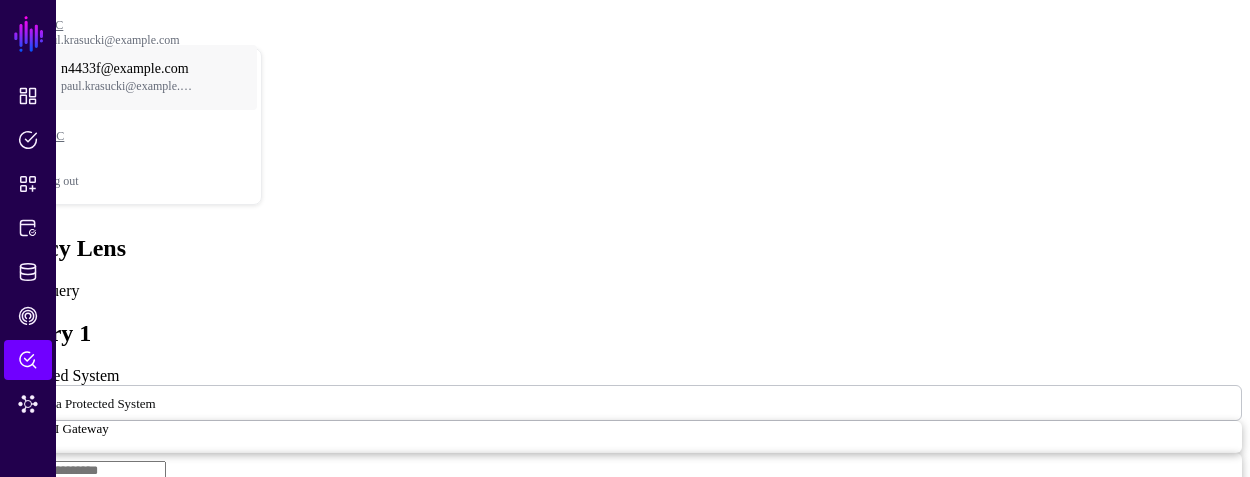 click at bounding box center (168, 402) 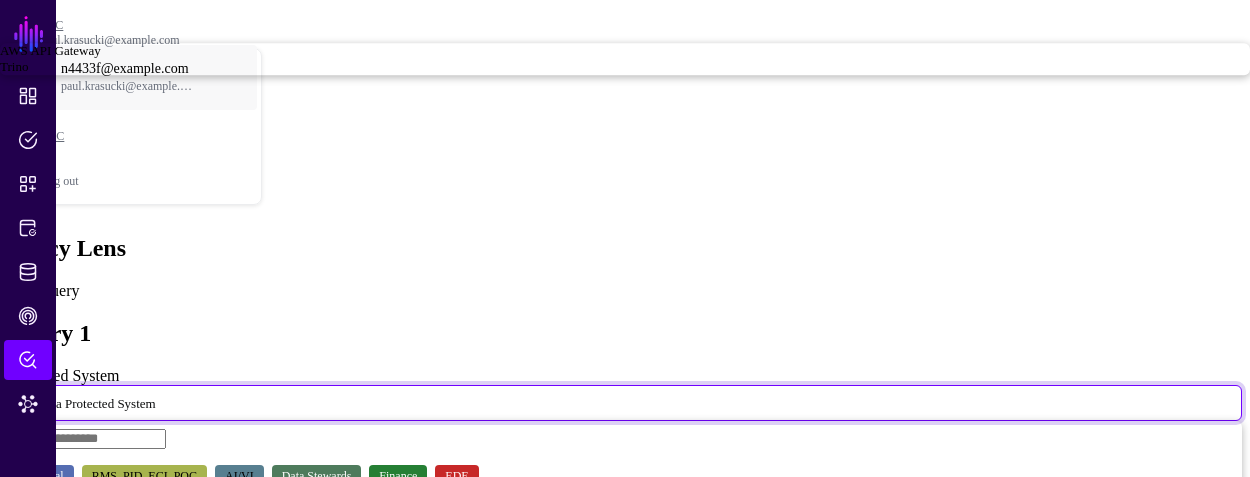 click on "Trino" at bounding box center (14, 66) 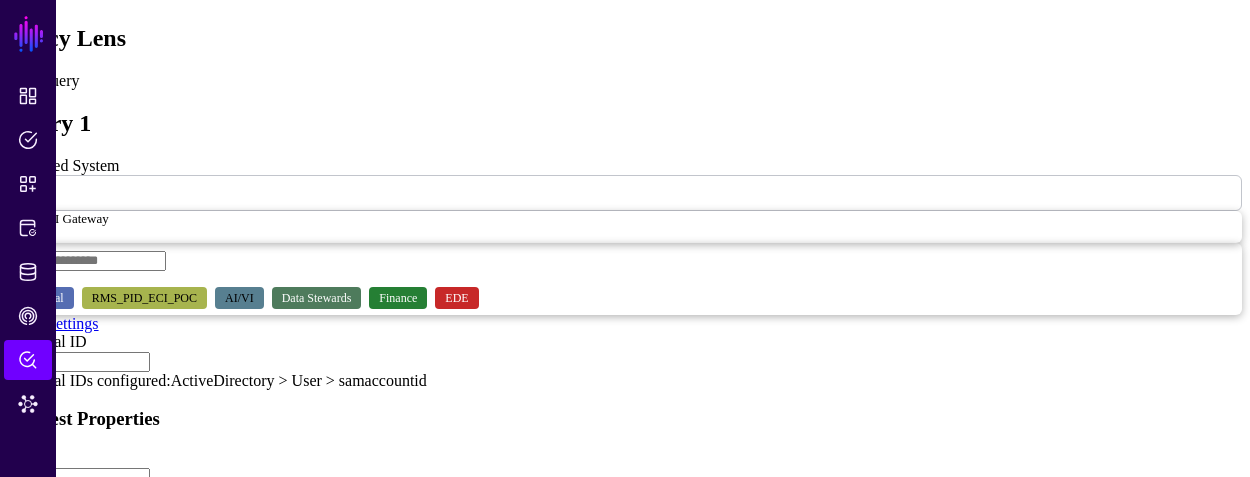 scroll, scrollTop: 311, scrollLeft: 0, axis: vertical 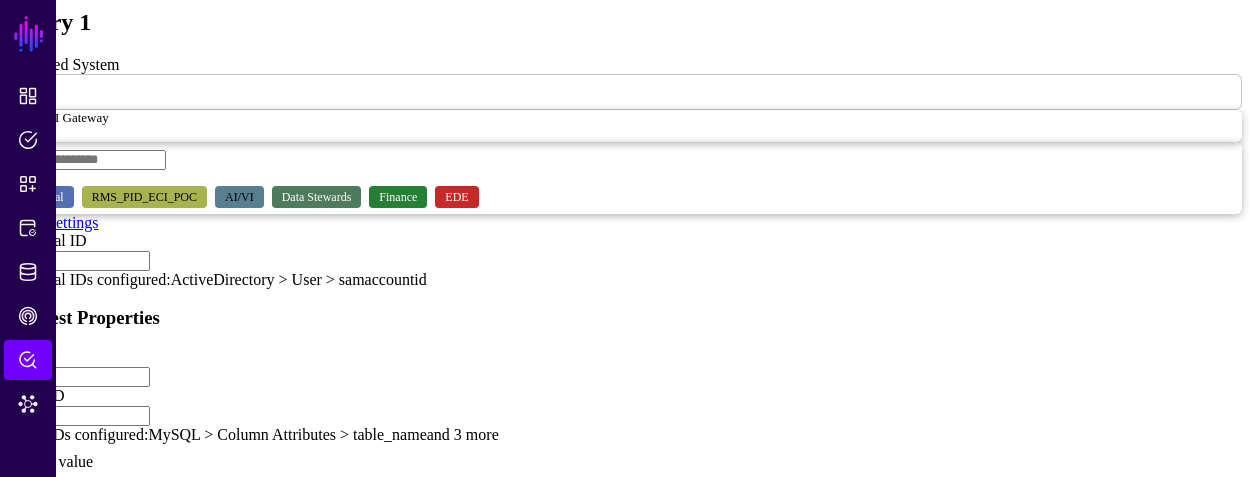 click on "and 3 more" at bounding box center (463, 434) 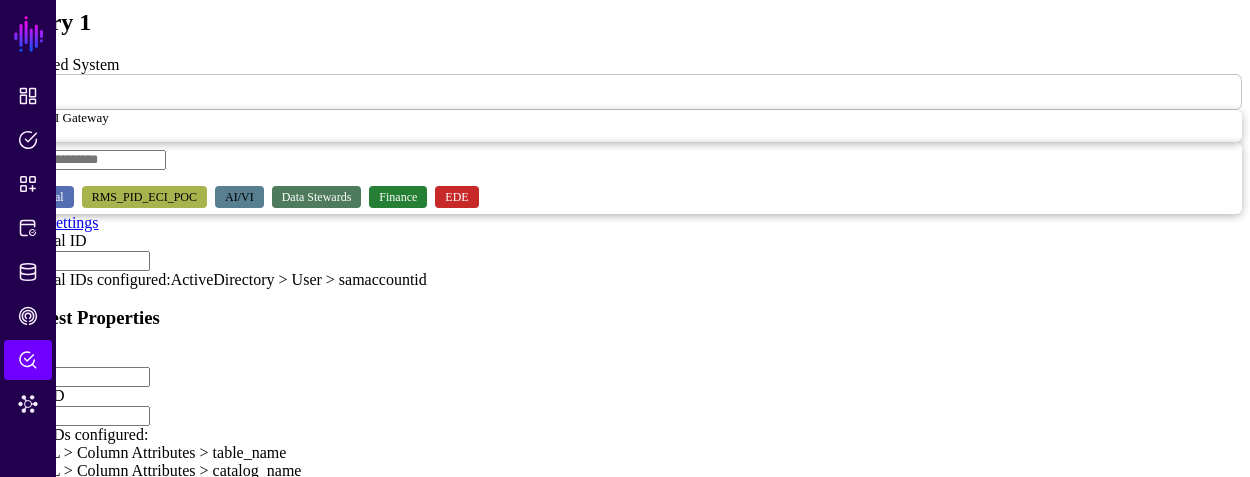 drag, startPoint x: 672, startPoint y: 265, endPoint x: 386, endPoint y: 261, distance: 286.02798 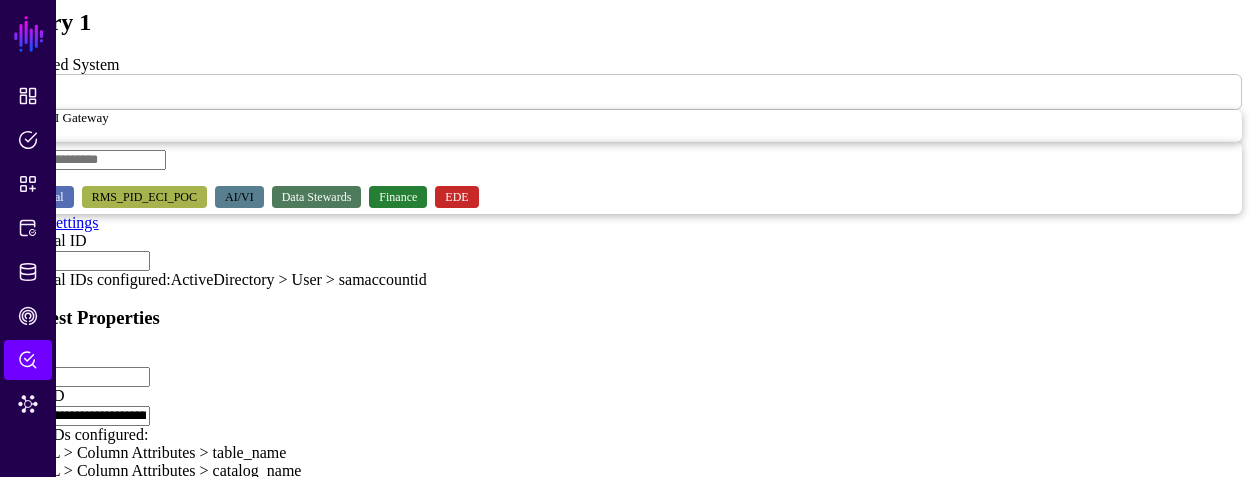scroll, scrollTop: 0, scrollLeft: 8, axis: horizontal 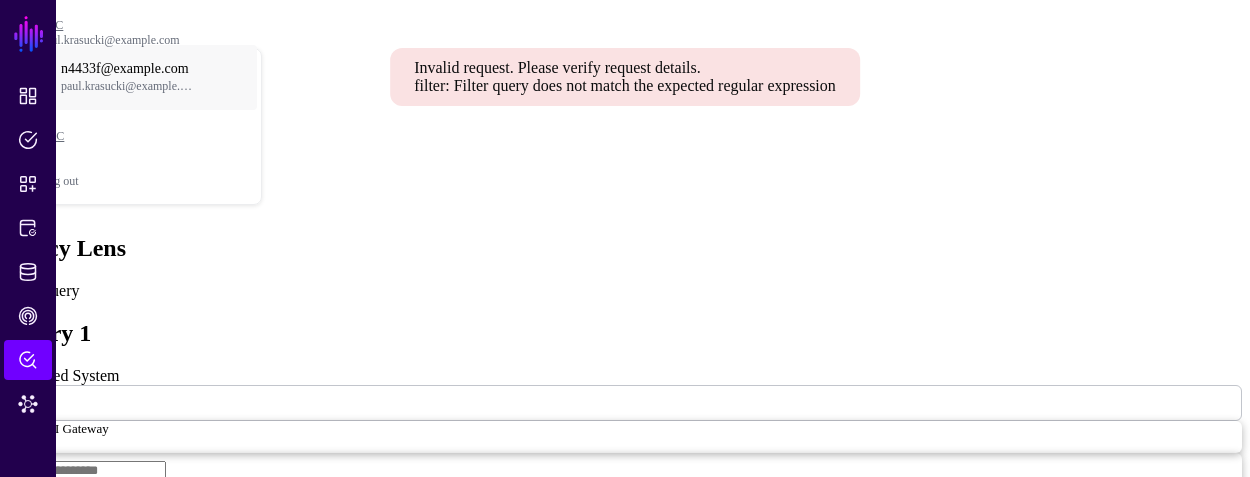 type on "**********" 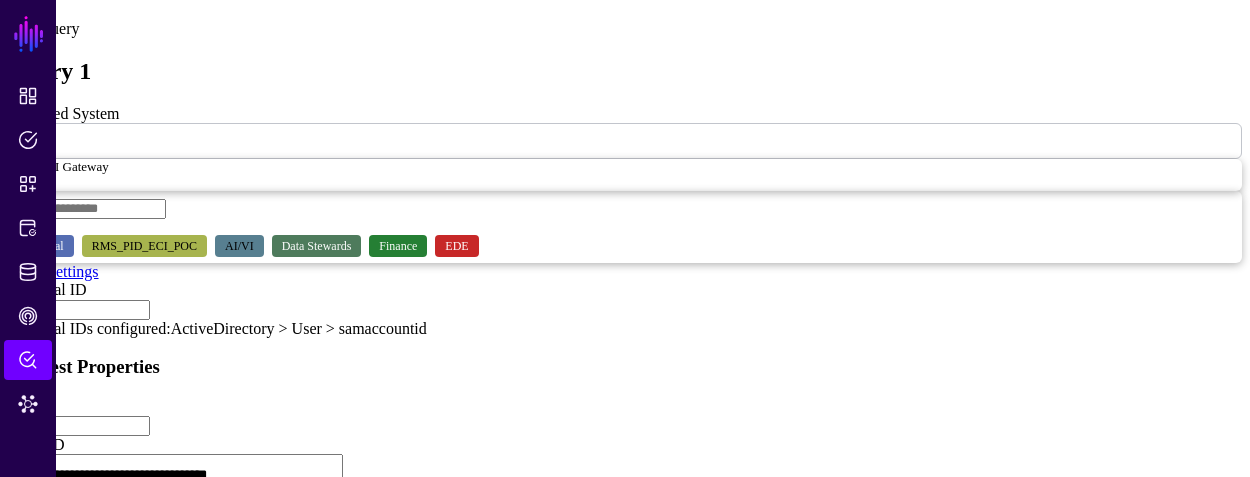 scroll, scrollTop: 170, scrollLeft: 0, axis: vertical 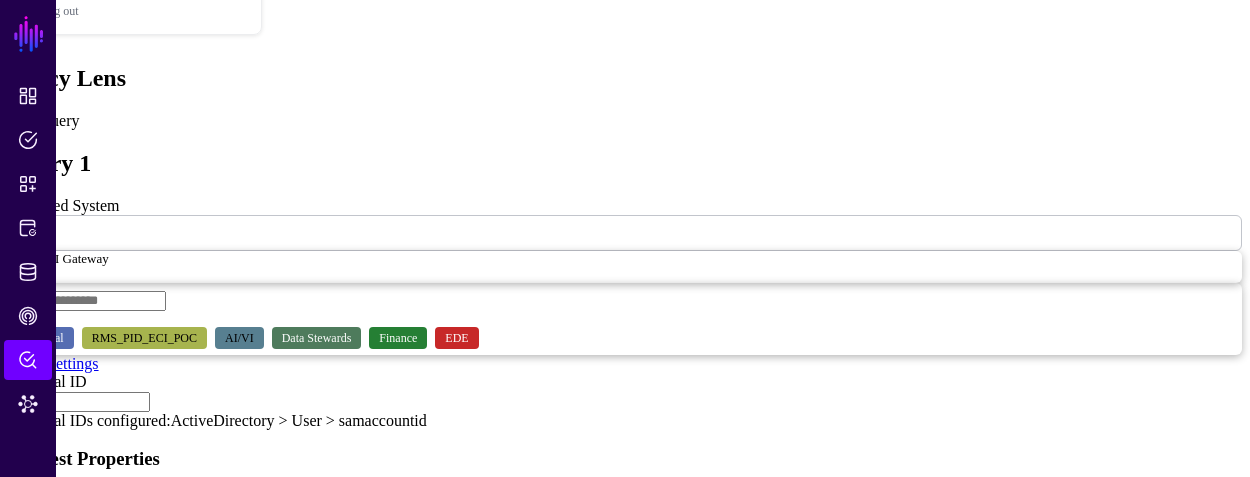 type on "*******" 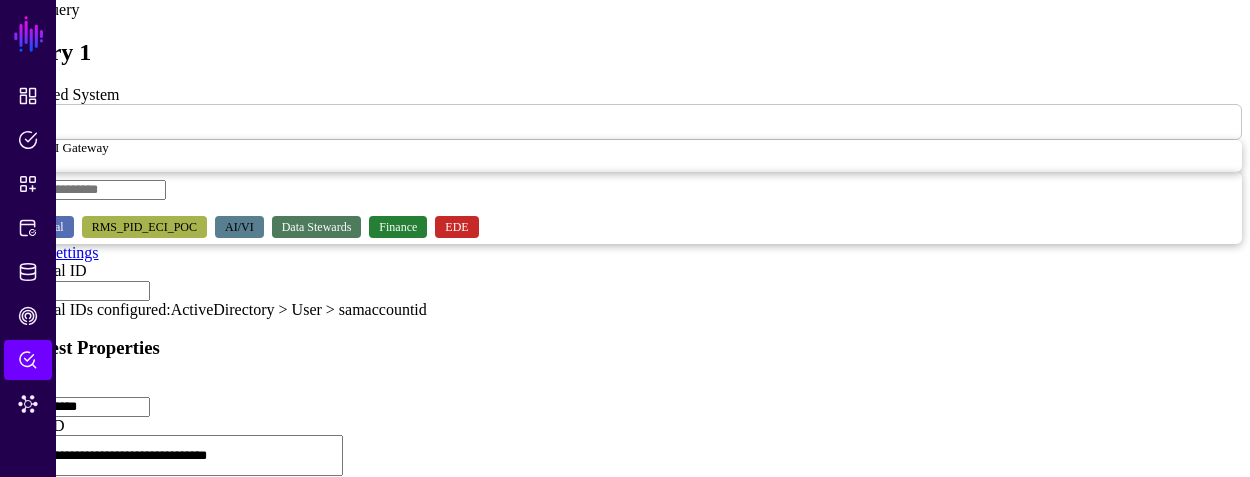scroll, scrollTop: 370, scrollLeft: 0, axis: vertical 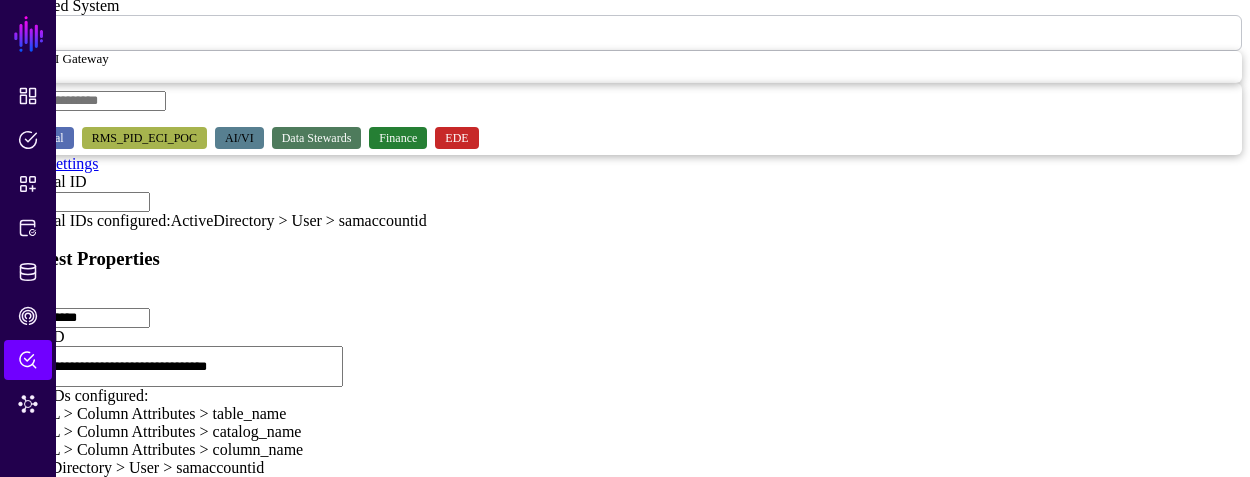 click on "Evaluate" at bounding box center [42, 564] 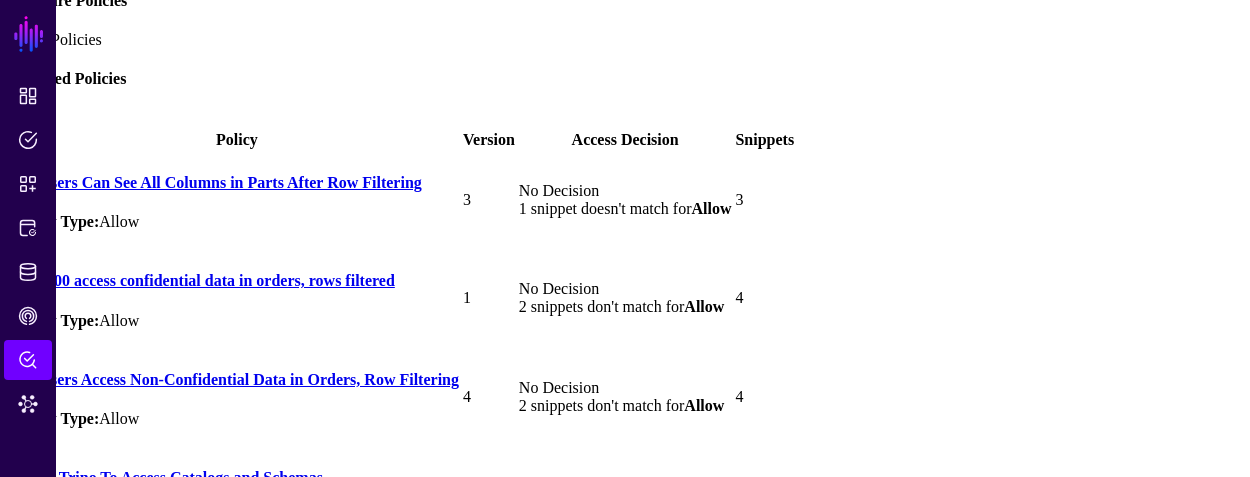 scroll, scrollTop: 497, scrollLeft: 0, axis: vertical 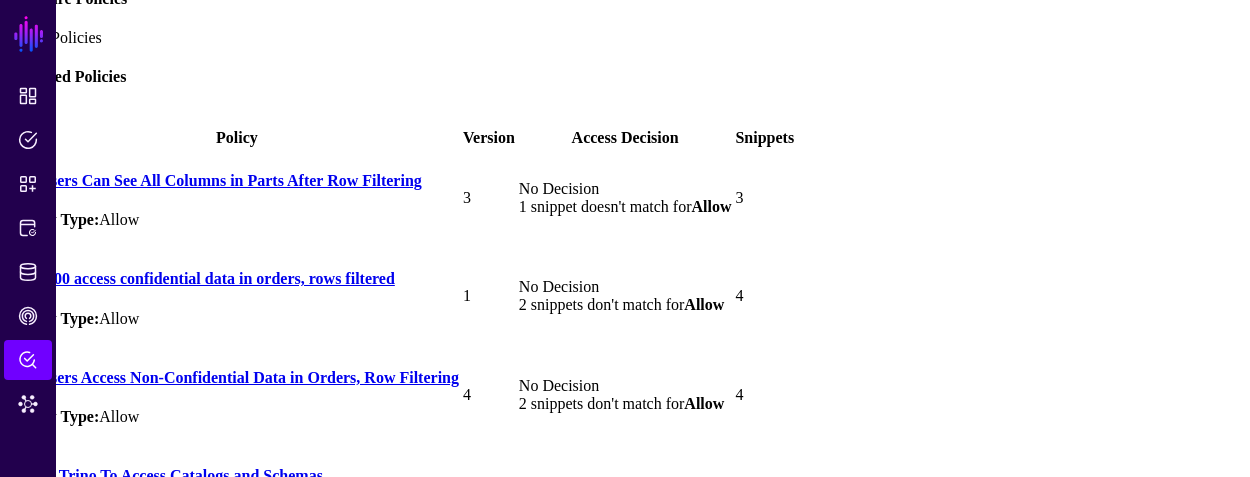 click at bounding box center [11, 493] 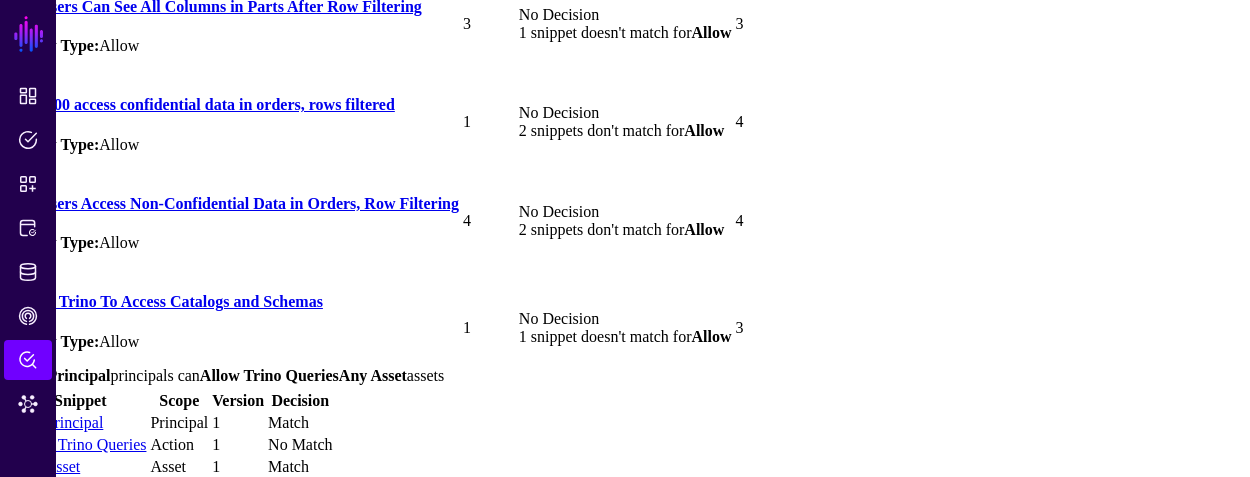 scroll, scrollTop: 573, scrollLeft: 0, axis: vertical 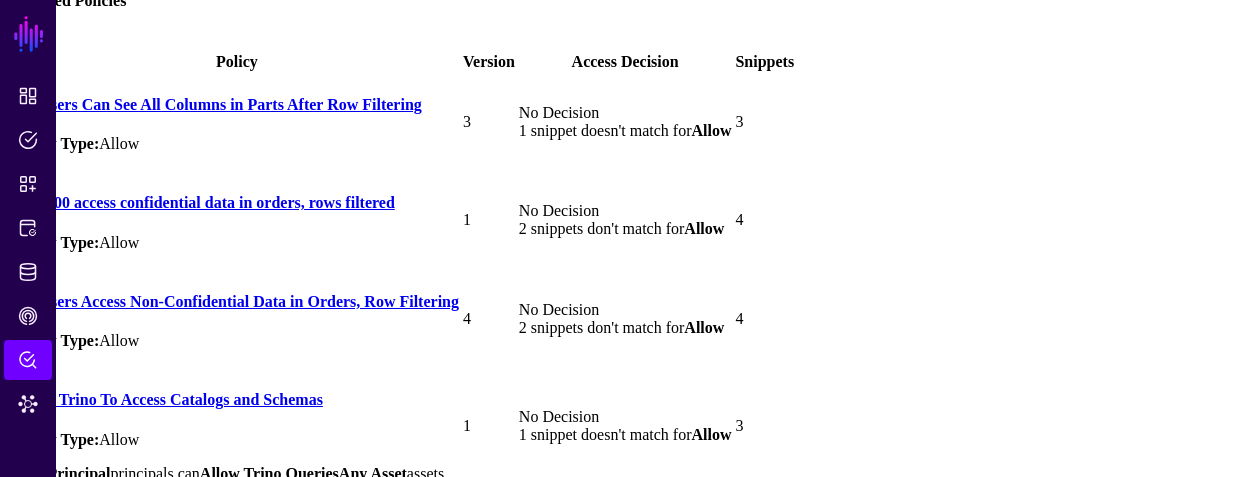 click at bounding box center [11, 319] 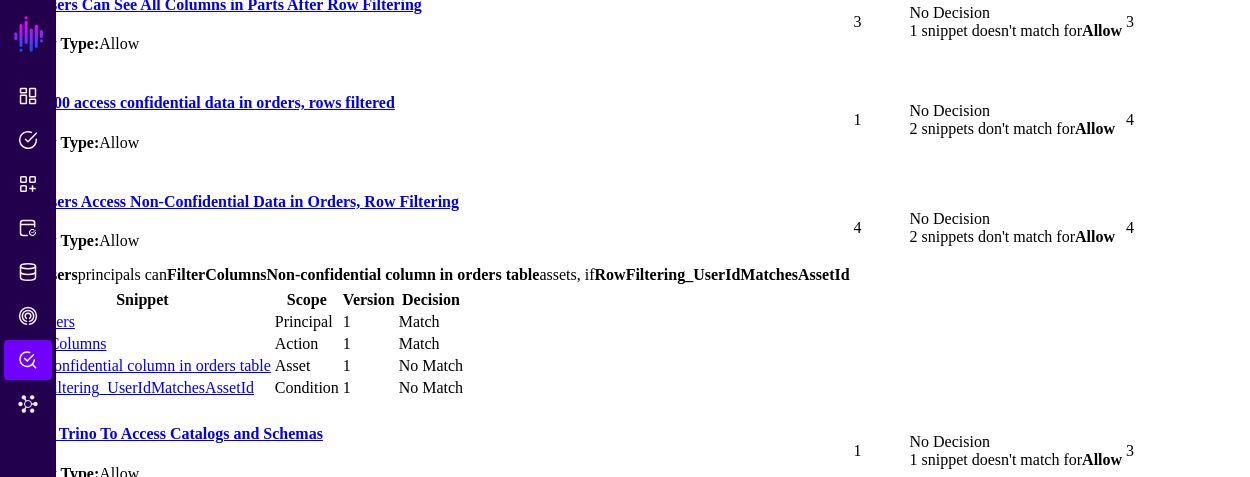 scroll, scrollTop: 573, scrollLeft: 0, axis: vertical 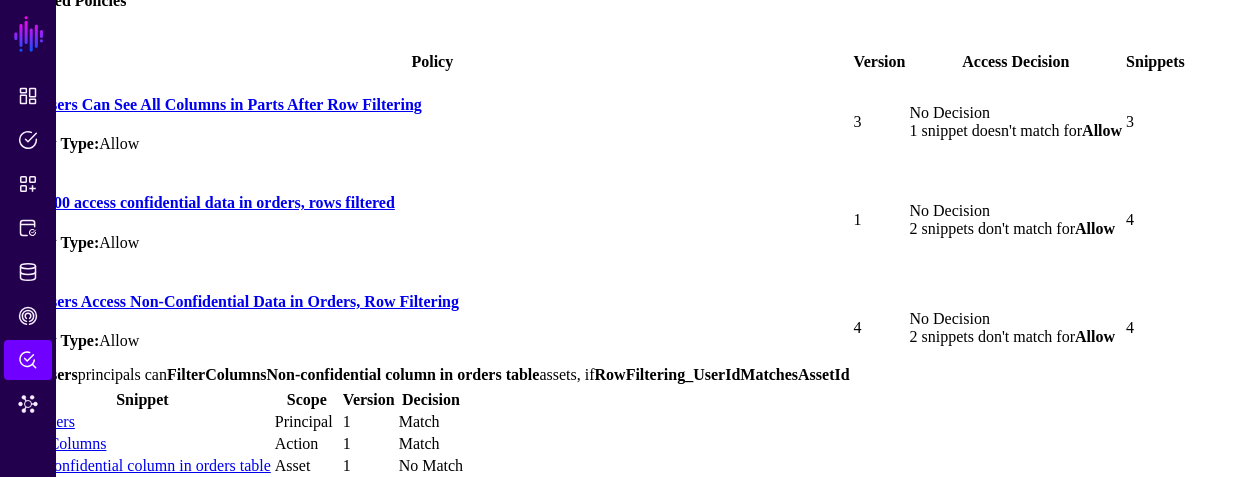click at bounding box center [11, 220] 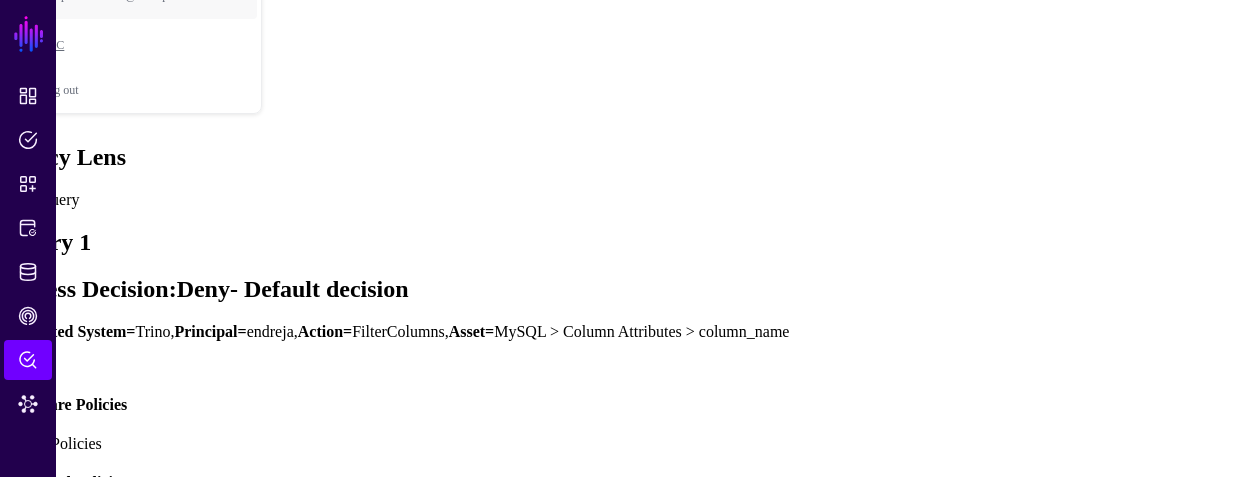 scroll, scrollTop: 73, scrollLeft: 0, axis: vertical 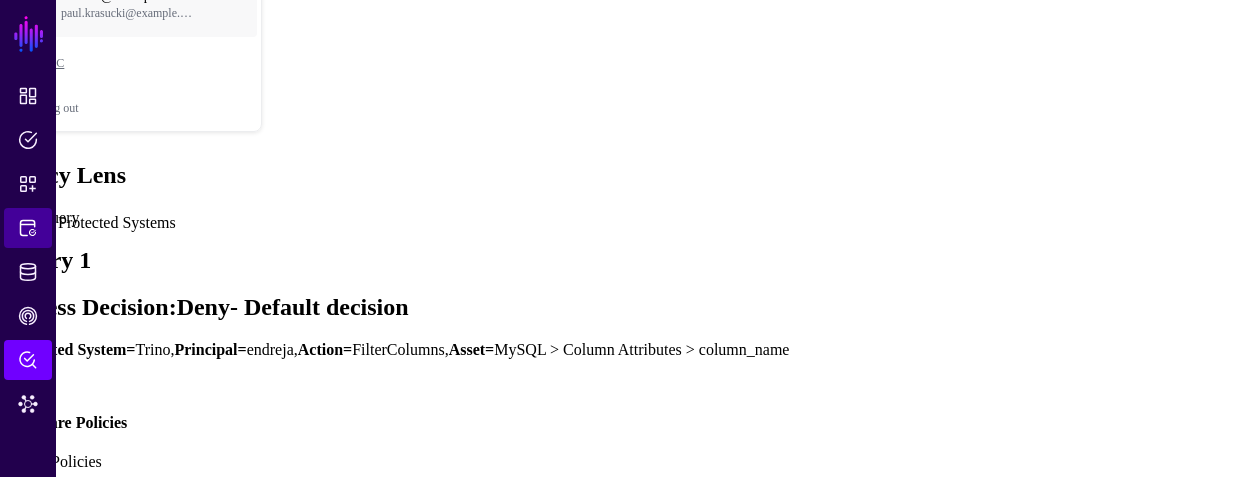 click on "Protected Systems" 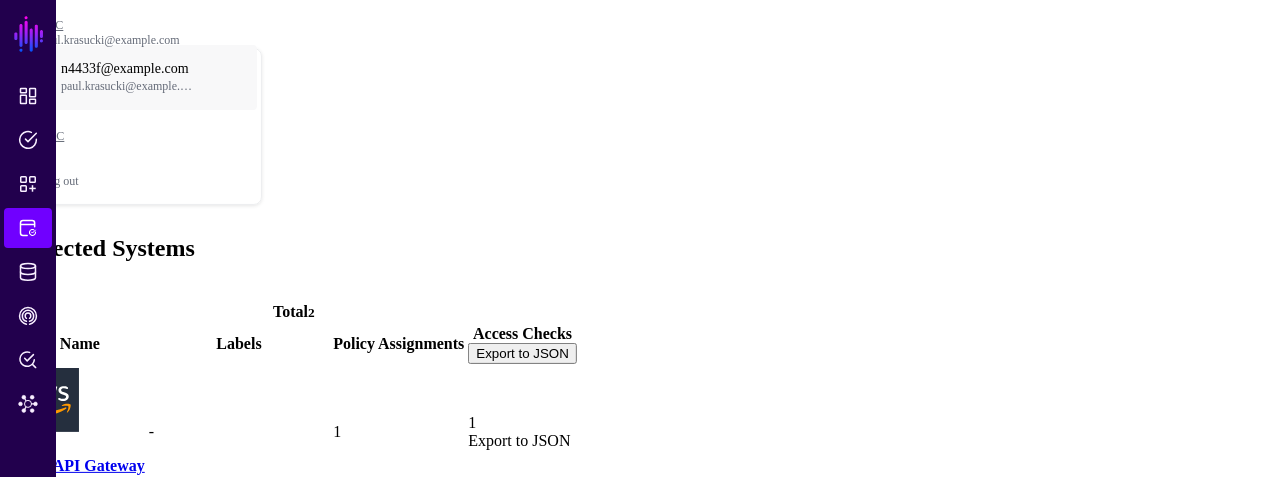 click on "Trino" 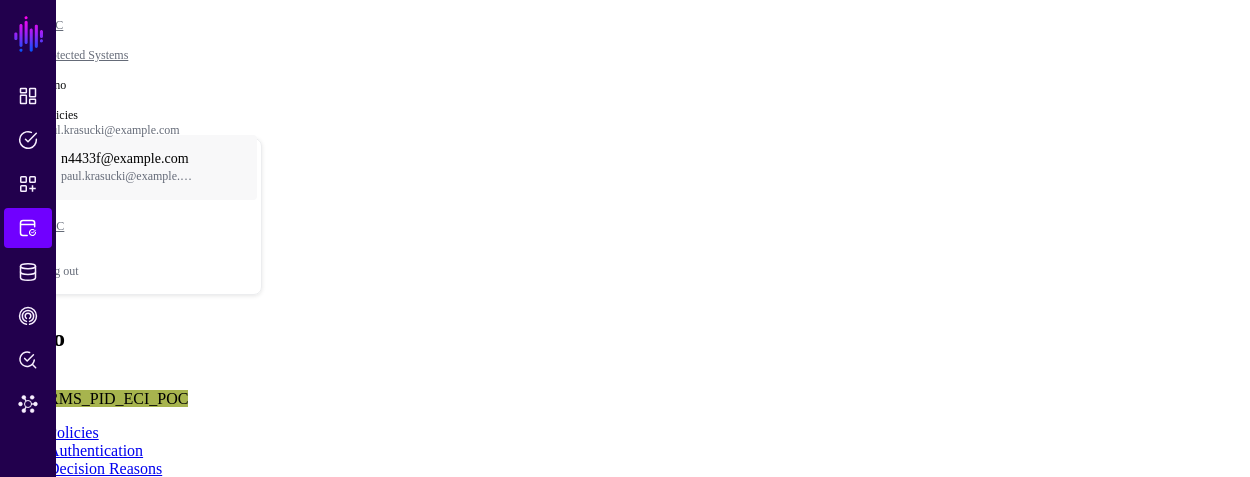 click on "Settings" 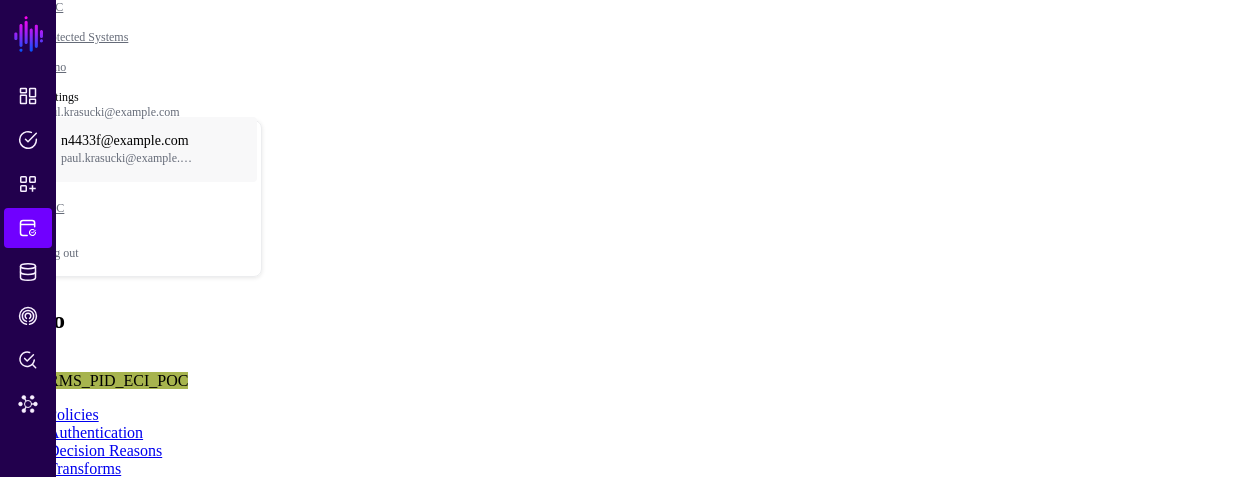 scroll, scrollTop: 0, scrollLeft: 0, axis: both 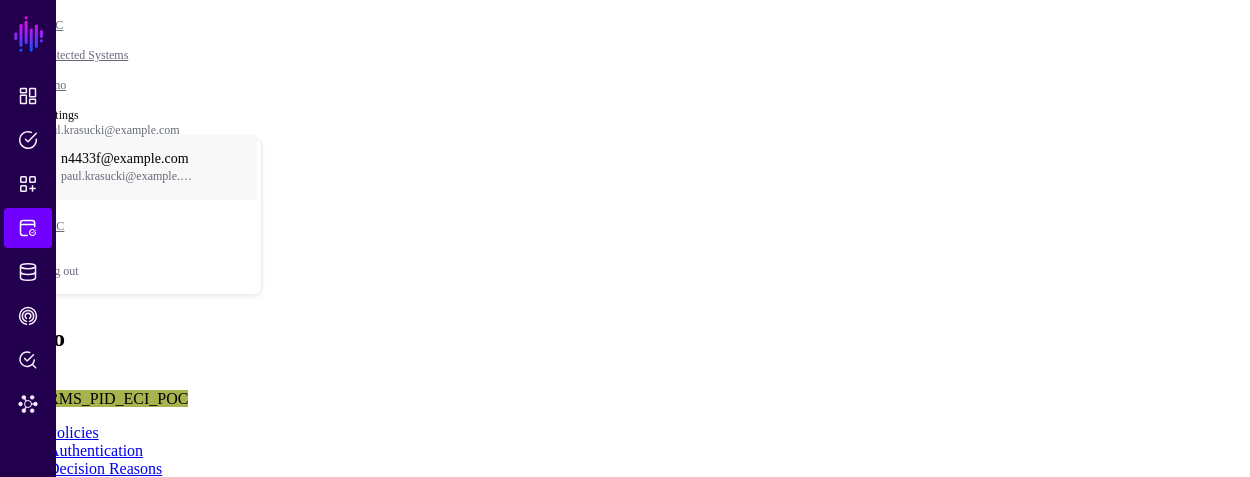 click on "Actions" 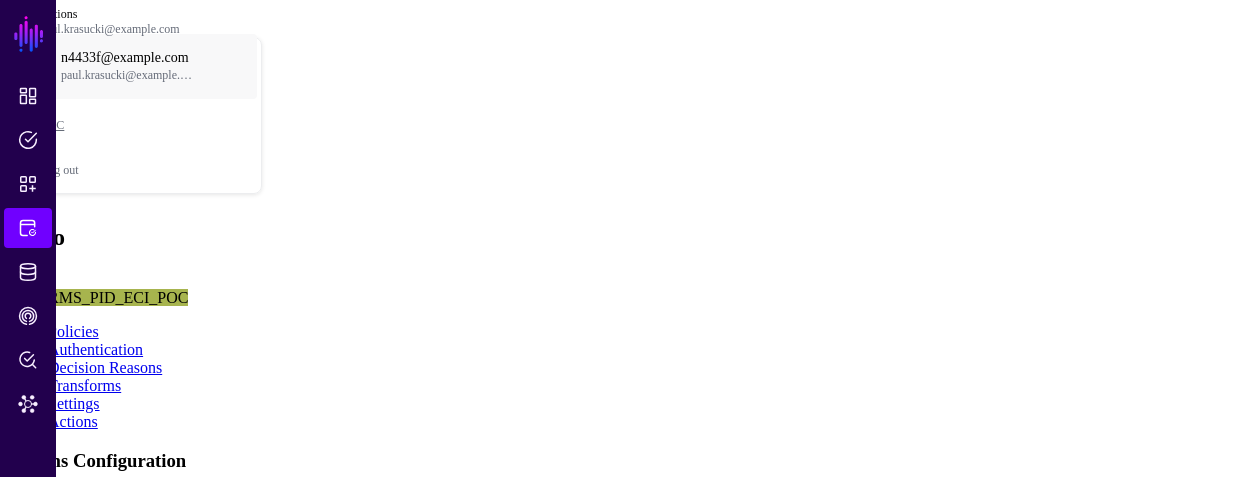 scroll, scrollTop: 0, scrollLeft: 0, axis: both 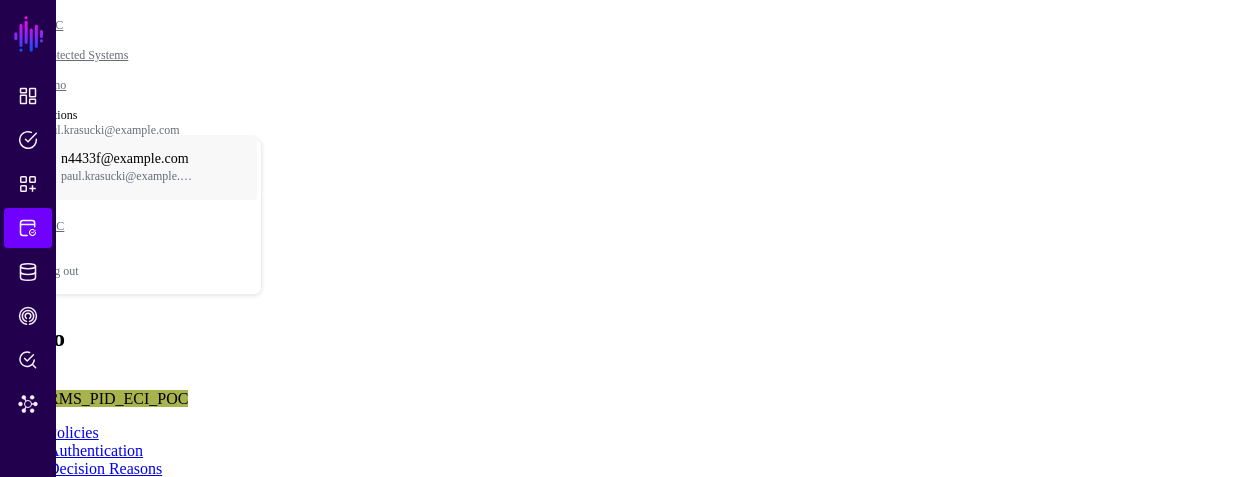 click on "Transforms" 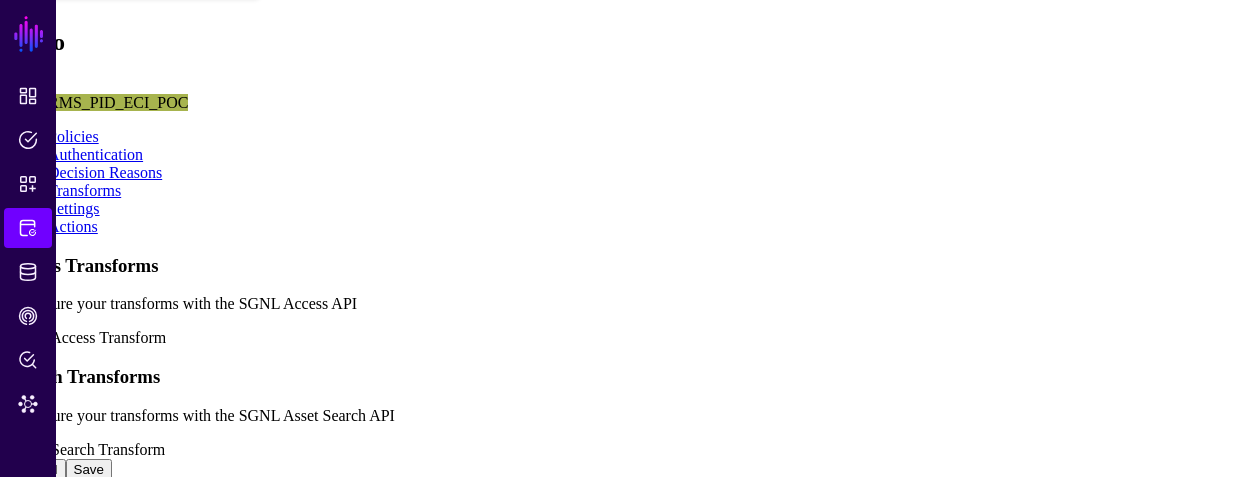 scroll, scrollTop: 300, scrollLeft: 0, axis: vertical 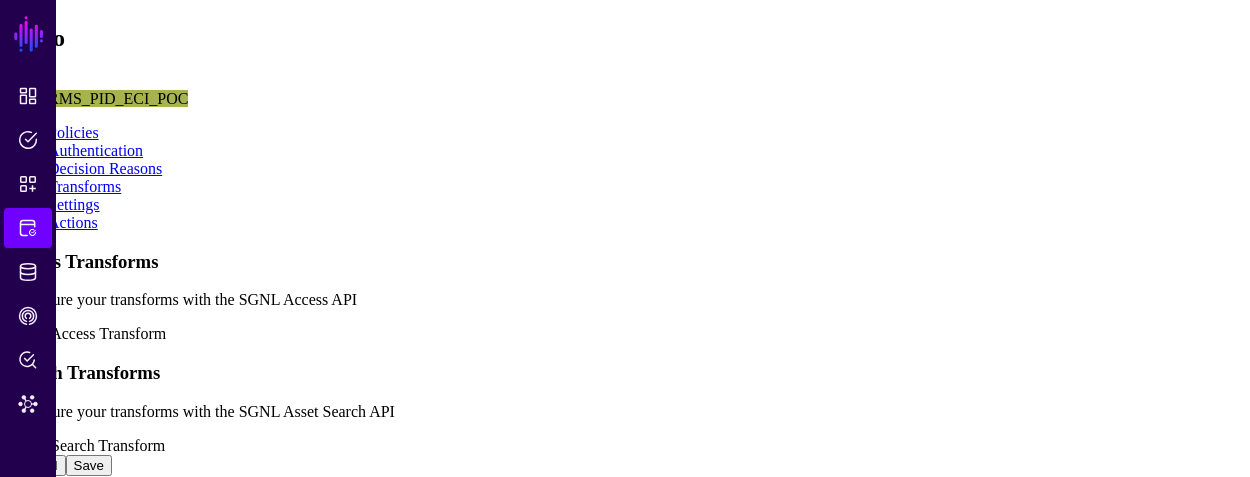 click at bounding box center (8, 333) 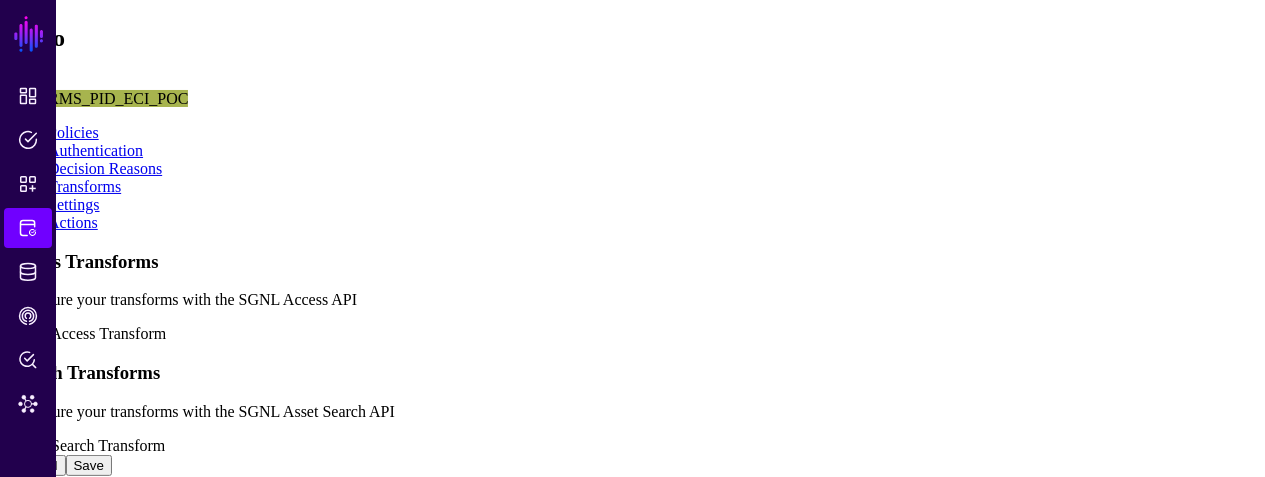 click on "Select Access Transform Add Sailpoint Add Custom" 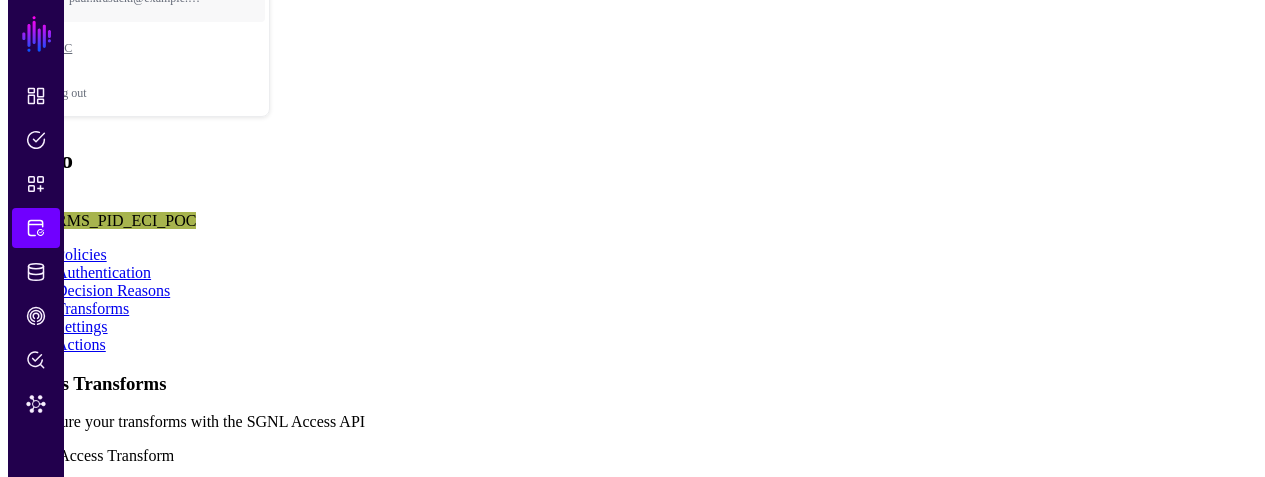 scroll, scrollTop: 300, scrollLeft: 0, axis: vertical 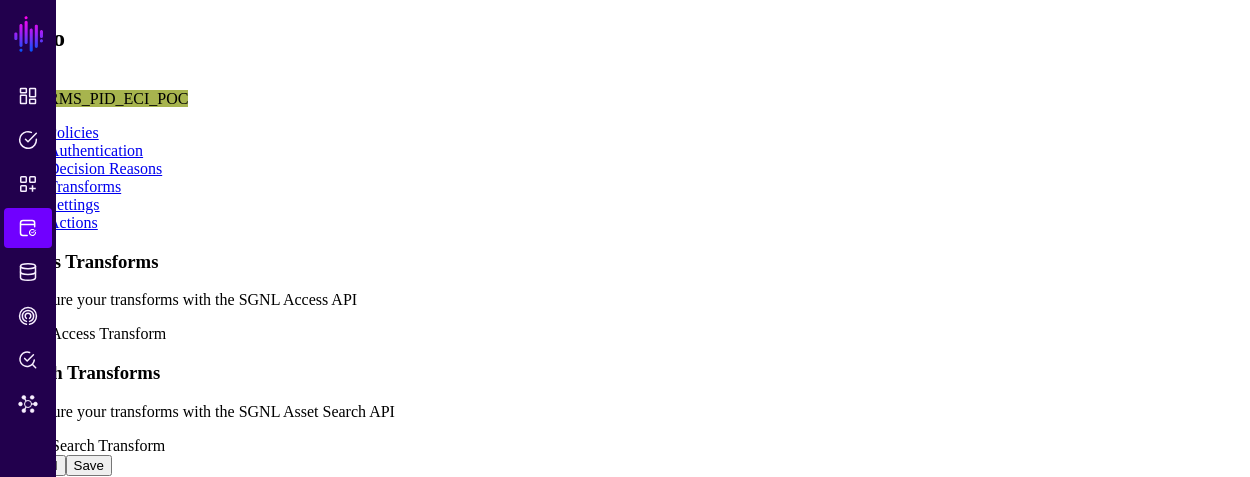 click on "Select Search Transform" at bounding box center [86, 445] 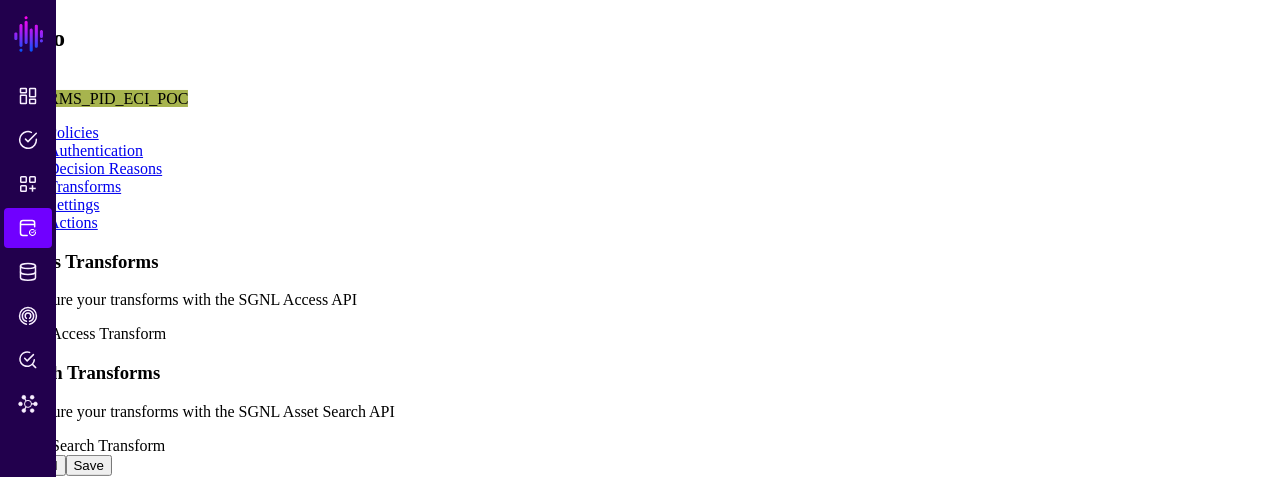 click on "Add" 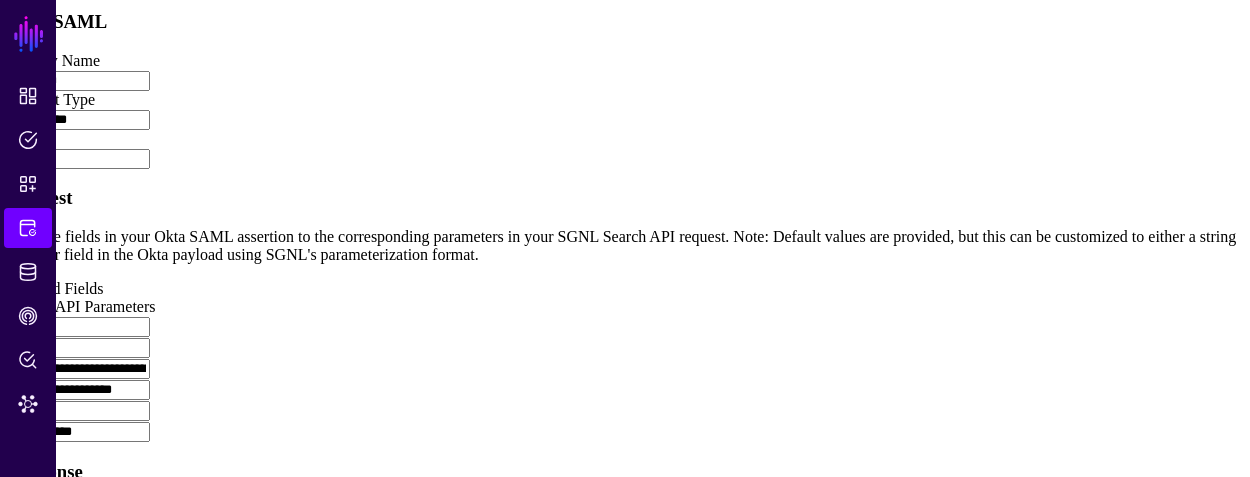 scroll, scrollTop: 720, scrollLeft: 0, axis: vertical 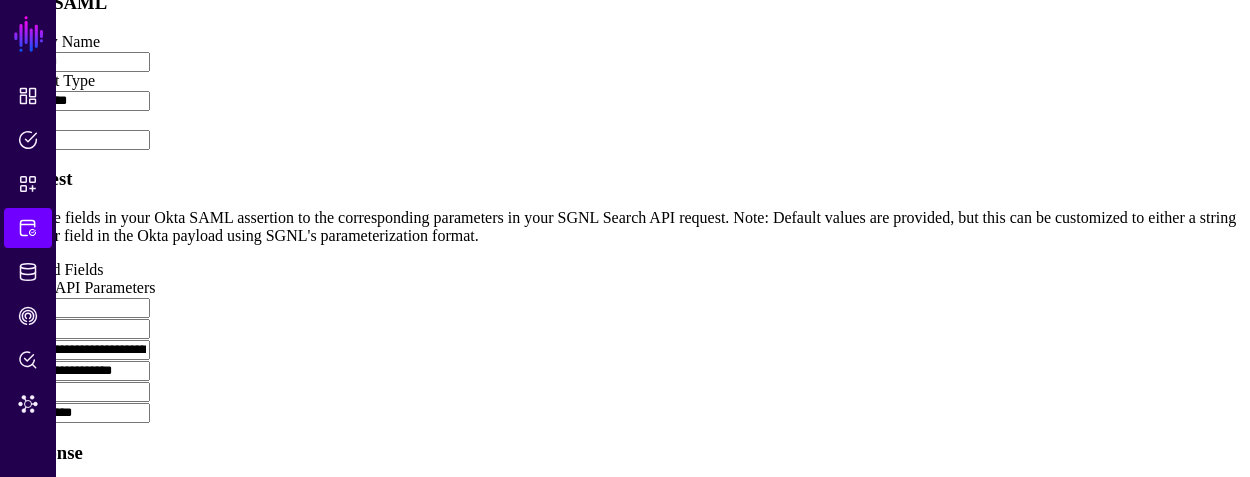 click at bounding box center (8, 318) 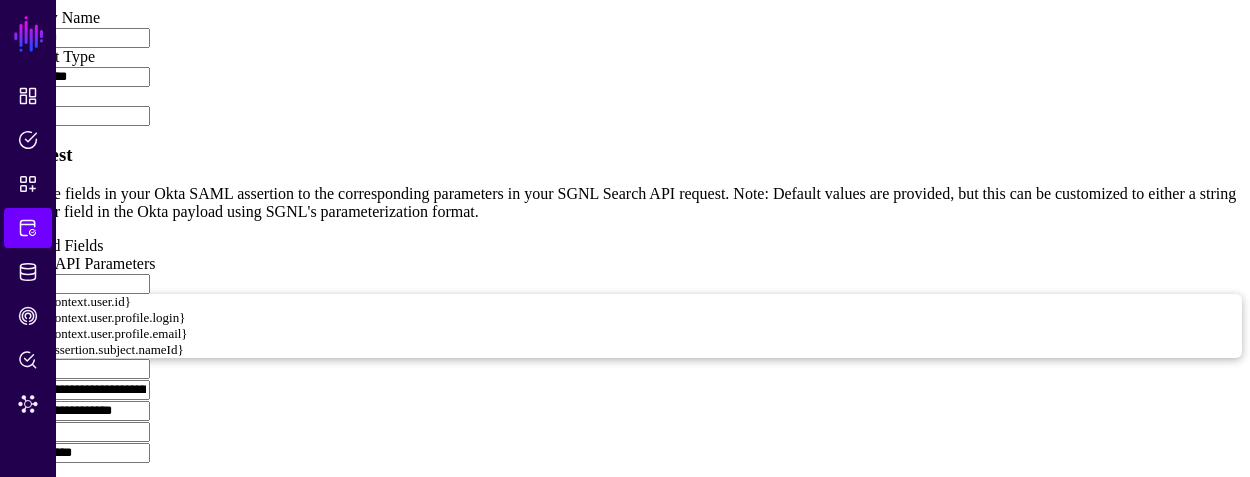 scroll, scrollTop: 720, scrollLeft: 0, axis: vertical 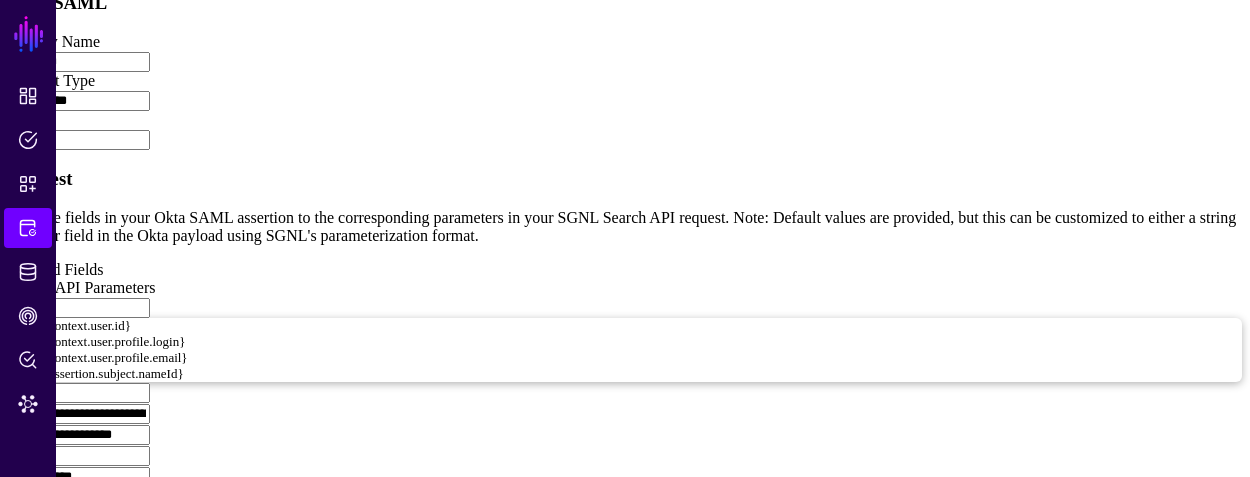 click at bounding box center (79, 308) 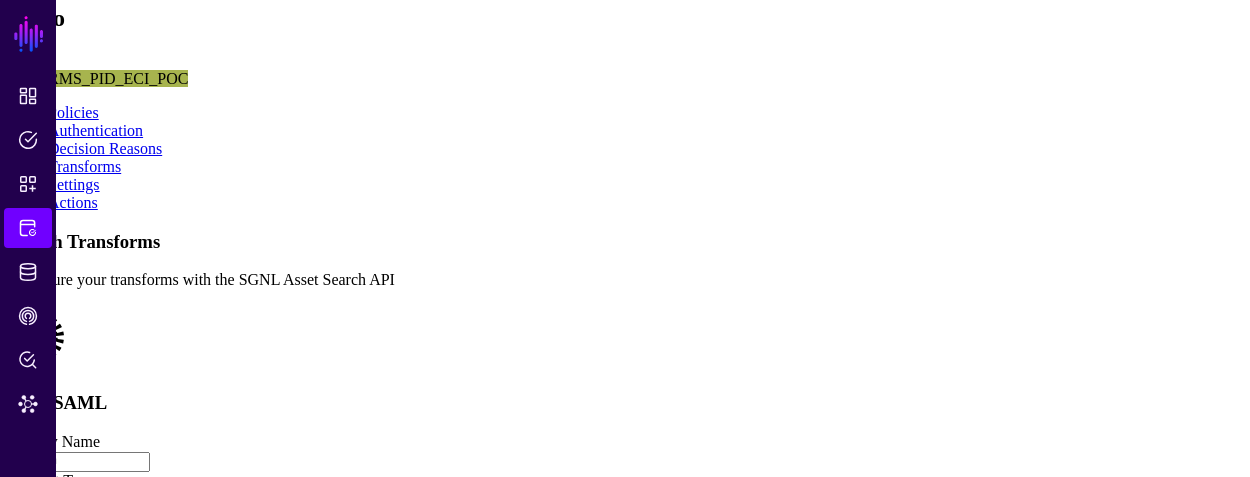 scroll, scrollTop: 220, scrollLeft: 0, axis: vertical 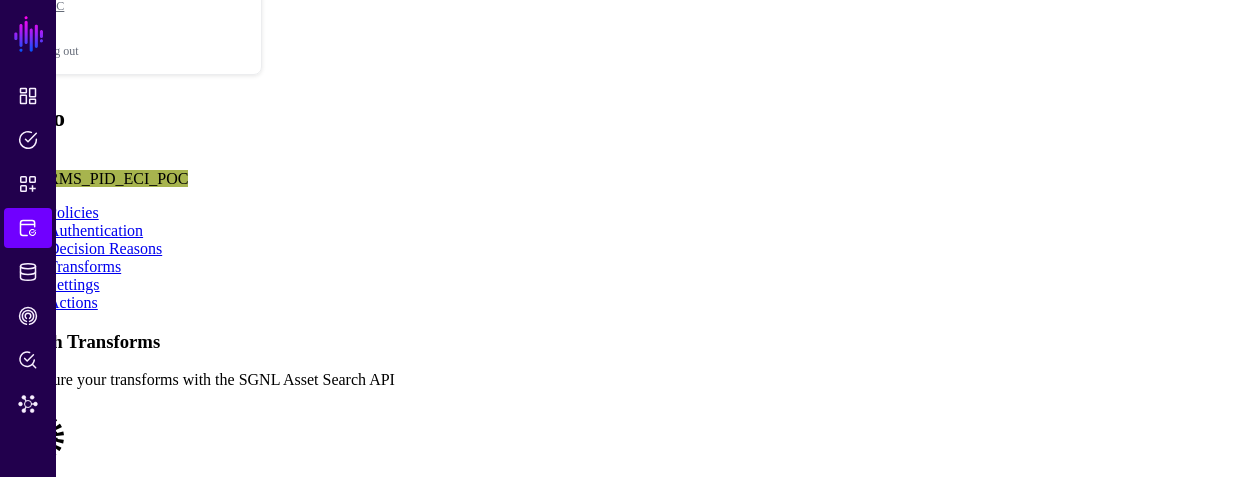 drag, startPoint x: 412, startPoint y: 275, endPoint x: 247, endPoint y: 282, distance: 165.14842 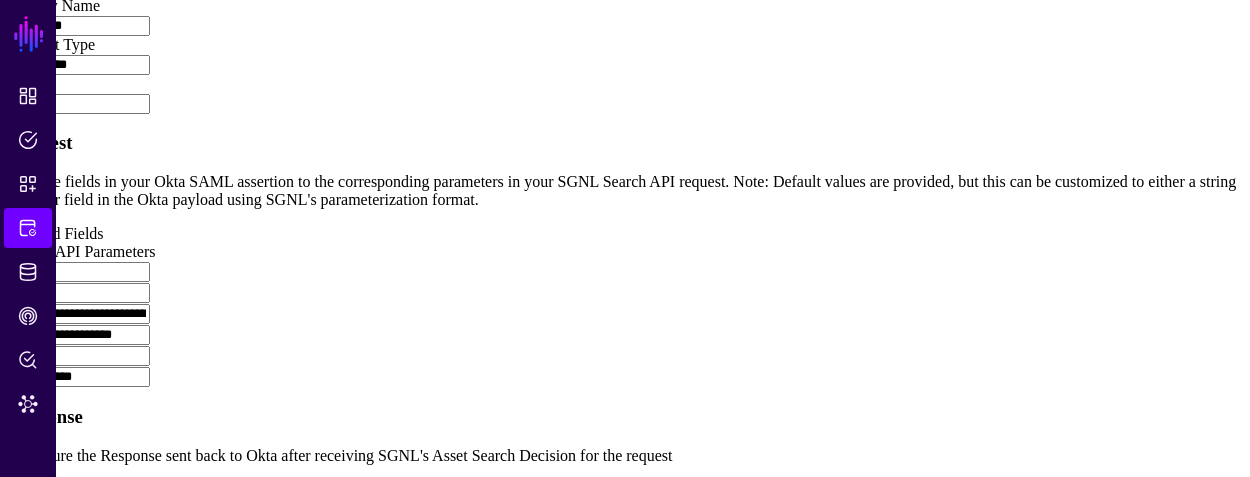 scroll, scrollTop: 820, scrollLeft: 0, axis: vertical 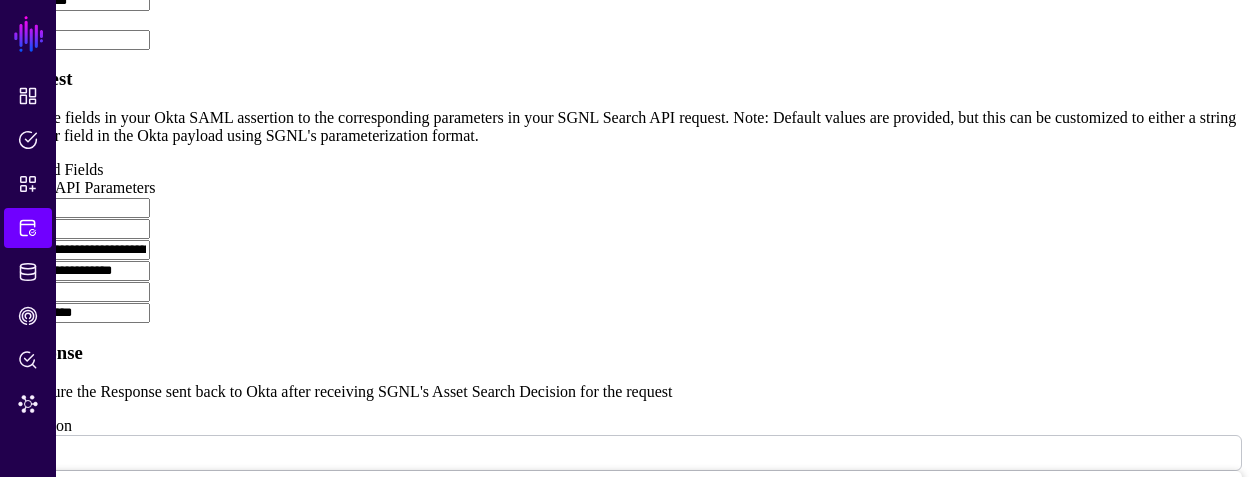 type on "**********" 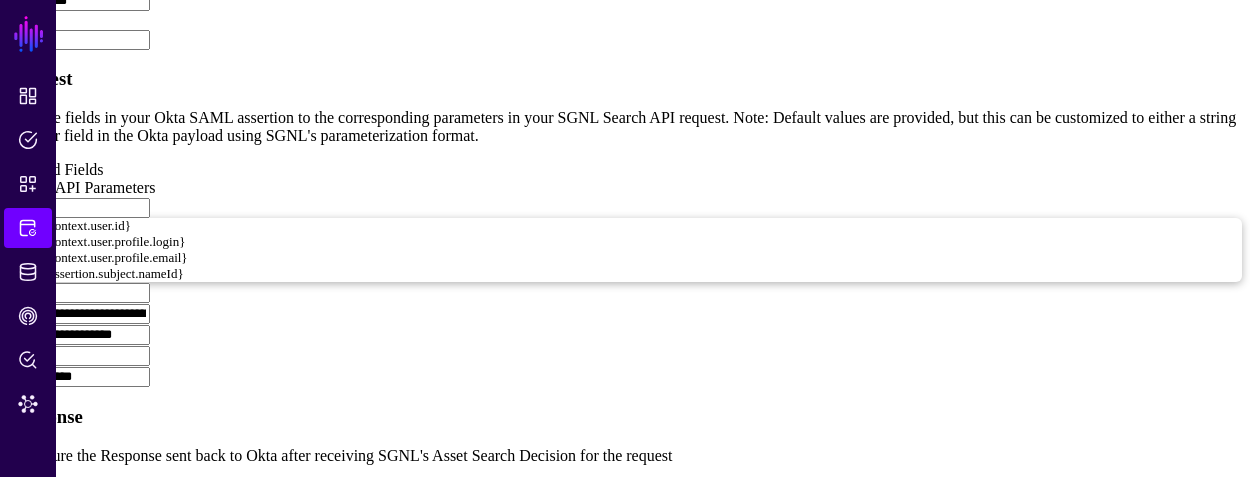 click at bounding box center [79, 208] 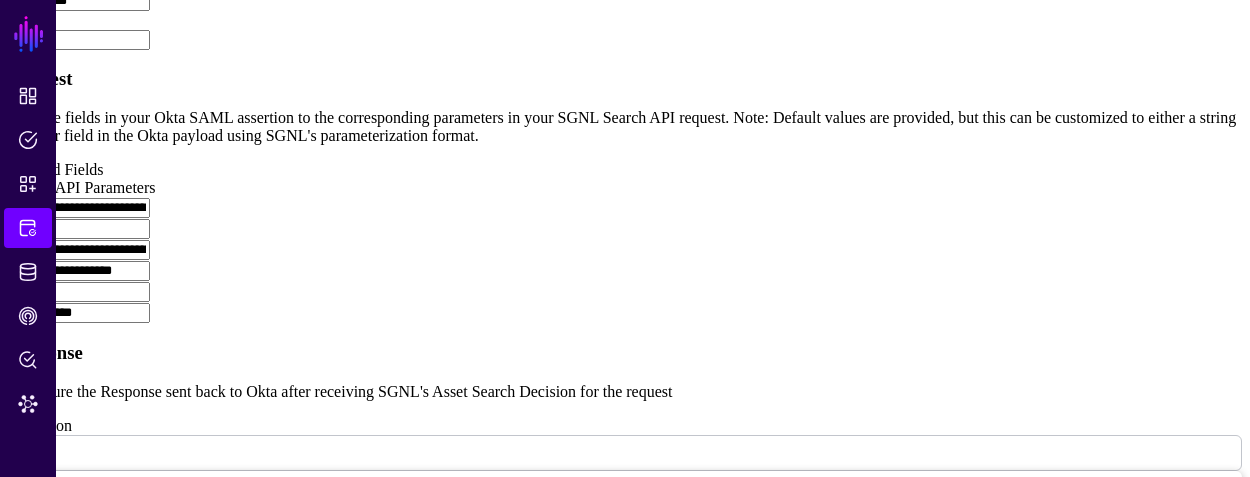 type on "**********" 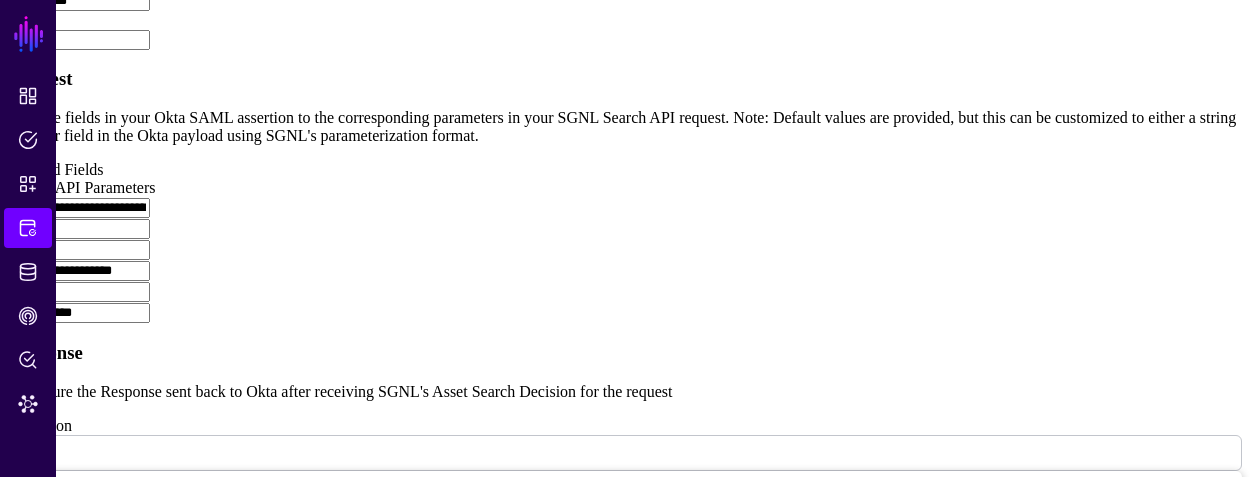 type 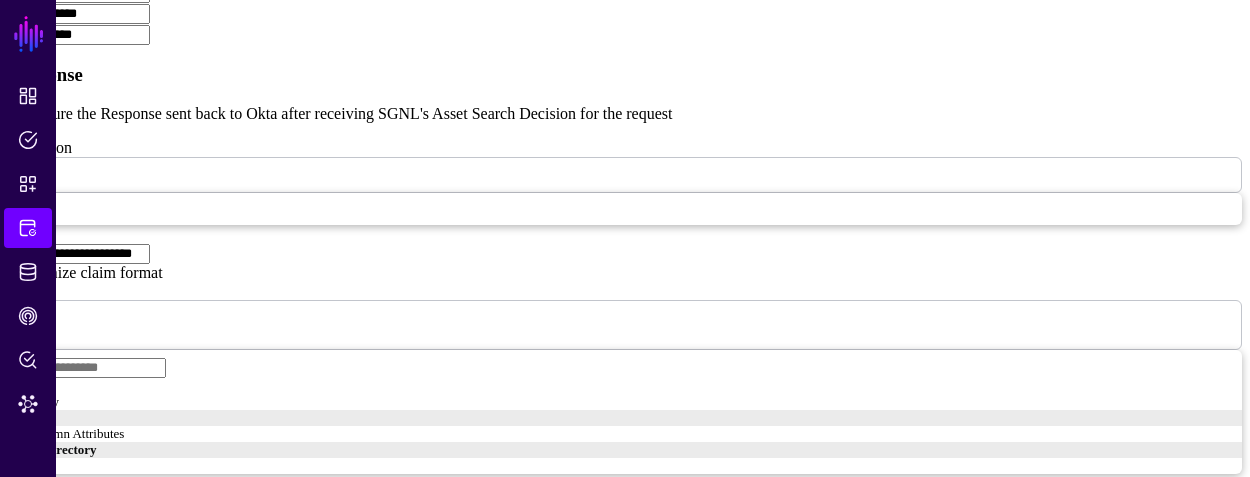 scroll, scrollTop: 1120, scrollLeft: 0, axis: vertical 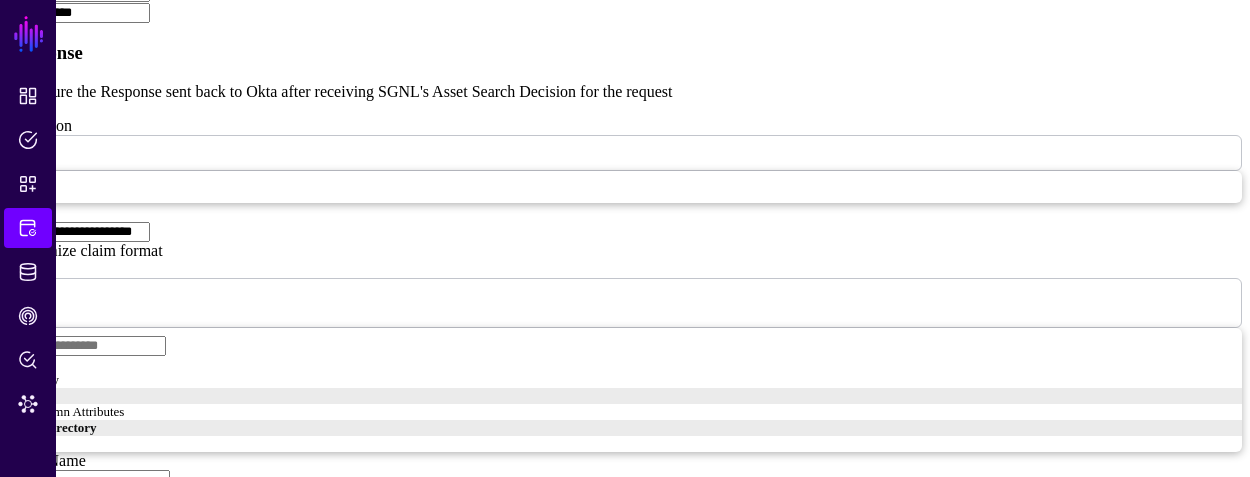 type on "**********" 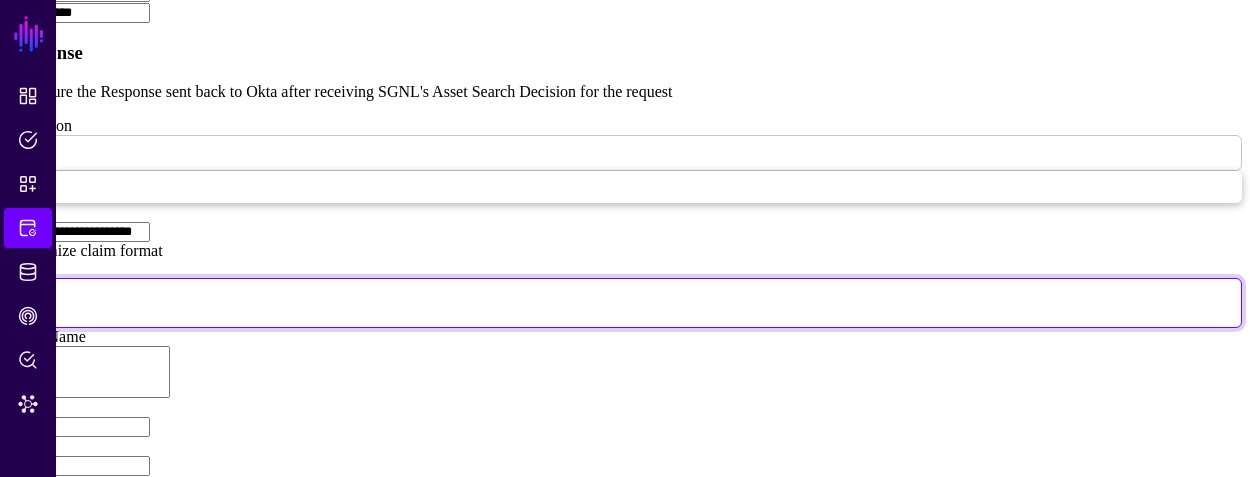 click on "User" at bounding box center [635, -708] 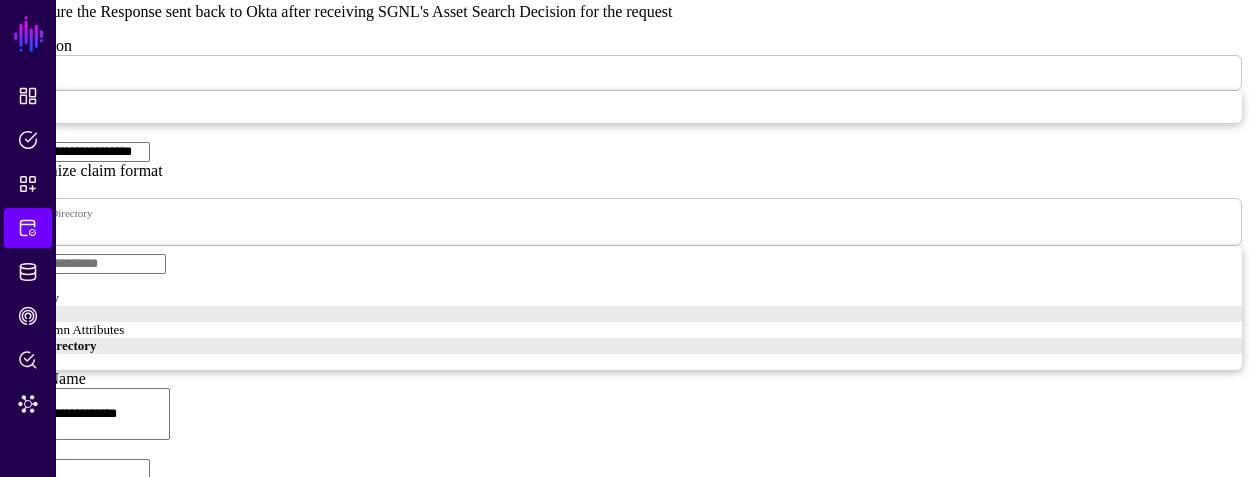 scroll, scrollTop: 1320, scrollLeft: 0, axis: vertical 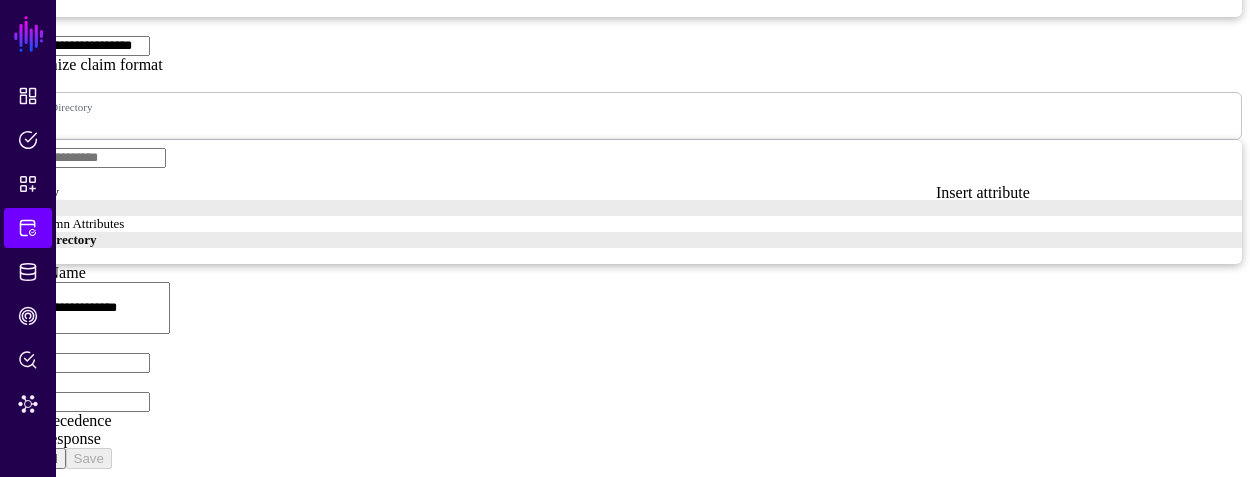 click at bounding box center [8, 373] 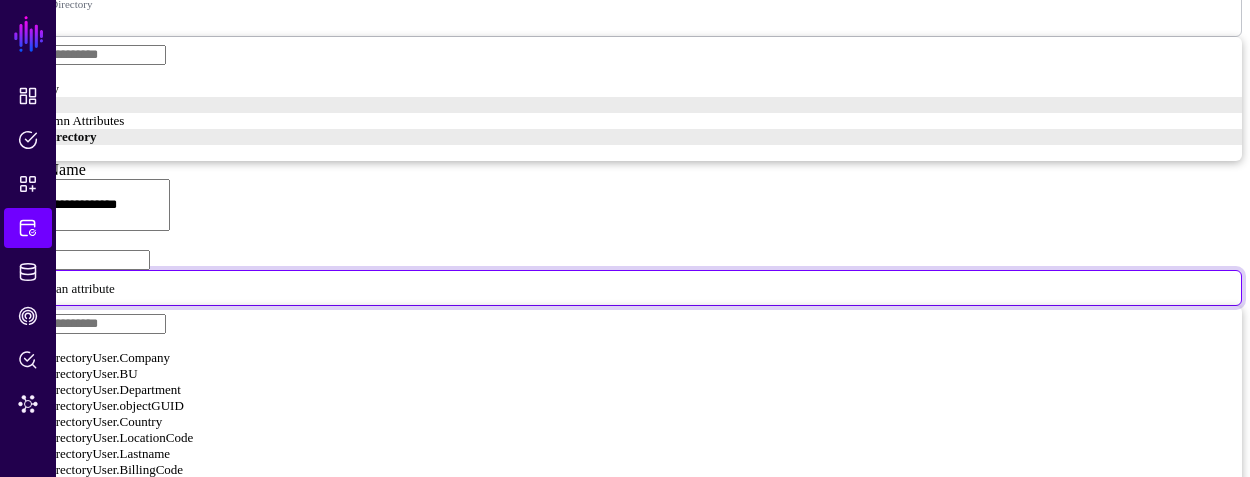 scroll, scrollTop: 1520, scrollLeft: 0, axis: vertical 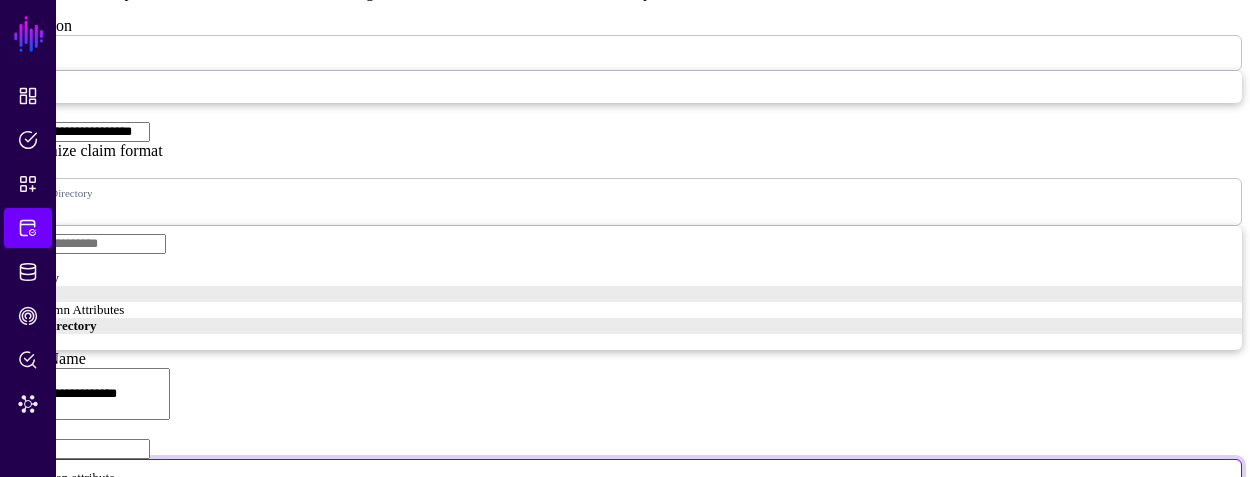 click on "Path" at bounding box center [79, 449] 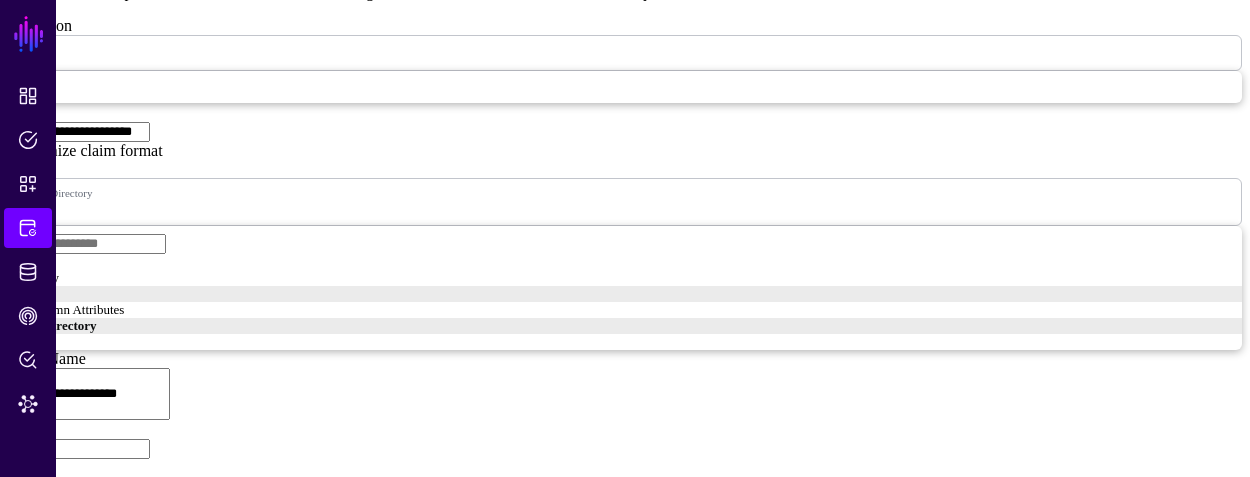 paste on "**********" 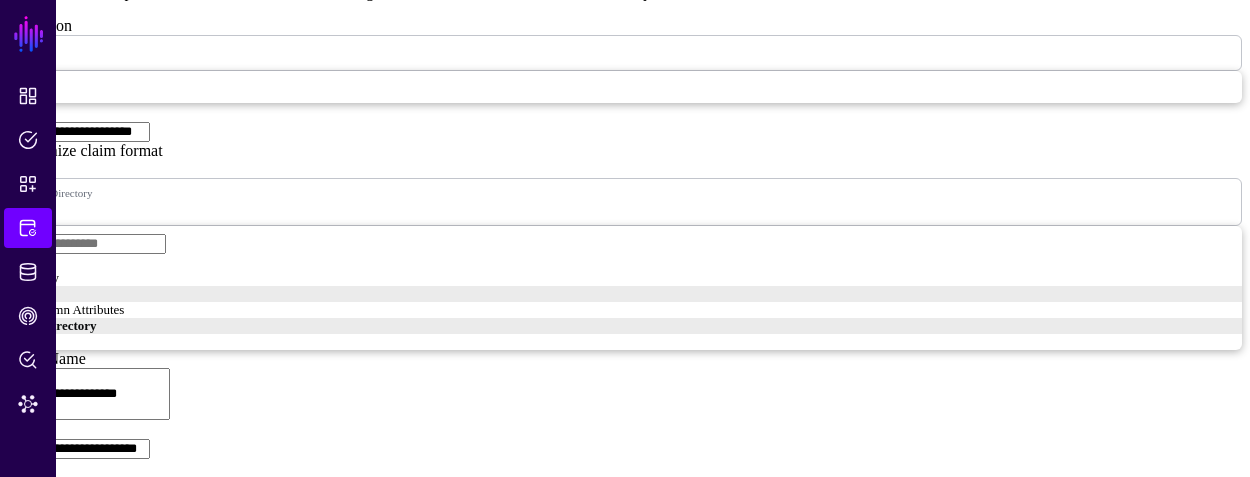 type on "**********" 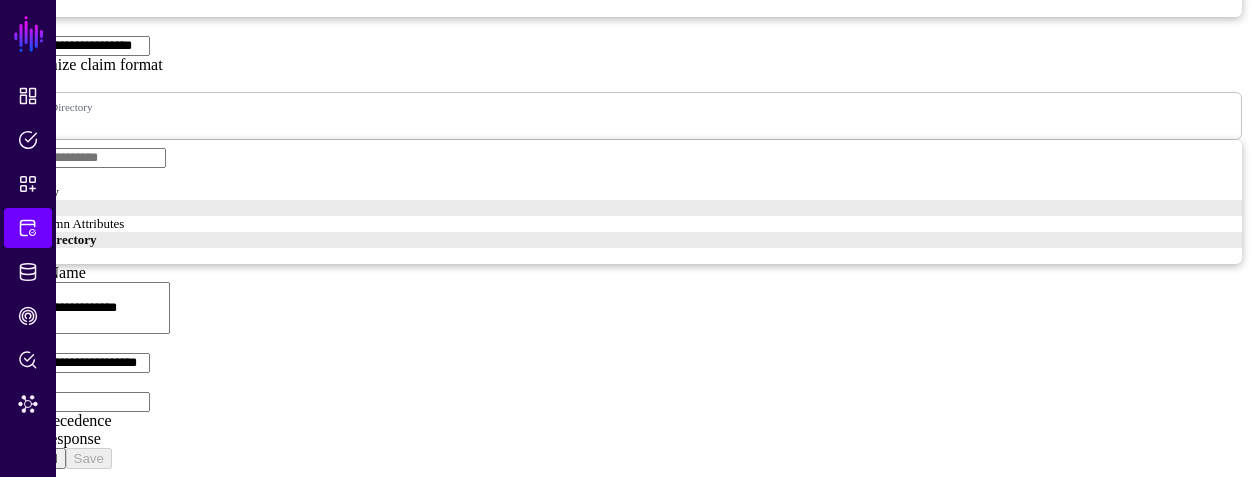 scroll, scrollTop: 1420, scrollLeft: 0, axis: vertical 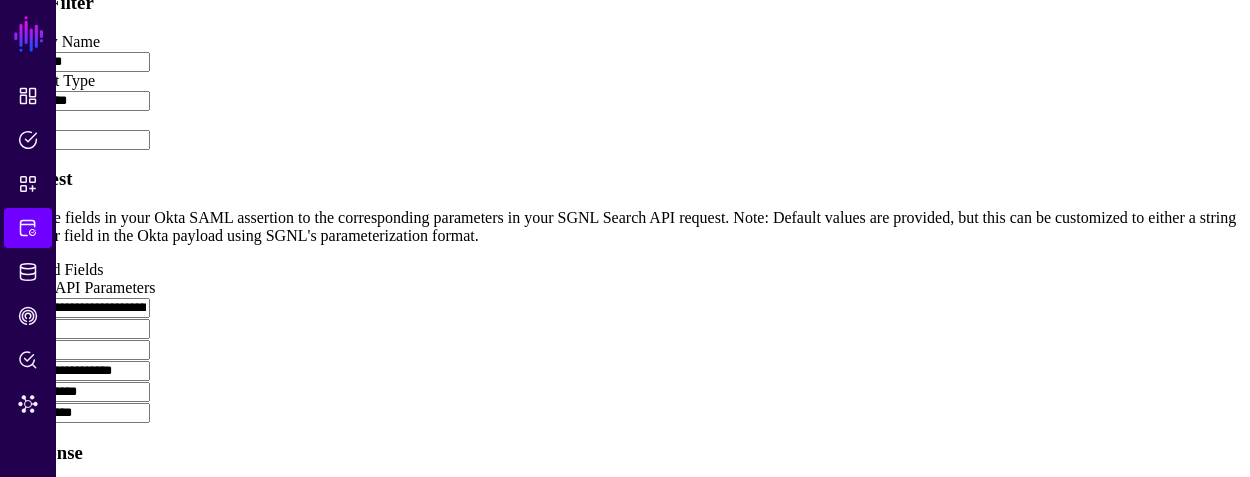 type on "**********" 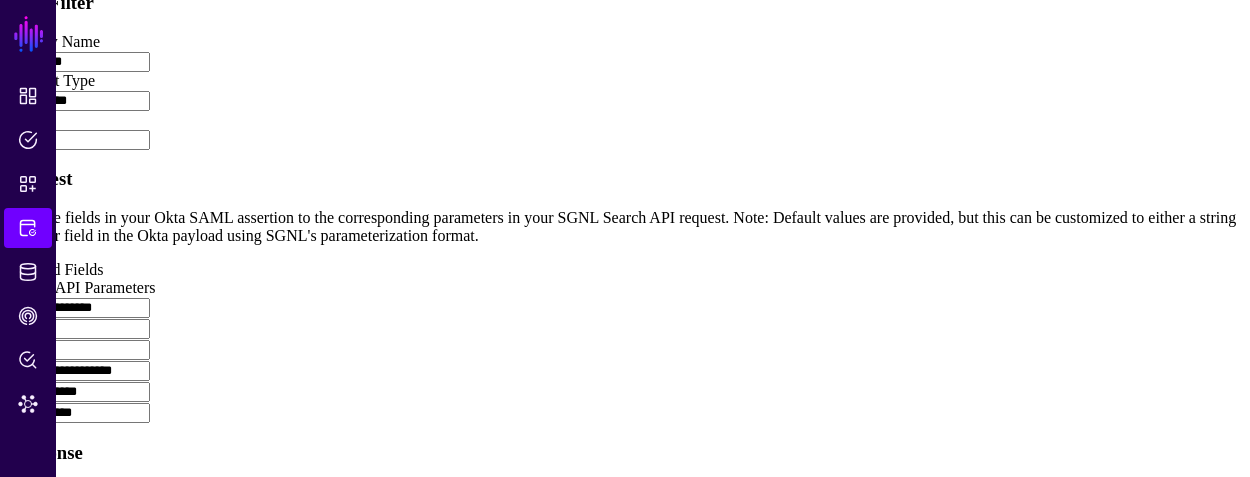type on "**********" 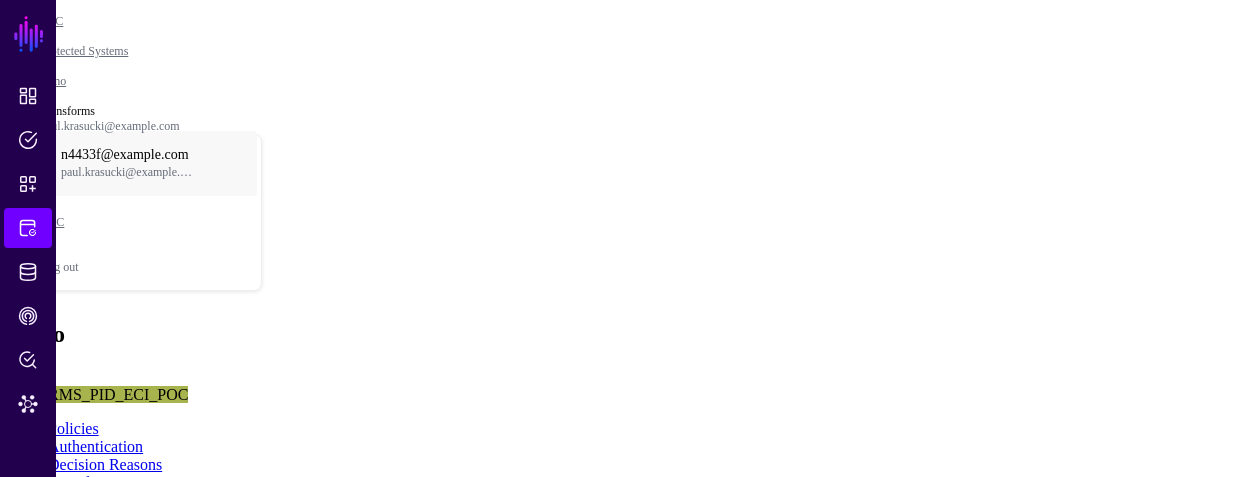 scroll, scrollTop: 0, scrollLeft: 0, axis: both 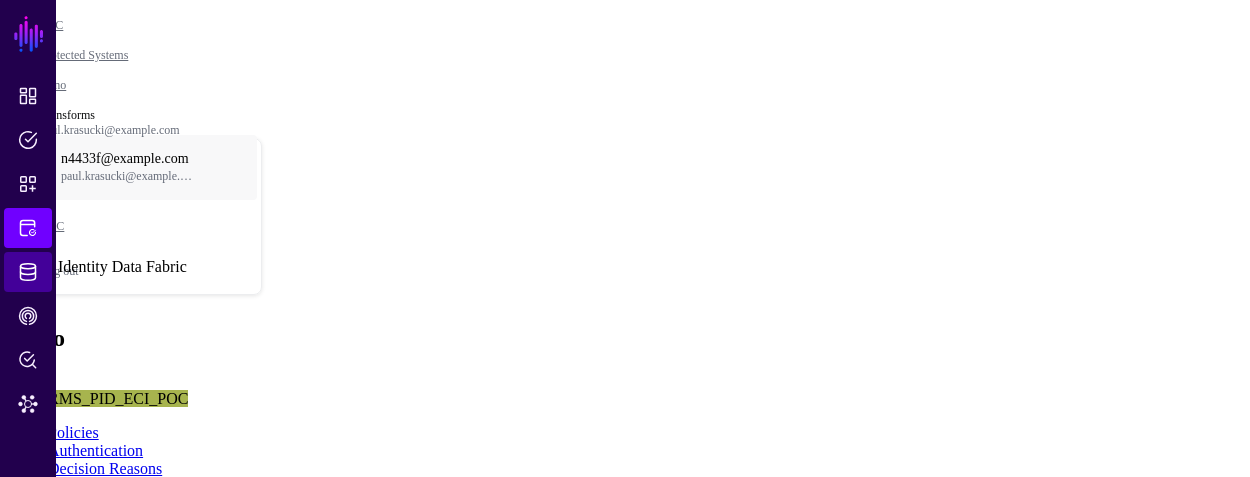 click on "Identity Data Fabric" 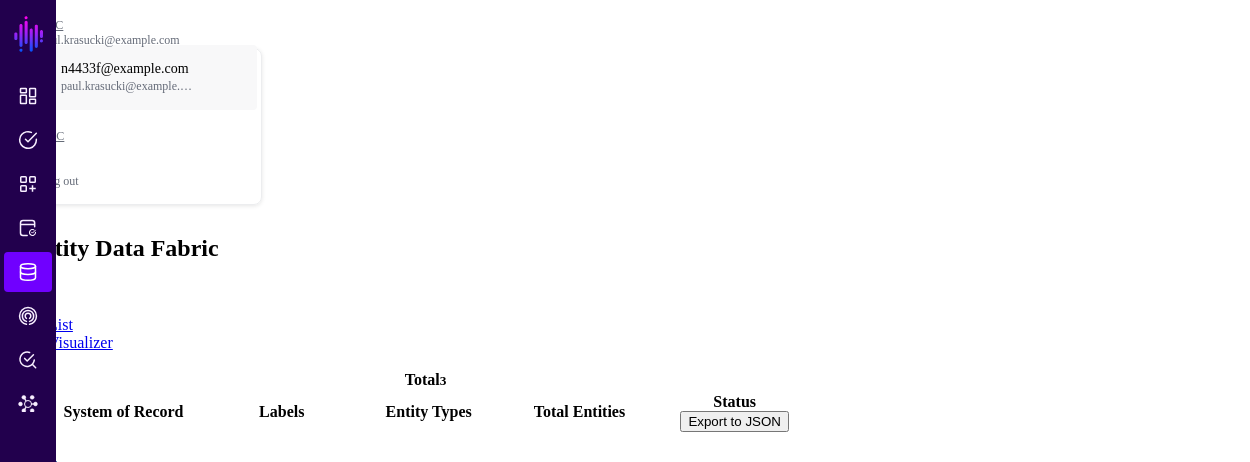 click on "ActiveDirectory" 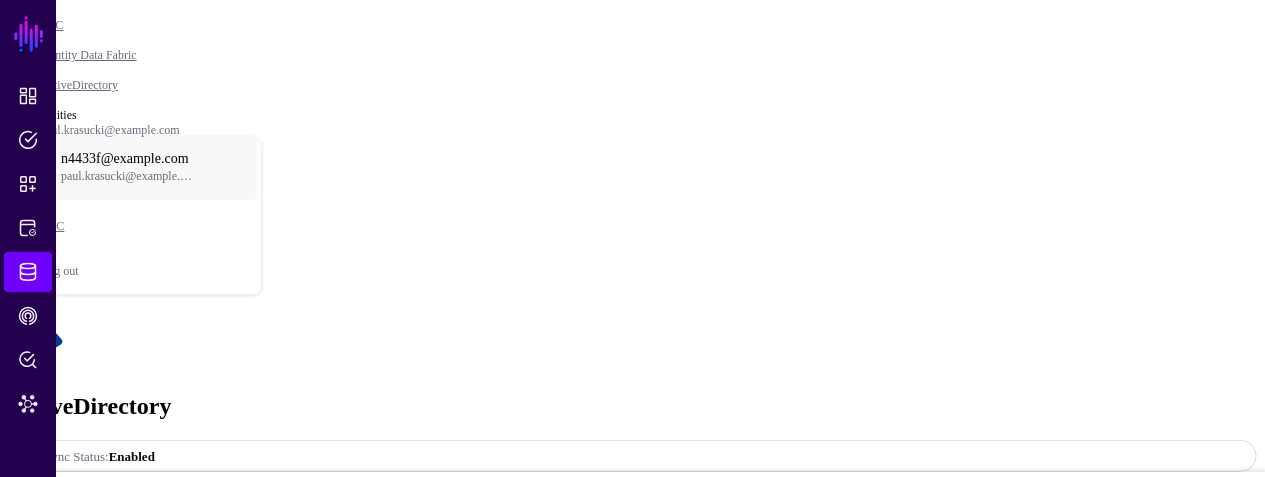 click on "User" 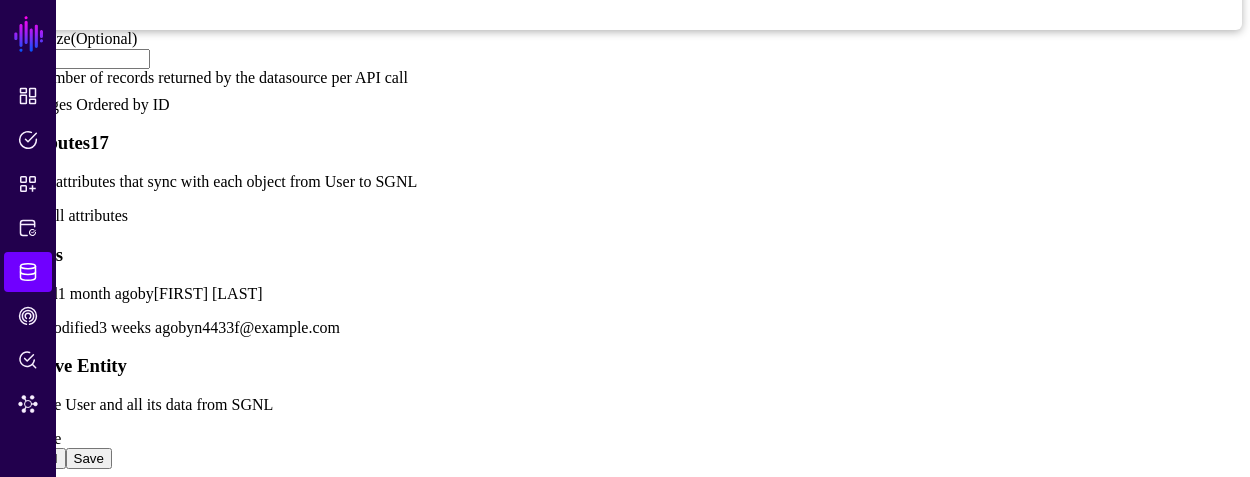 scroll, scrollTop: 1400, scrollLeft: 0, axis: vertical 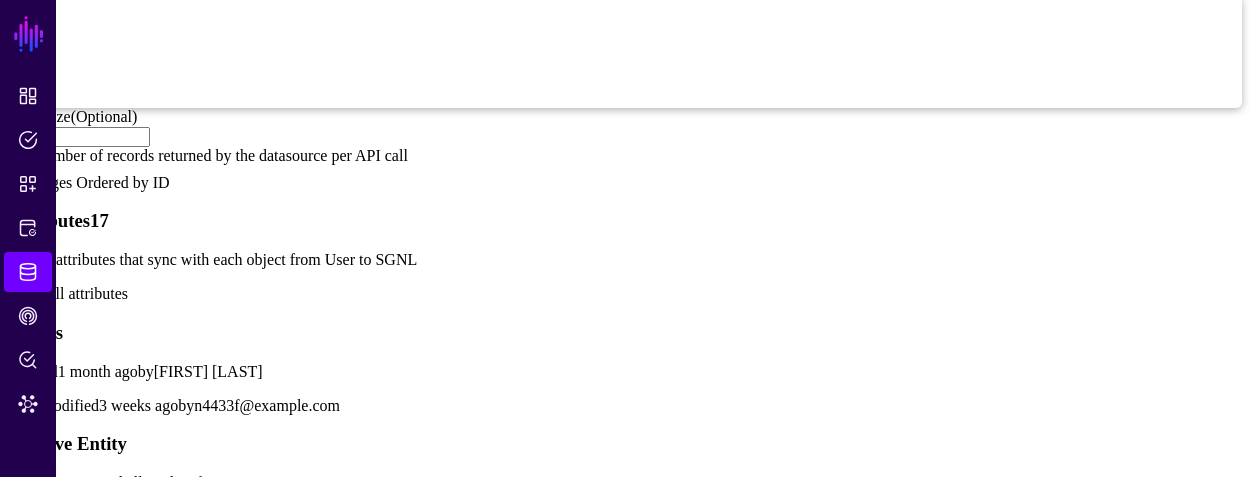 click on "Show all attributes" 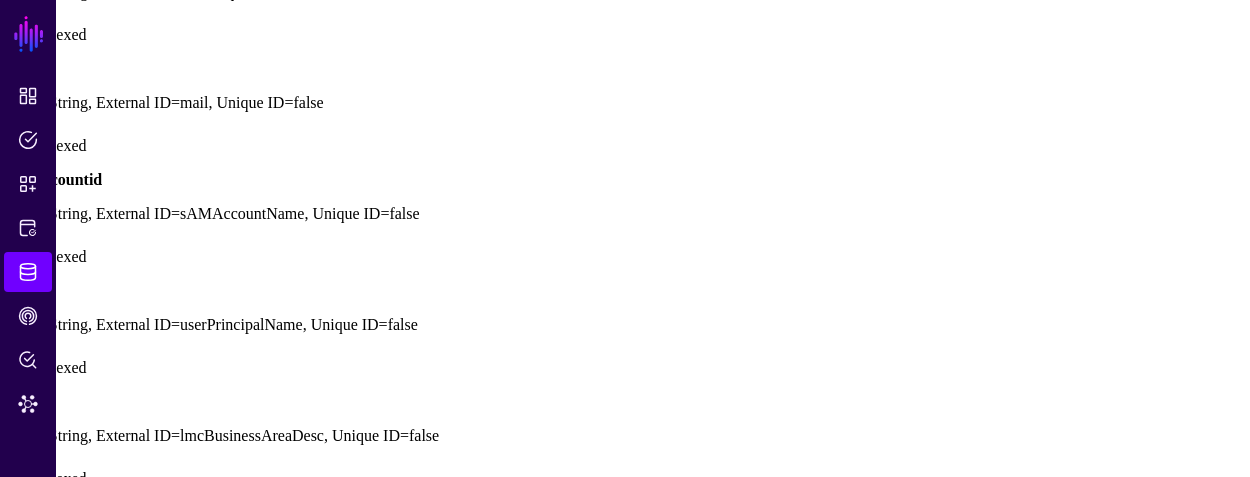 scroll, scrollTop: 1900, scrollLeft: 0, axis: vertical 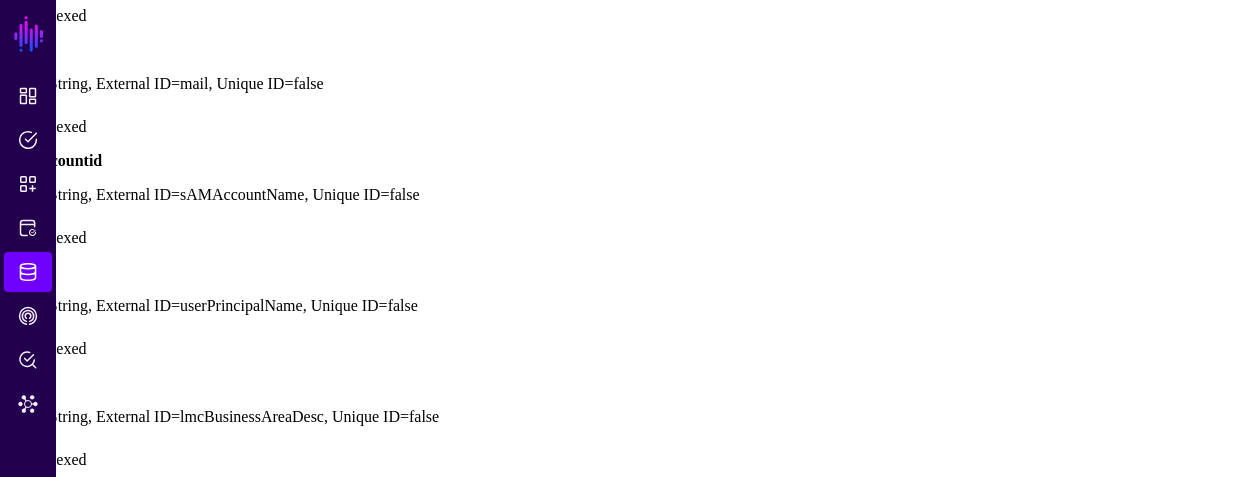 click on "Save" 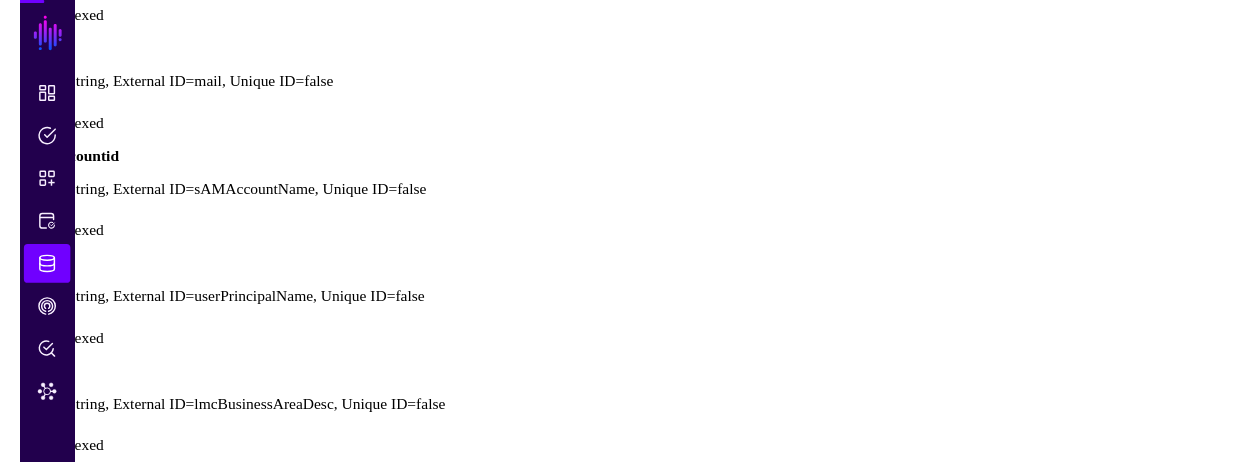 scroll, scrollTop: 0, scrollLeft: 0, axis: both 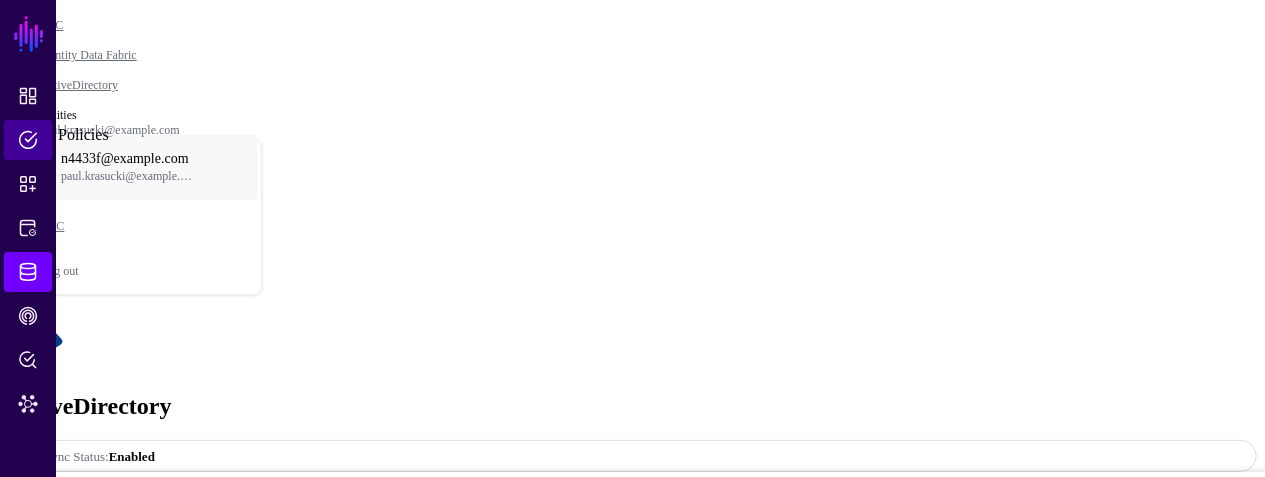 click on "Policies" 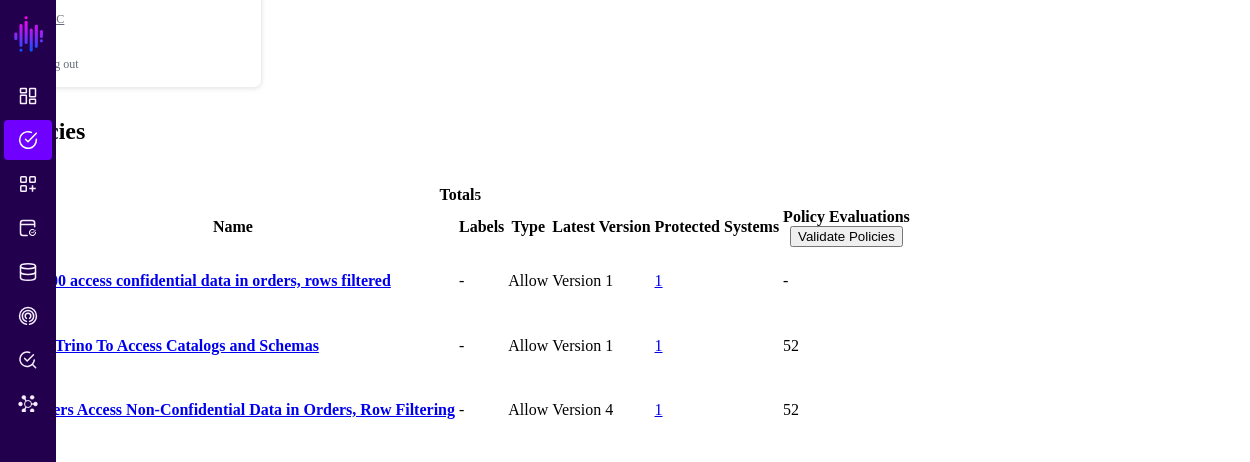 scroll, scrollTop: 126, scrollLeft: 0, axis: vertical 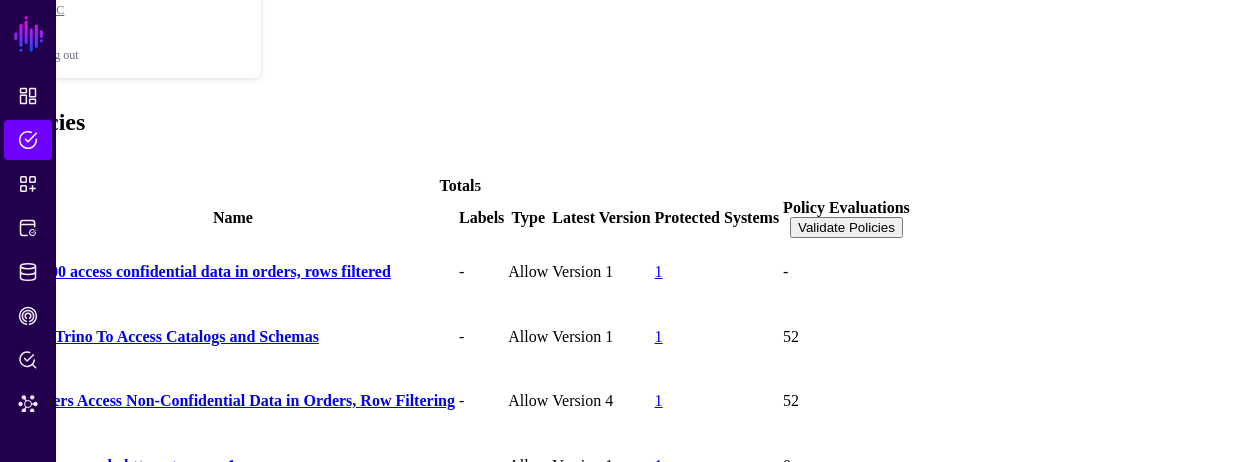 click on "US Users Can See All Columns in Parts After Row Filtering" 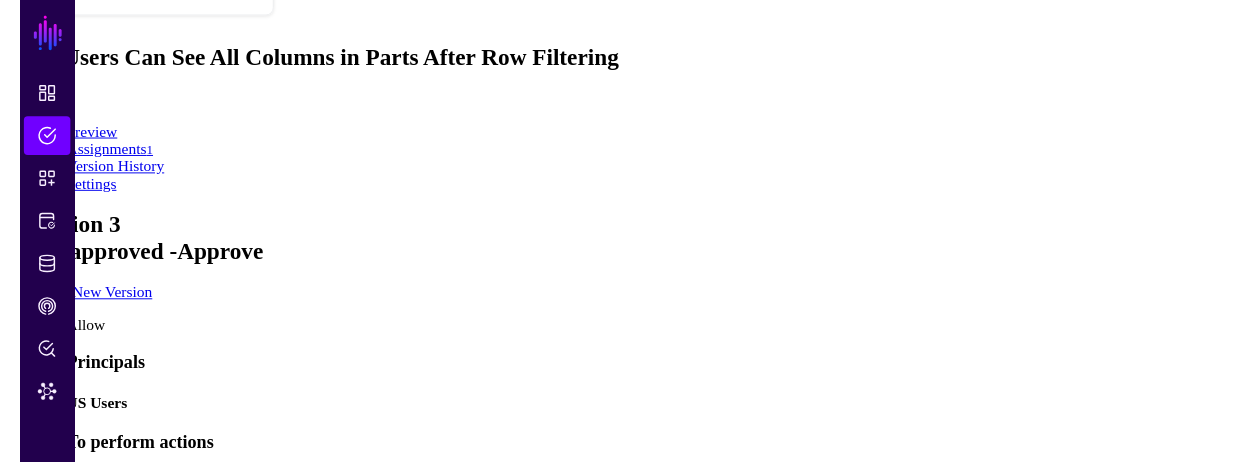 scroll, scrollTop: 0, scrollLeft: 0, axis: both 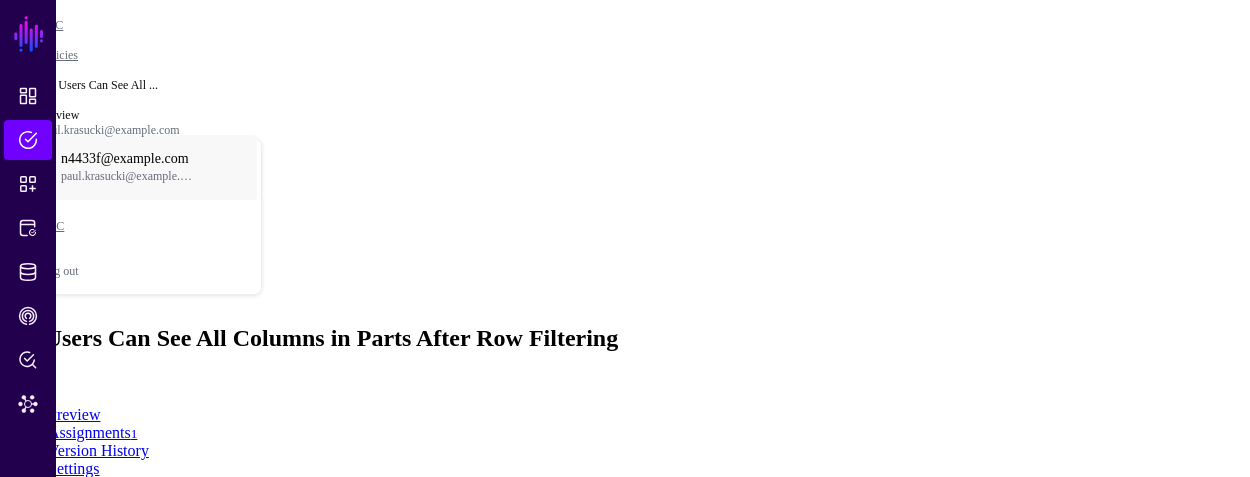 click on "Policies" 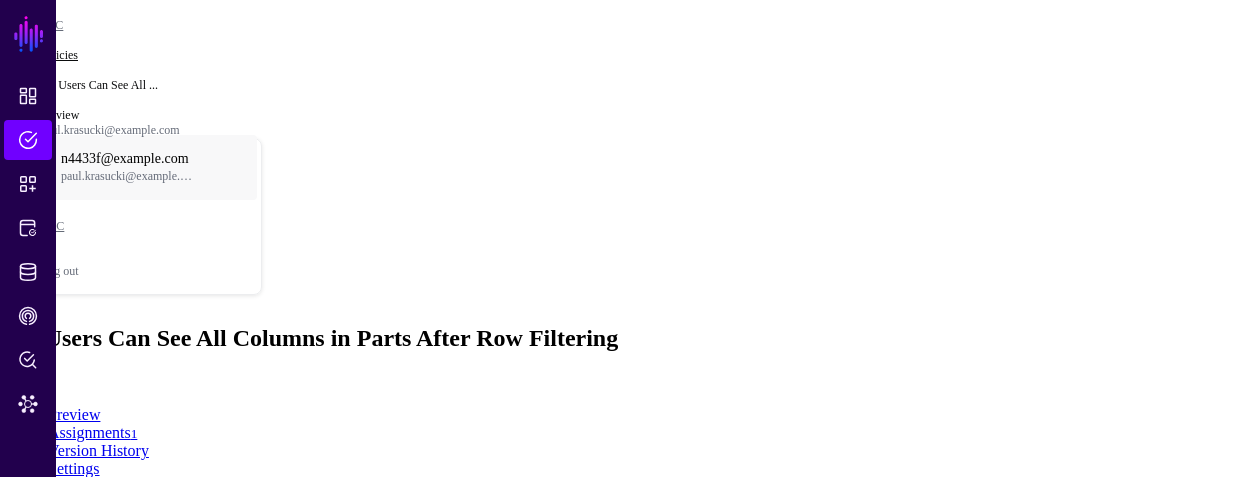 click on "Policies" 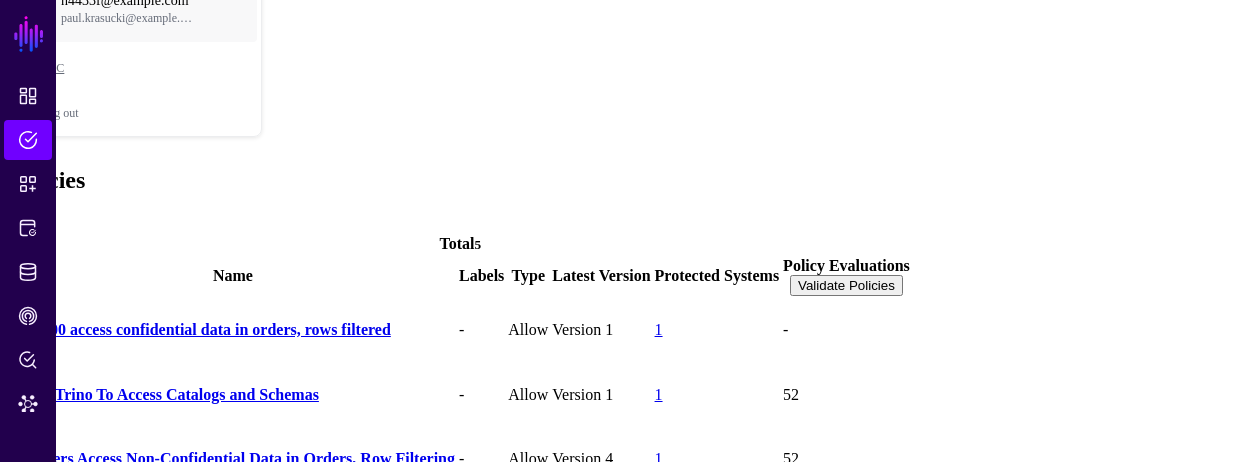 scroll, scrollTop: 100, scrollLeft: 0, axis: vertical 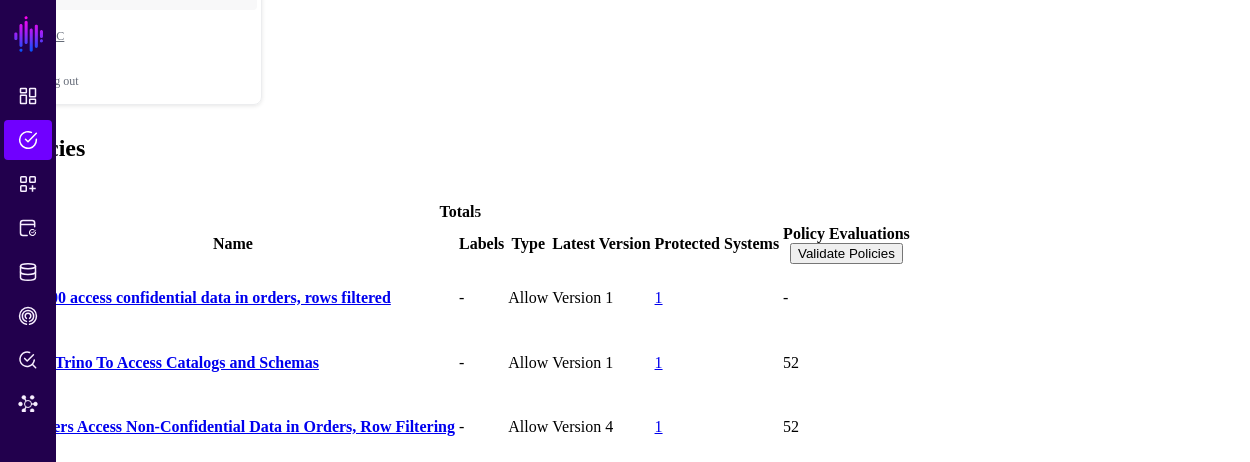 click on "6OE300 access confidential data in orders, rows filtered" 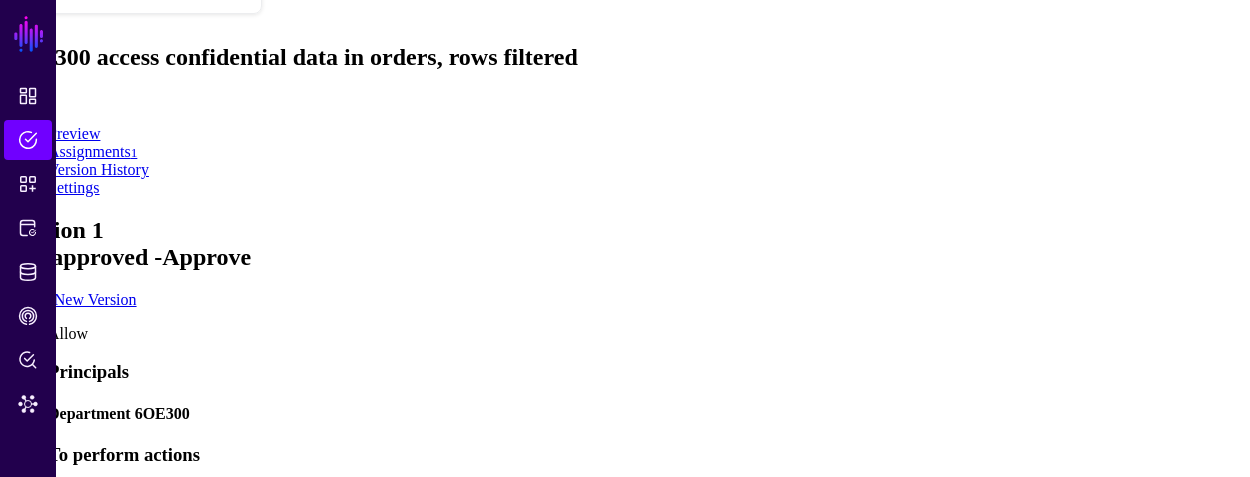scroll, scrollTop: 200, scrollLeft: 0, axis: vertical 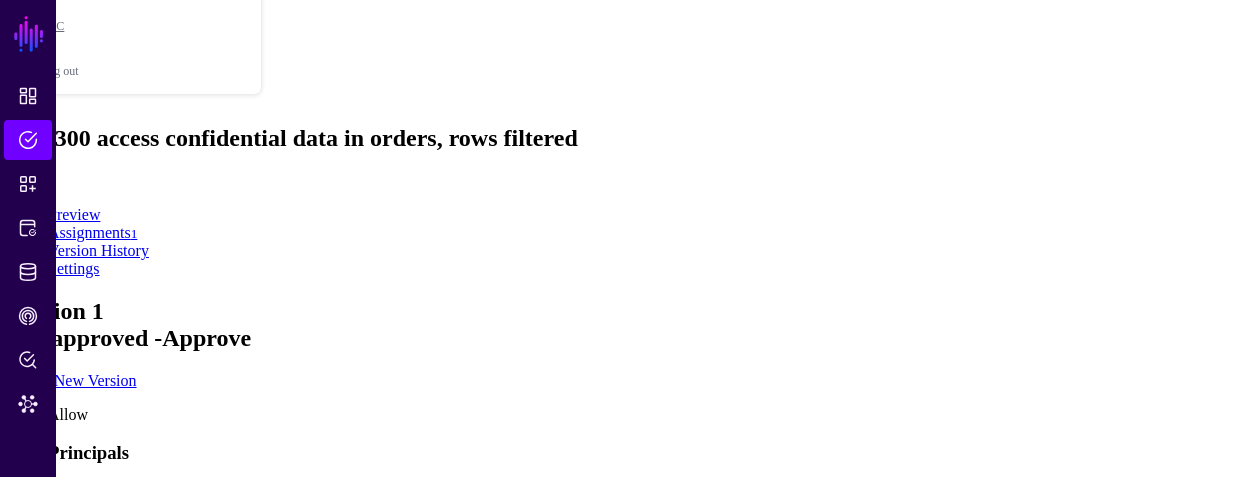 click on "Create New Version" 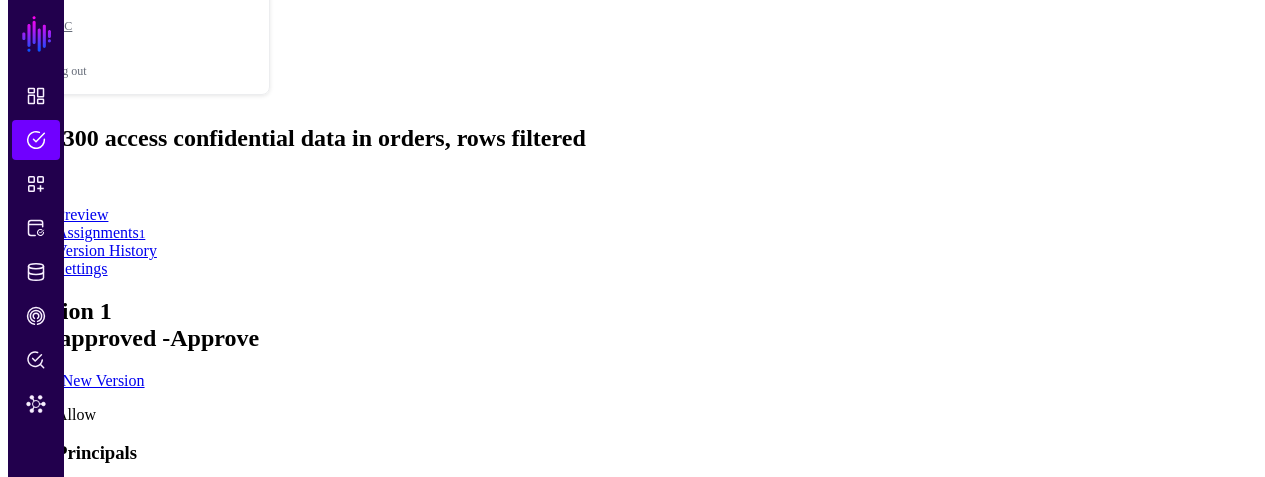 scroll, scrollTop: 0, scrollLeft: 0, axis: both 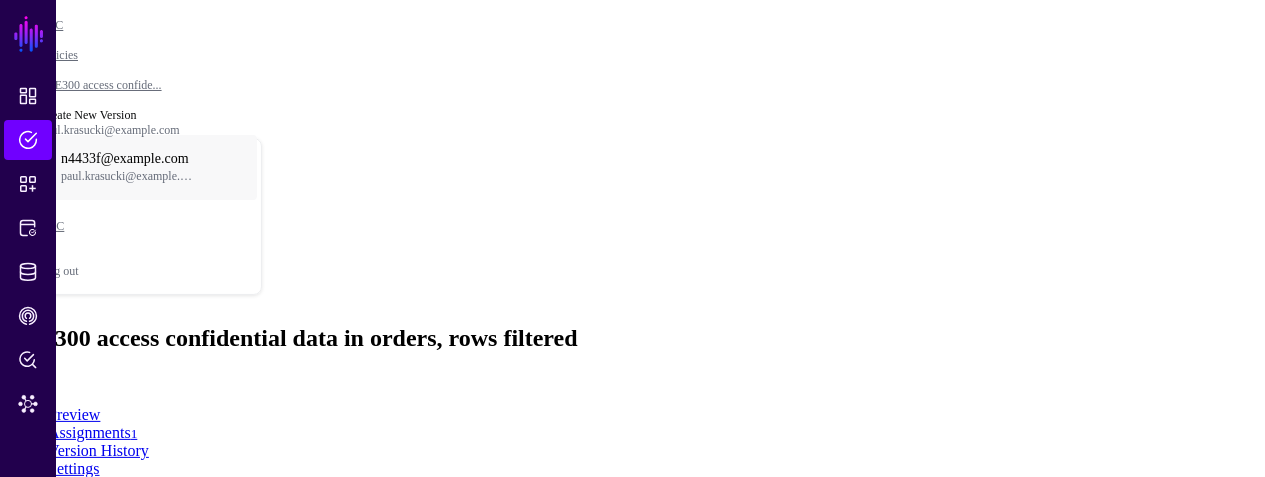 click at bounding box center (48, 897) 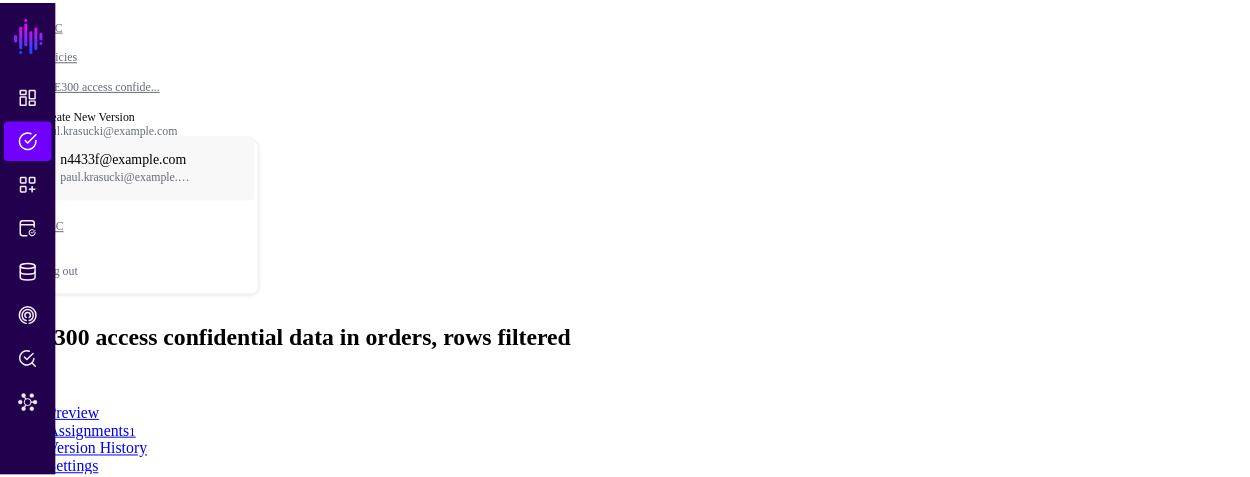 scroll, scrollTop: 88, scrollLeft: 0, axis: vertical 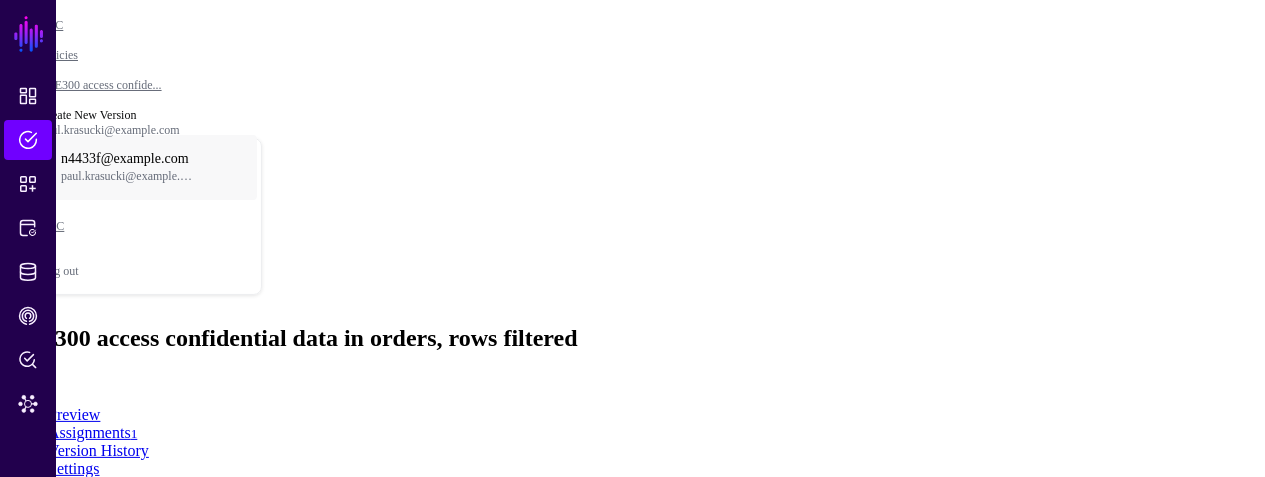 click on "Confidential column in orders table" at bounding box center [652, 1423] 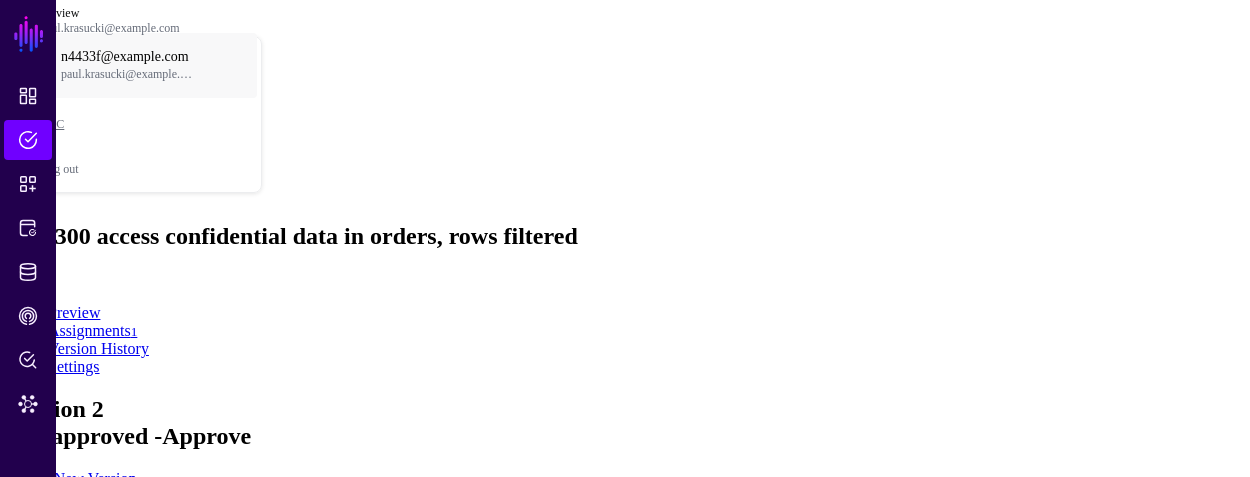 scroll, scrollTop: 100, scrollLeft: 0, axis: vertical 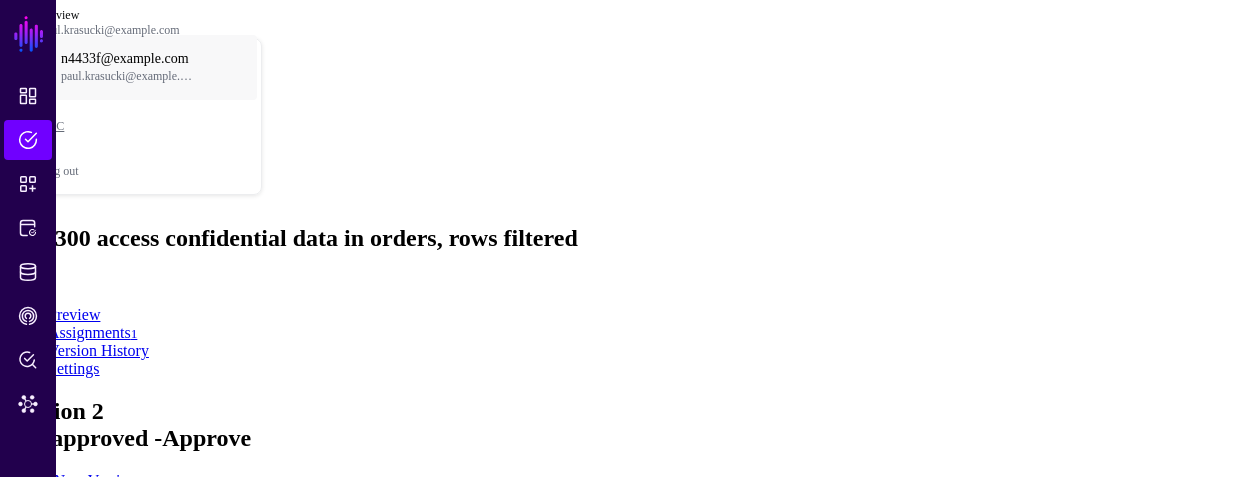click on "Create New Version" 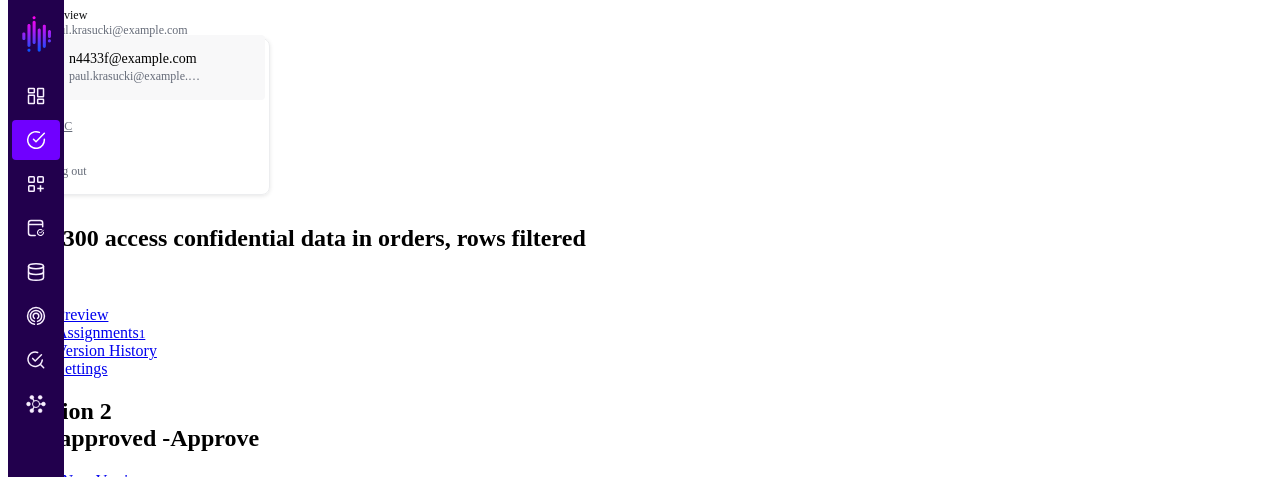 scroll, scrollTop: 0, scrollLeft: 0, axis: both 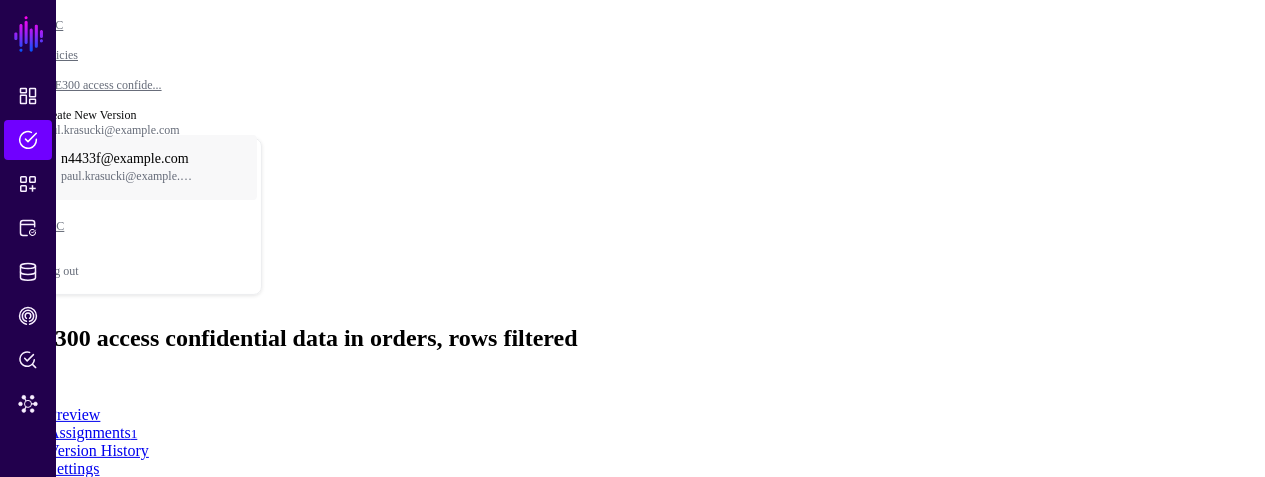 click at bounding box center [48, 979] 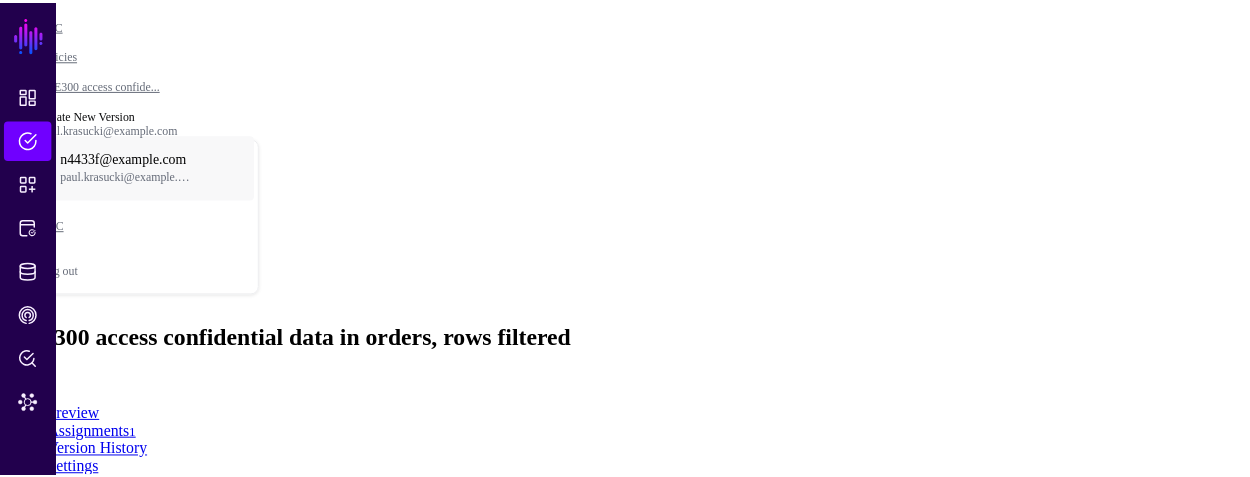 scroll, scrollTop: 300, scrollLeft: 0, axis: vertical 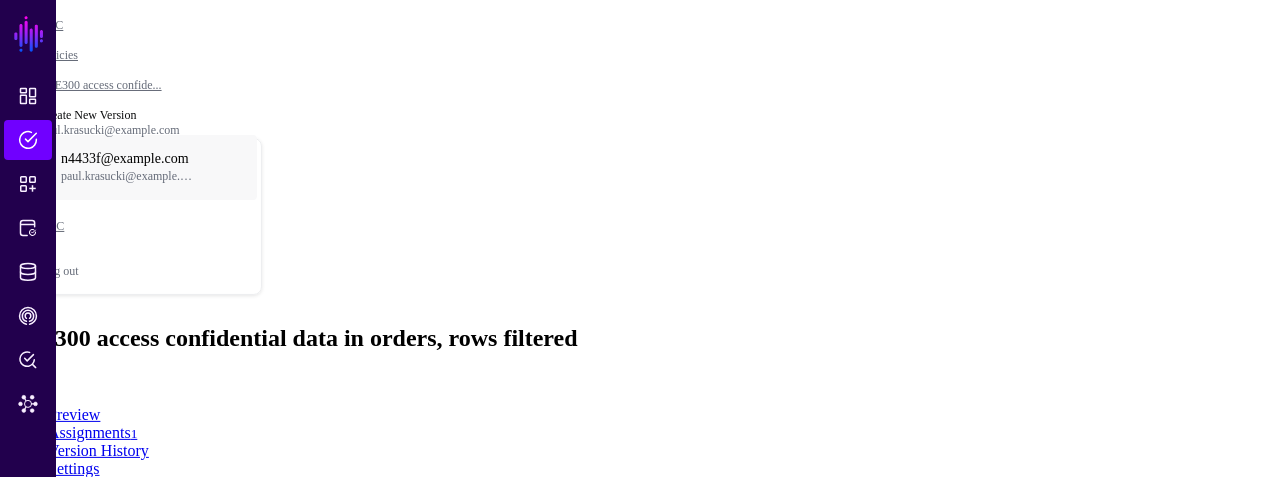 click on "Save" at bounding box center [75, 1034] 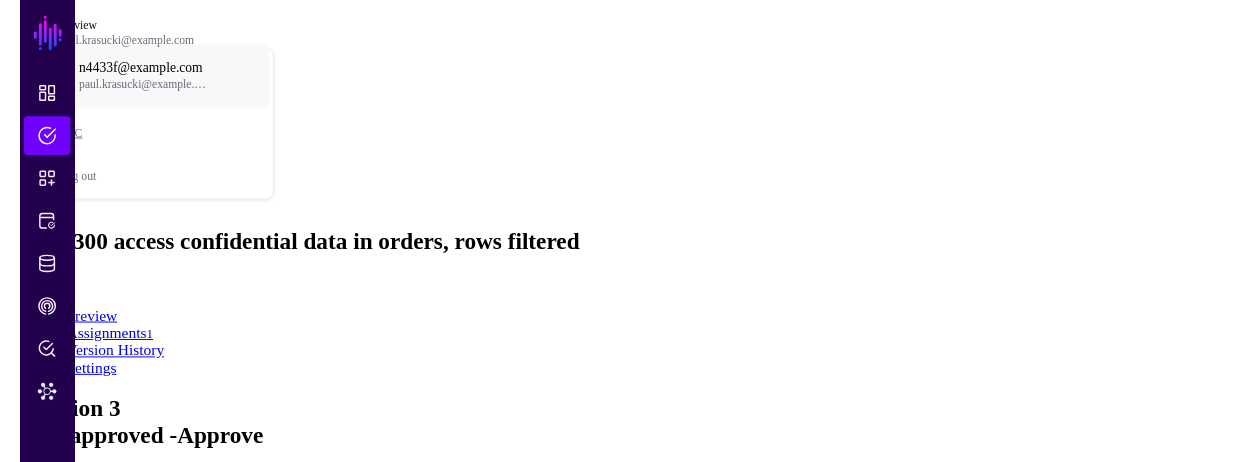scroll, scrollTop: 0, scrollLeft: 0, axis: both 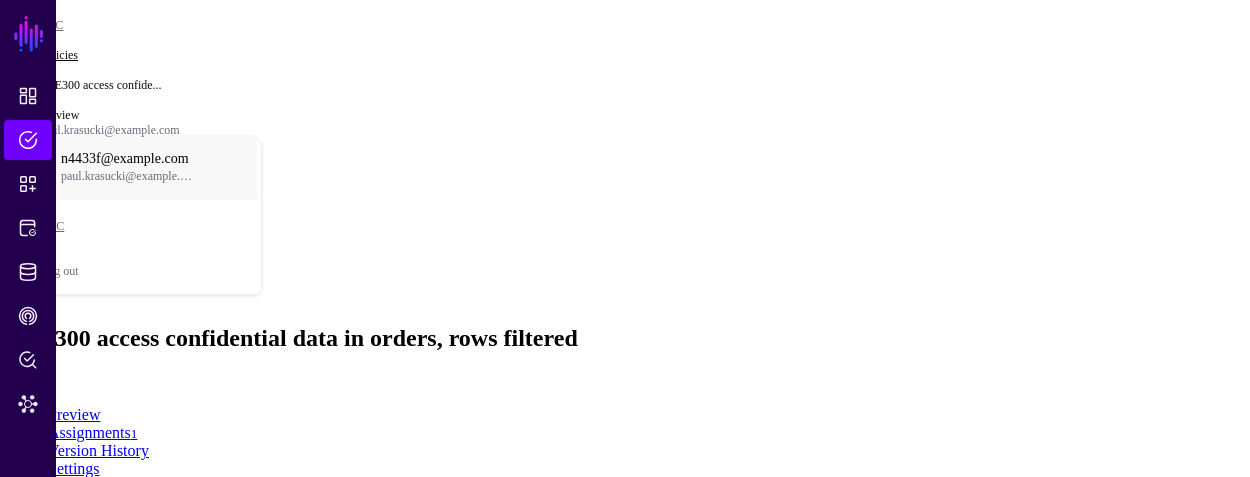 click on "Policies" 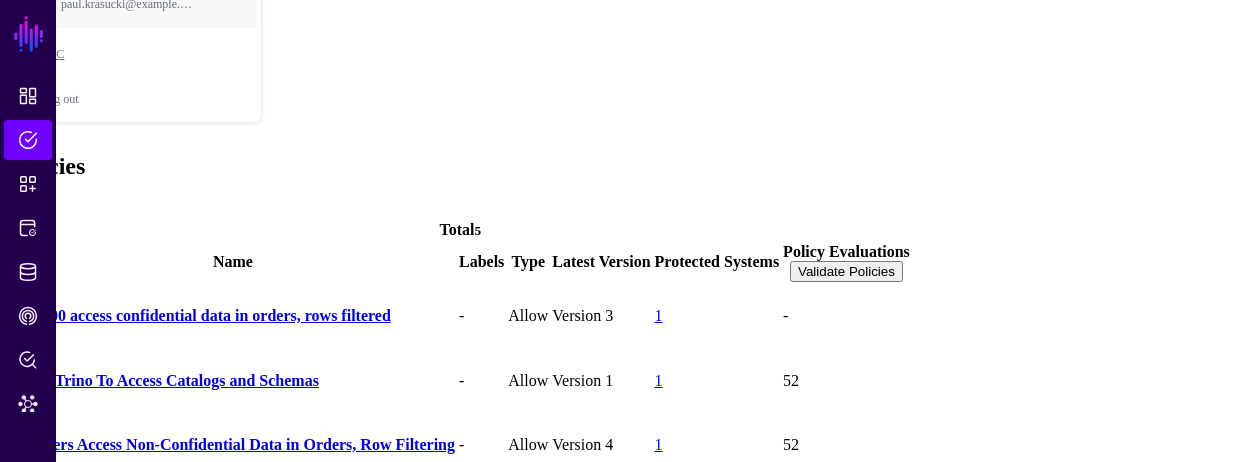 scroll, scrollTop: 126, scrollLeft: 0, axis: vertical 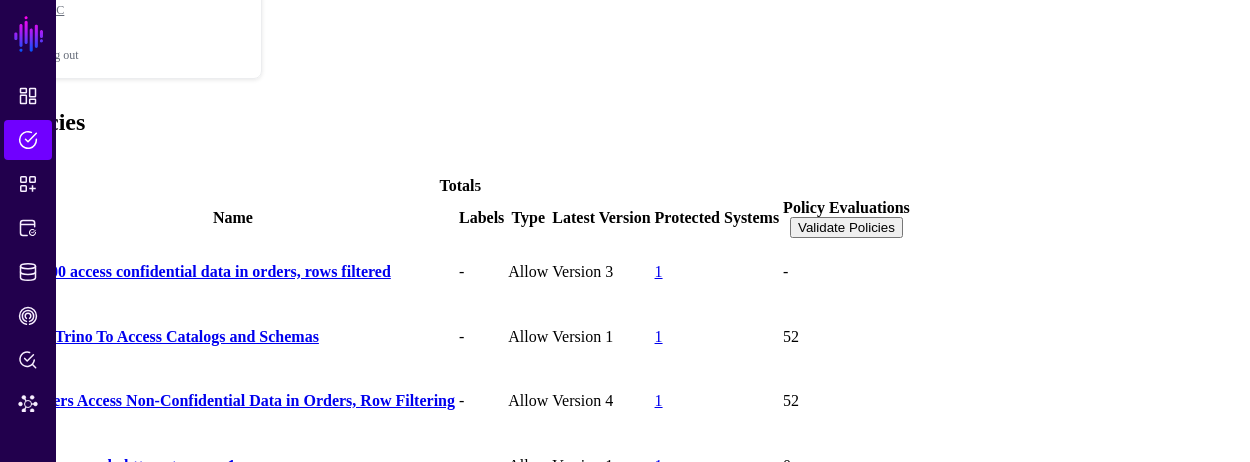 click on "6OE300 access confidential data in orders, rows filtered" 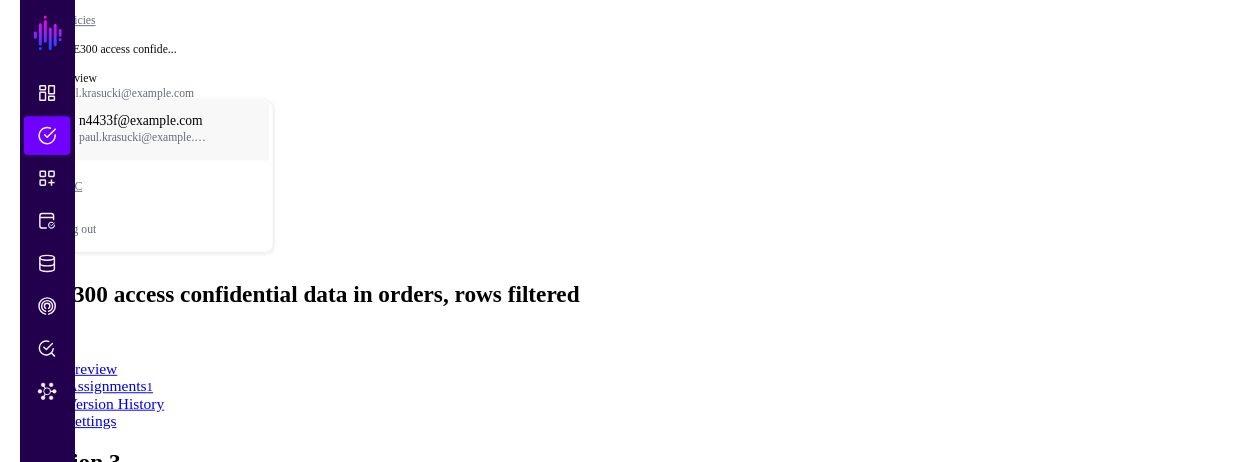 scroll, scrollTop: 0, scrollLeft: 0, axis: both 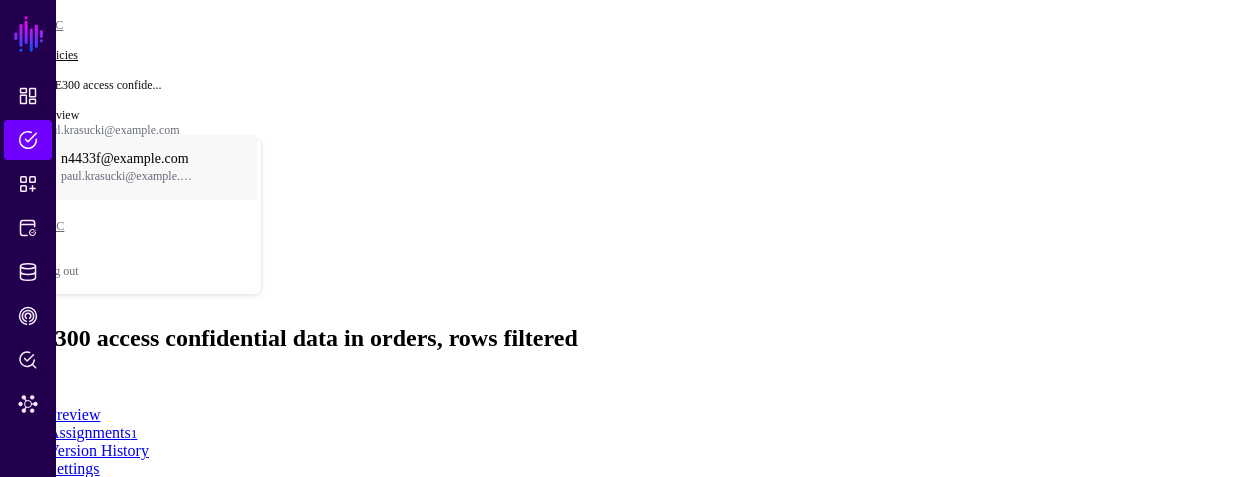 click on "Policies" 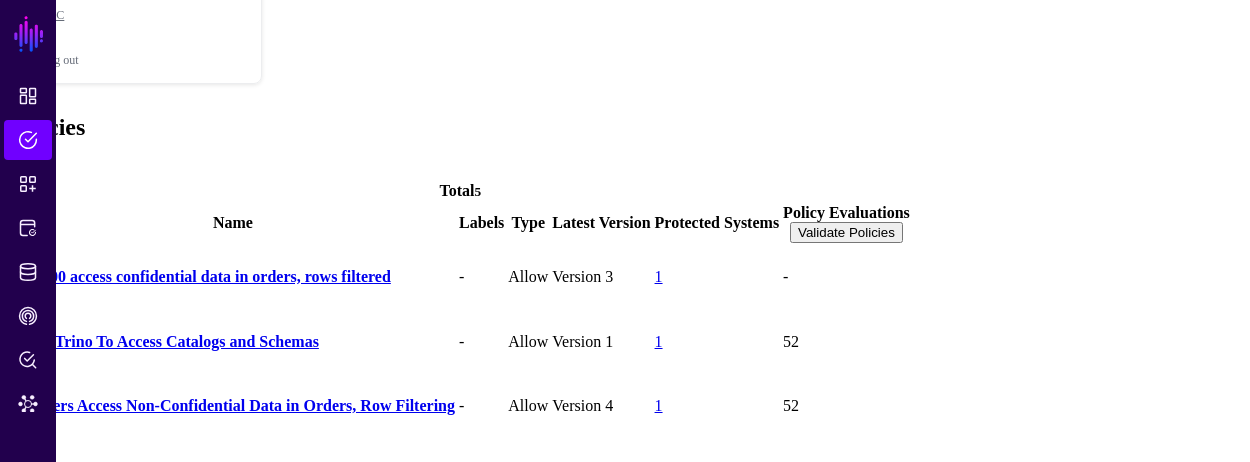 scroll, scrollTop: 126, scrollLeft: 0, axis: vertical 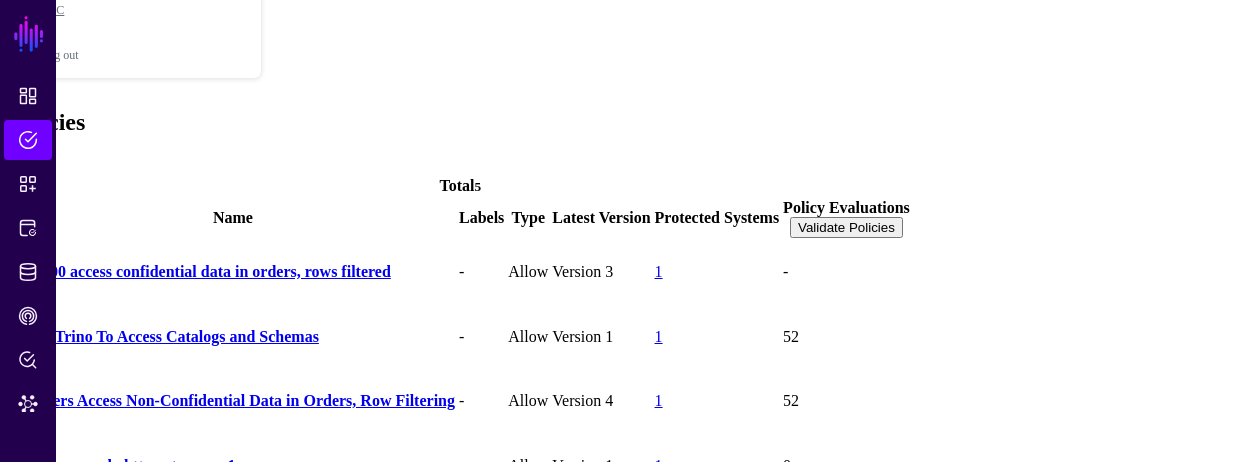 click on "US Users Access Non-Confidential Data in Orders,  Row Filtering" 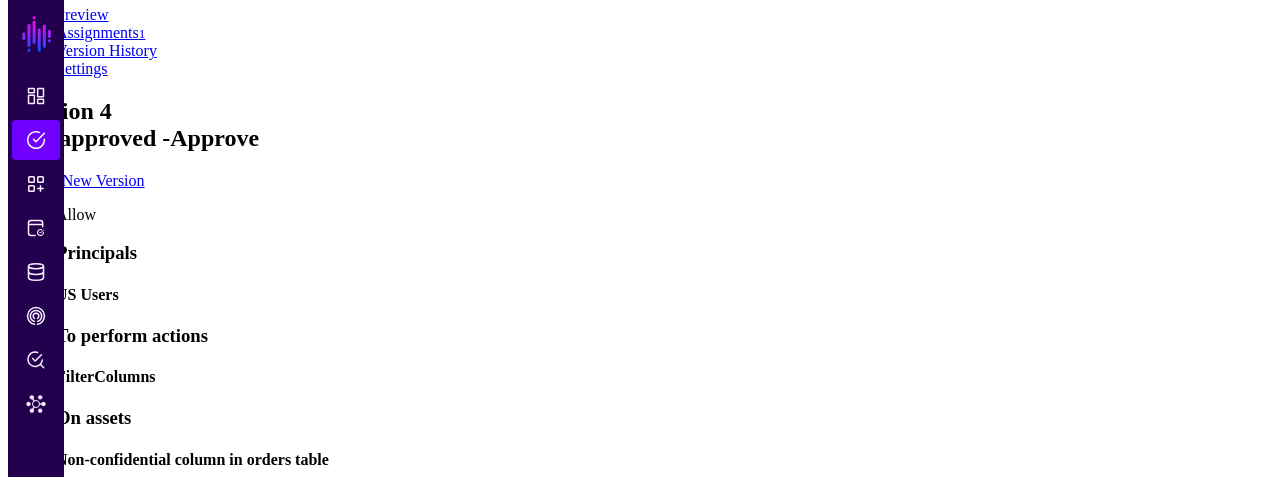 scroll, scrollTop: 0, scrollLeft: 0, axis: both 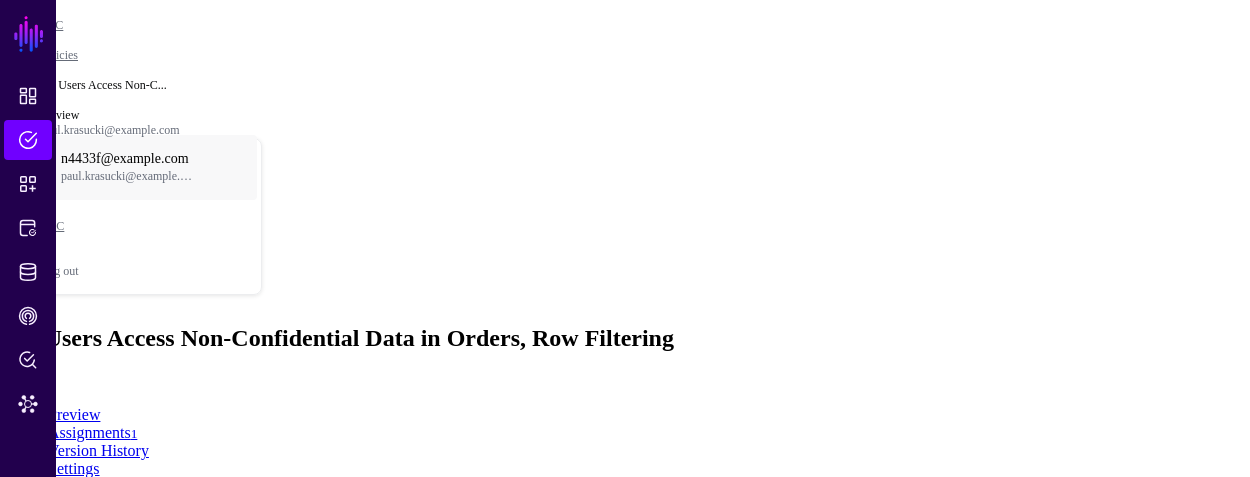 click on "Create New Version" 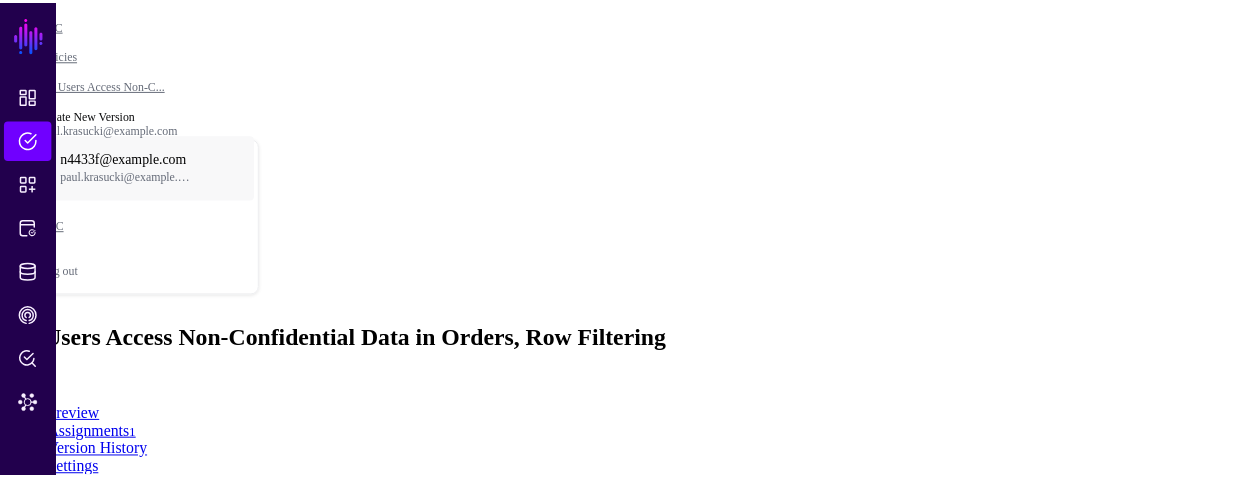 scroll, scrollTop: 460, scrollLeft: 0, axis: vertical 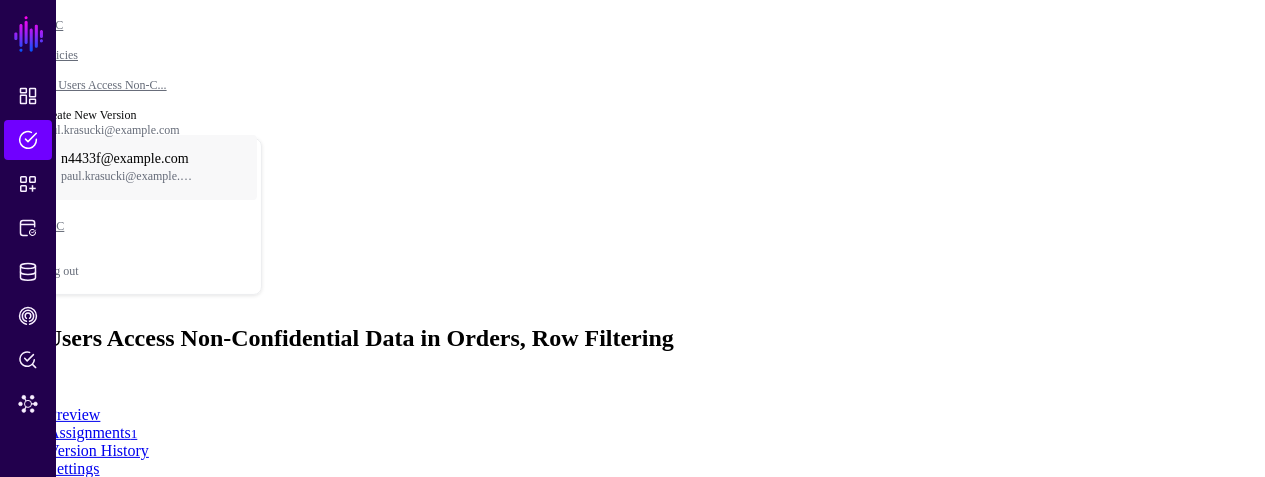 click at bounding box center [48, 979] 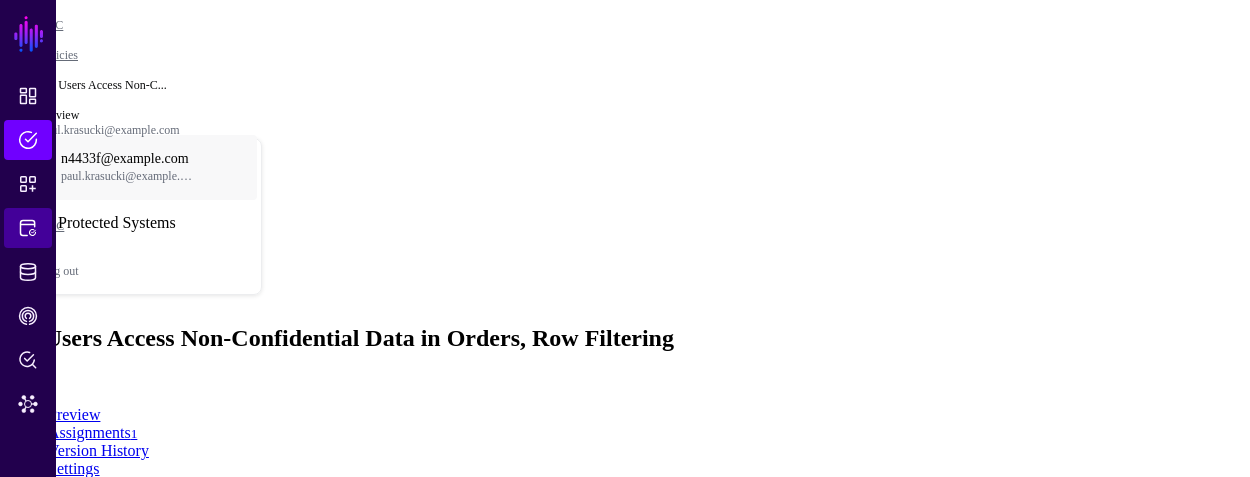 click on "Protected Systems" 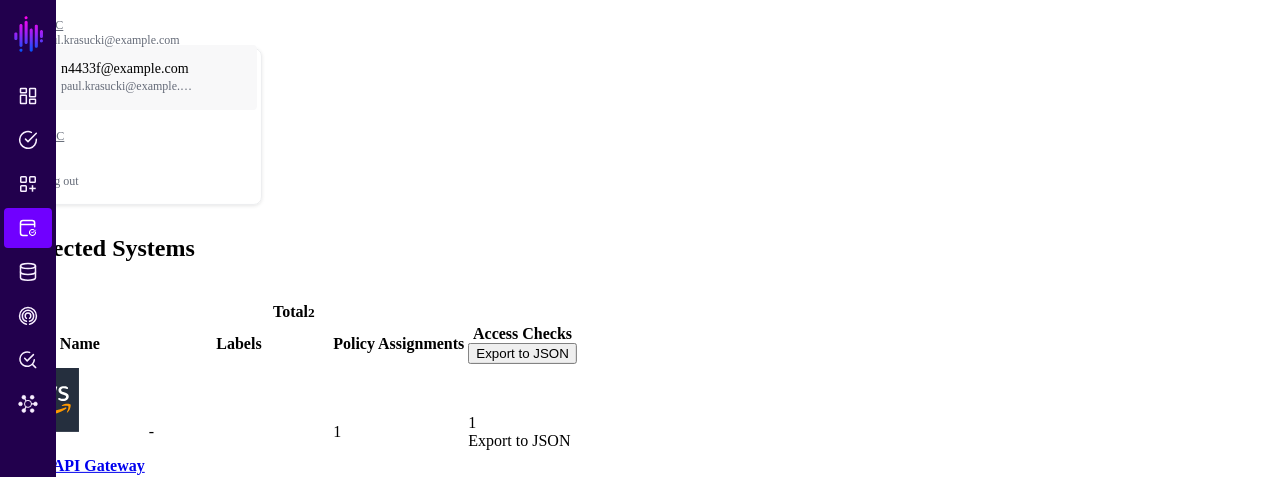 click on "Trino" 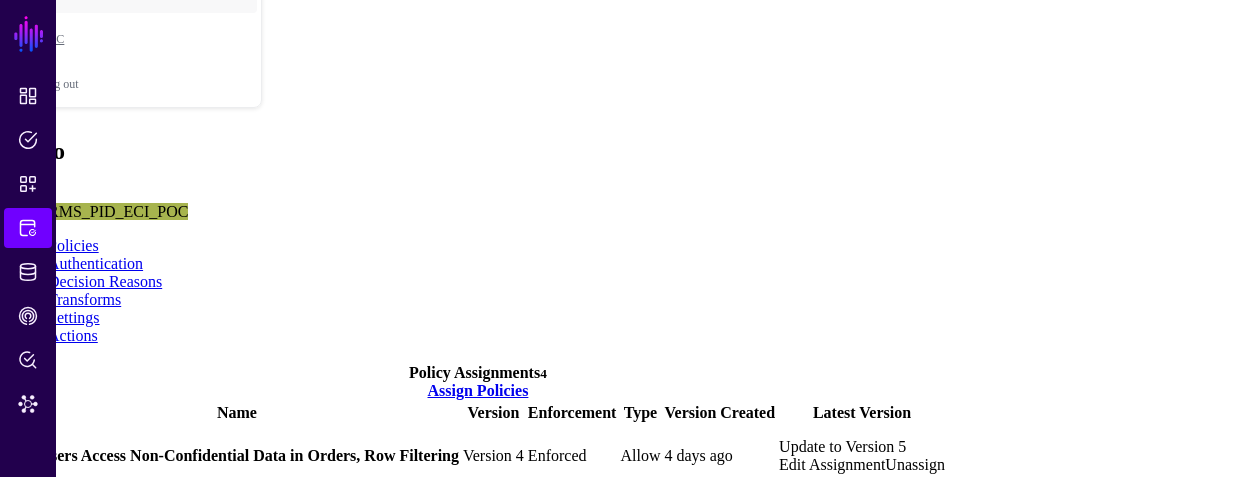 scroll, scrollTop: 189, scrollLeft: 0, axis: vertical 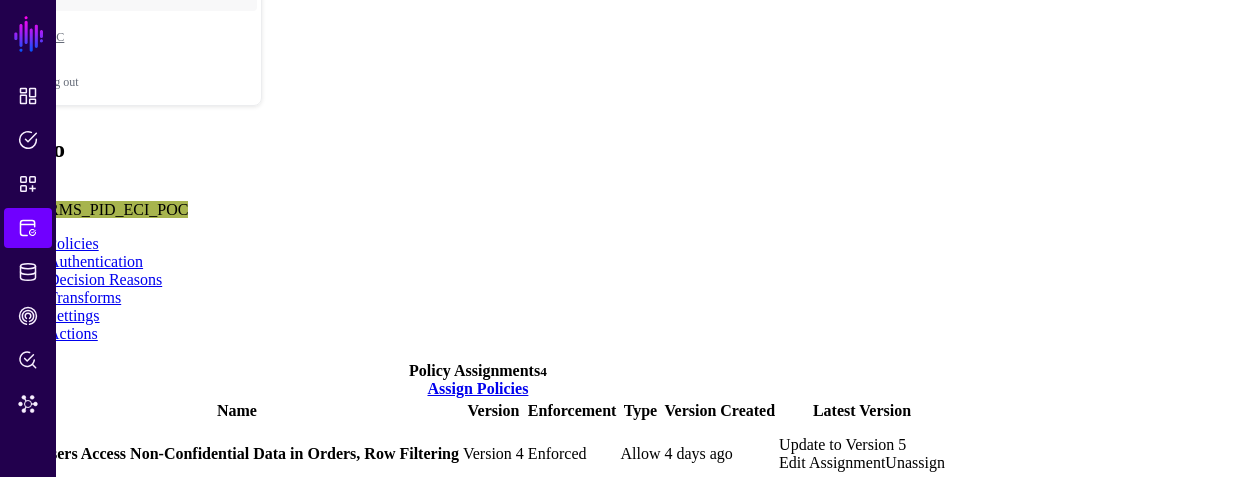 click on "Update to Version 5" 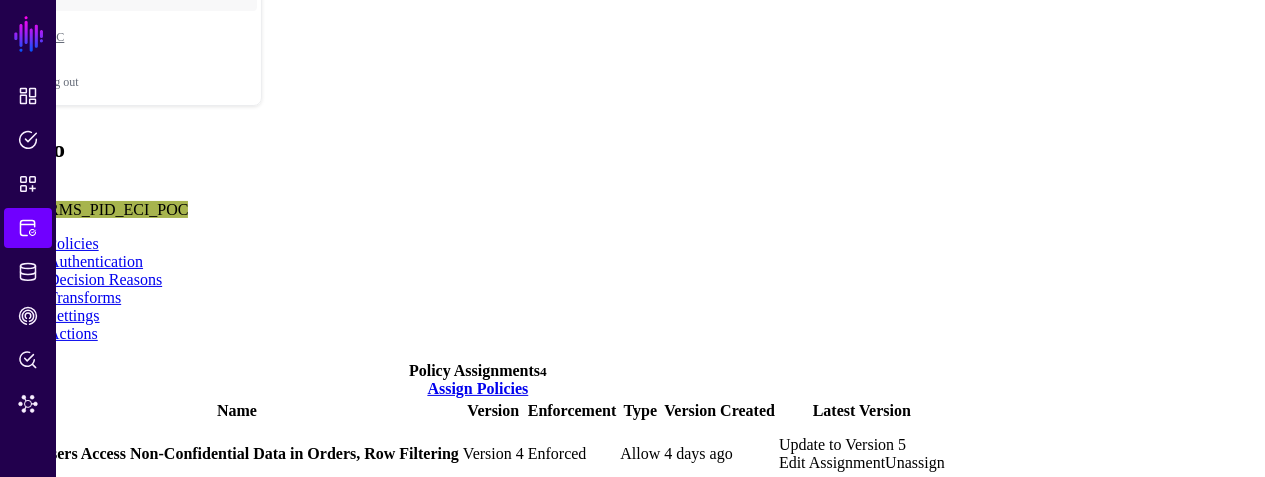 click on "Yes, update" 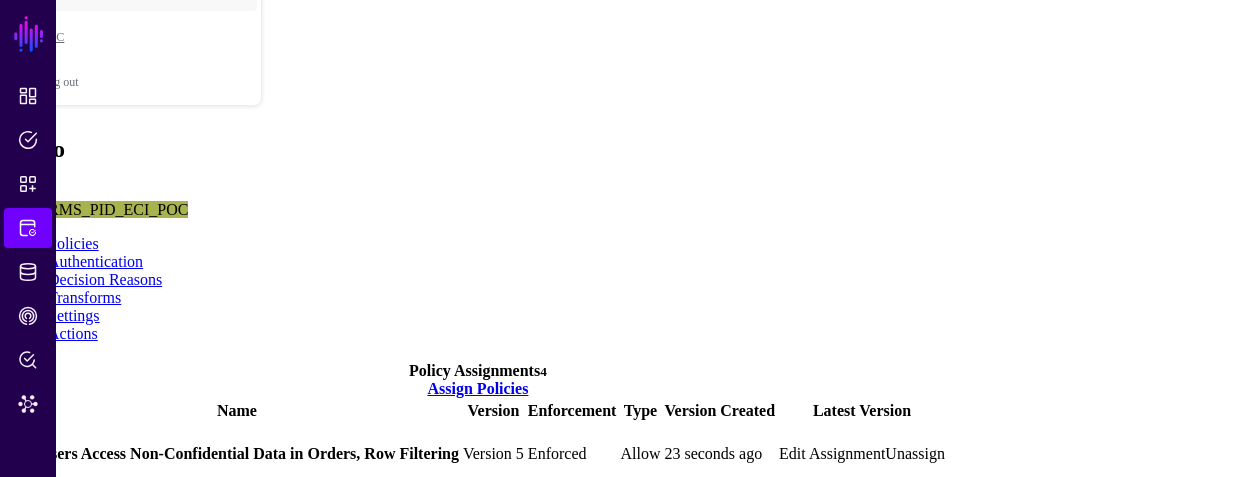 click on "Update to Version 3" 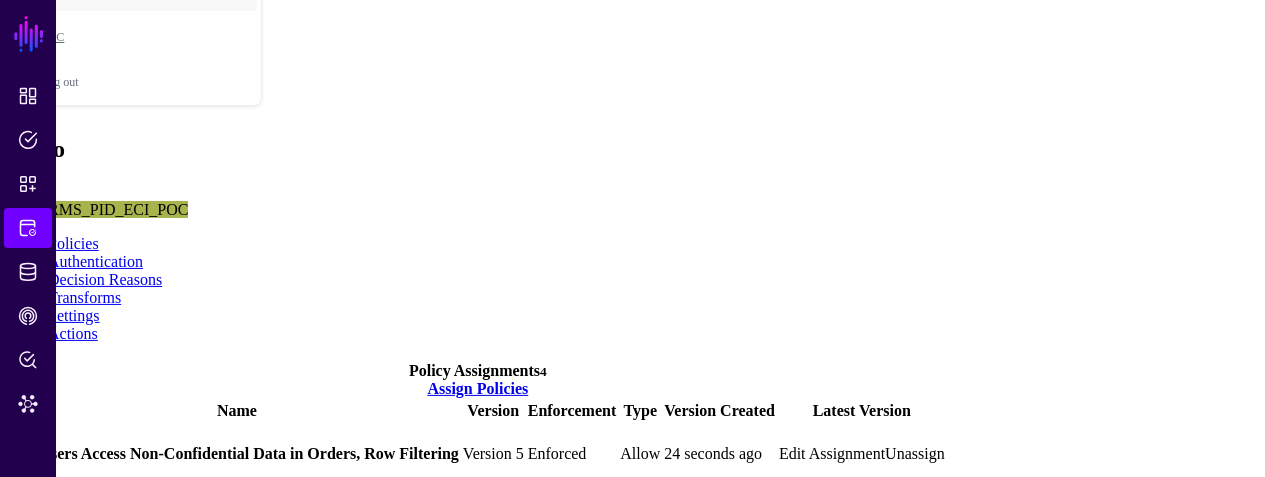 click on "Yes, update" 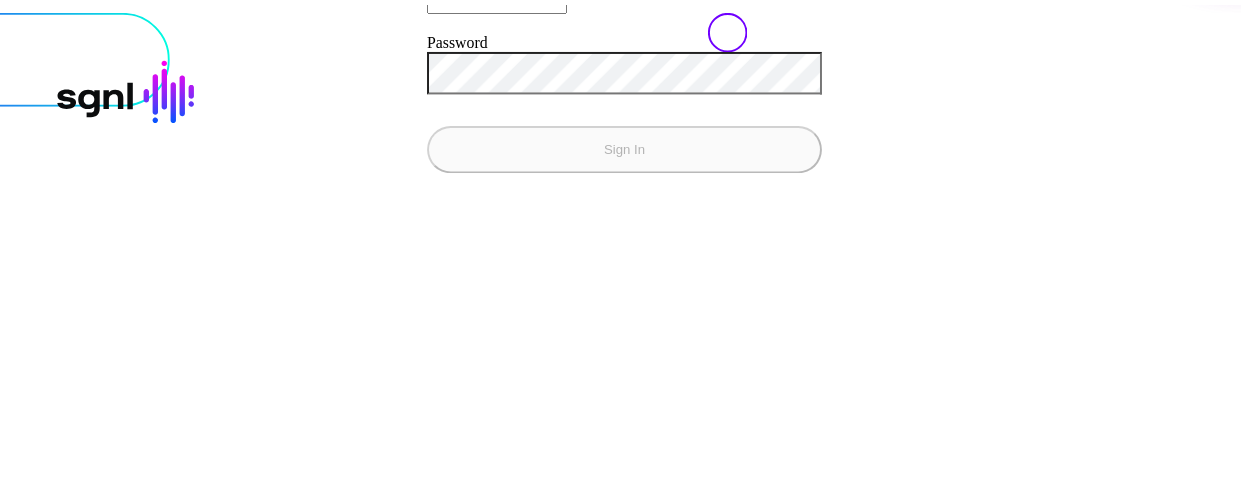 scroll, scrollTop: 0, scrollLeft: 0, axis: both 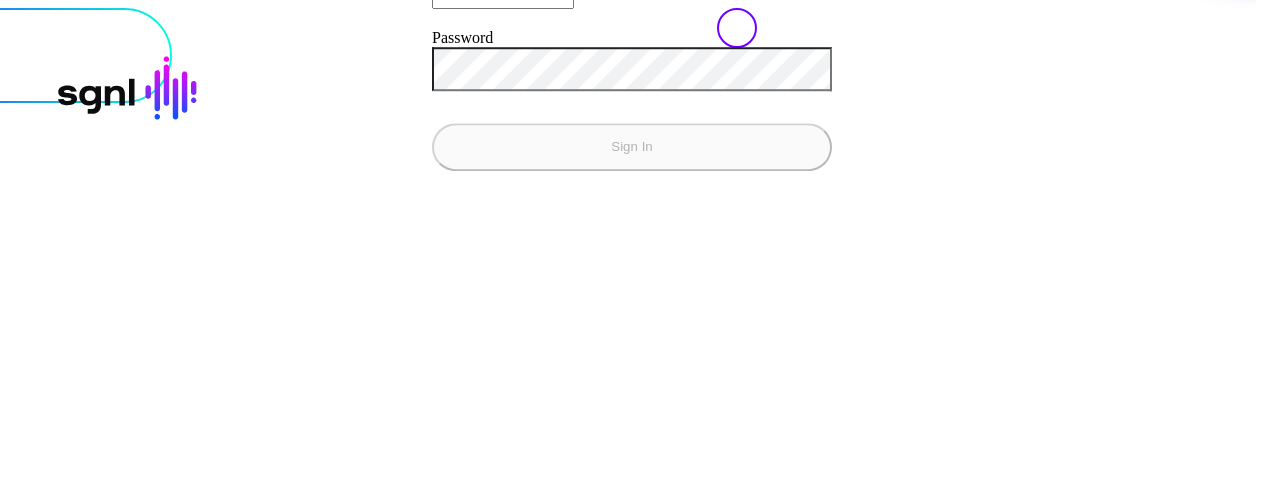 click on "Email" at bounding box center (503, -11) 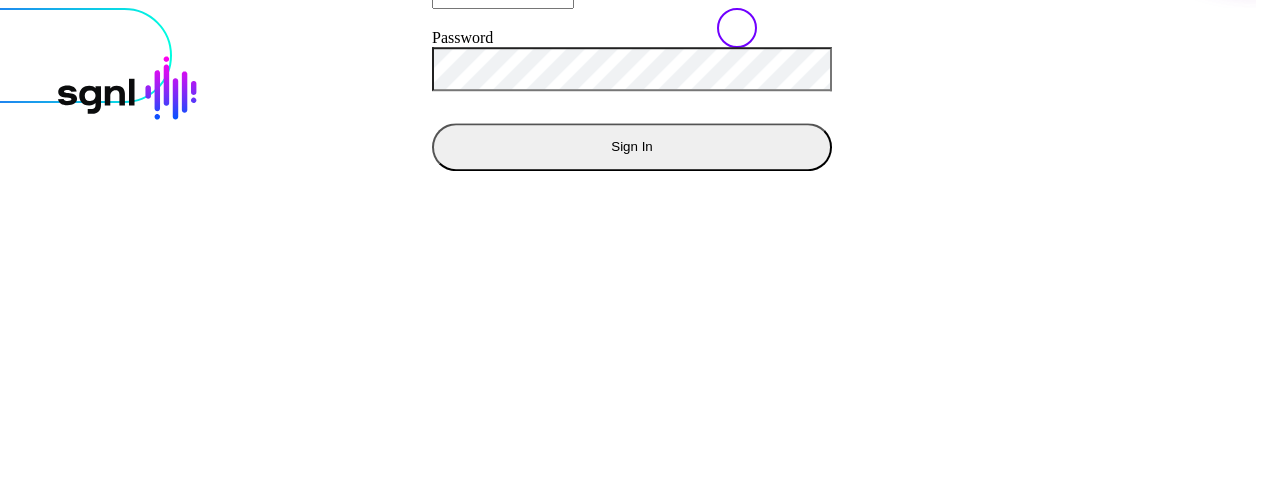 click on "Sign In" 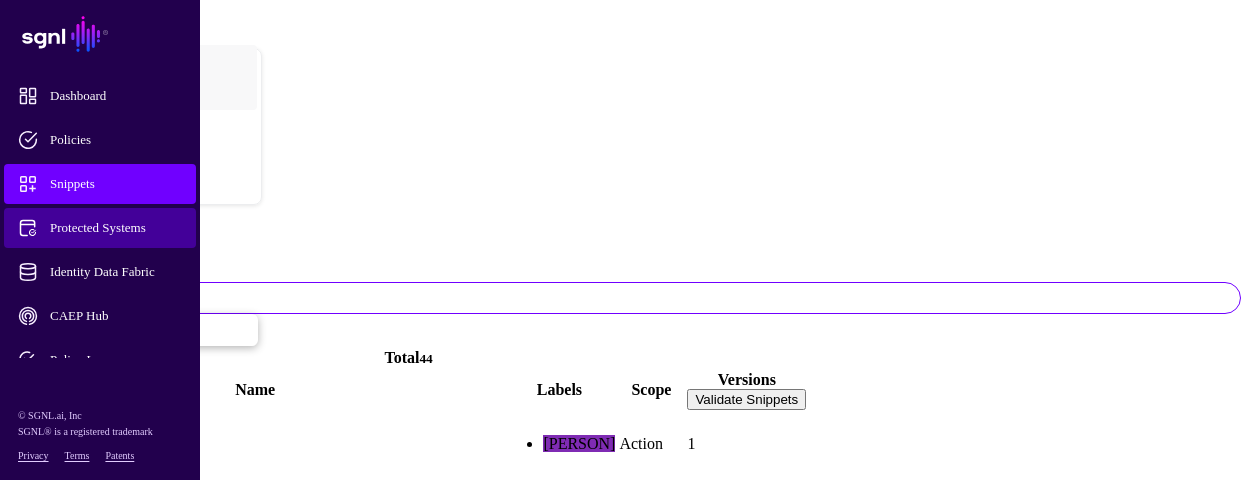 click on "Protected Systems" 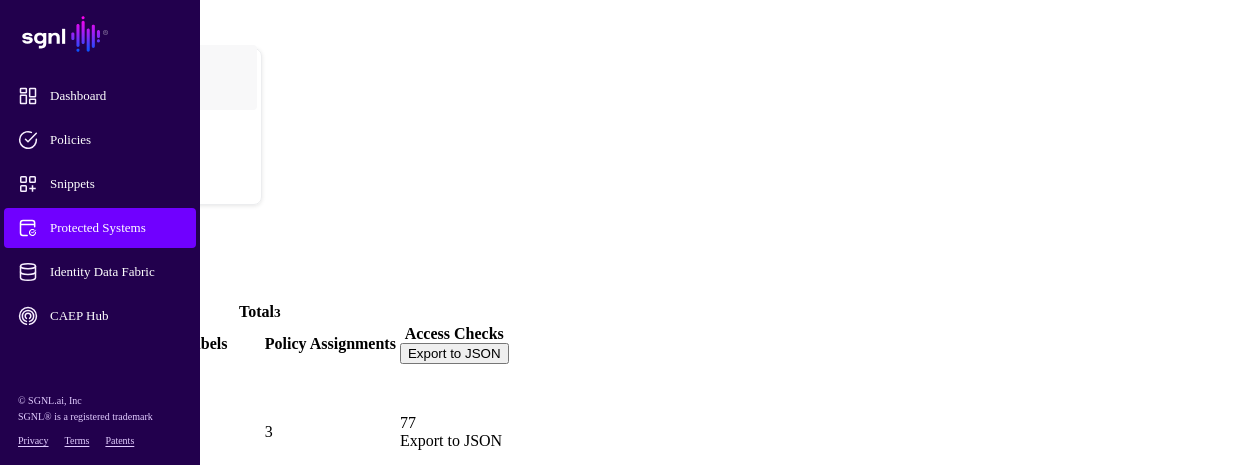 click on "trino" 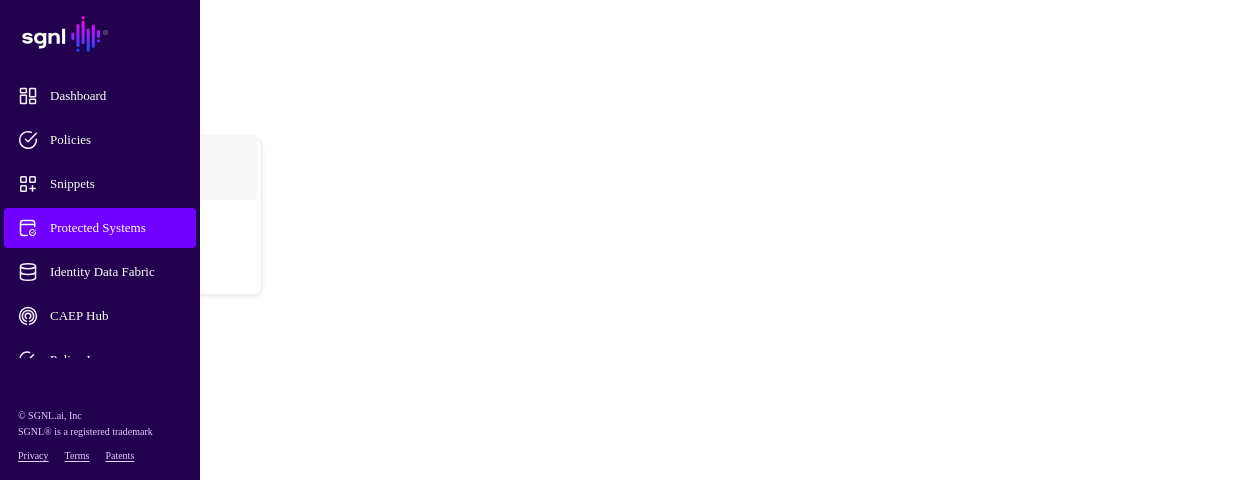 click on "Transforms" 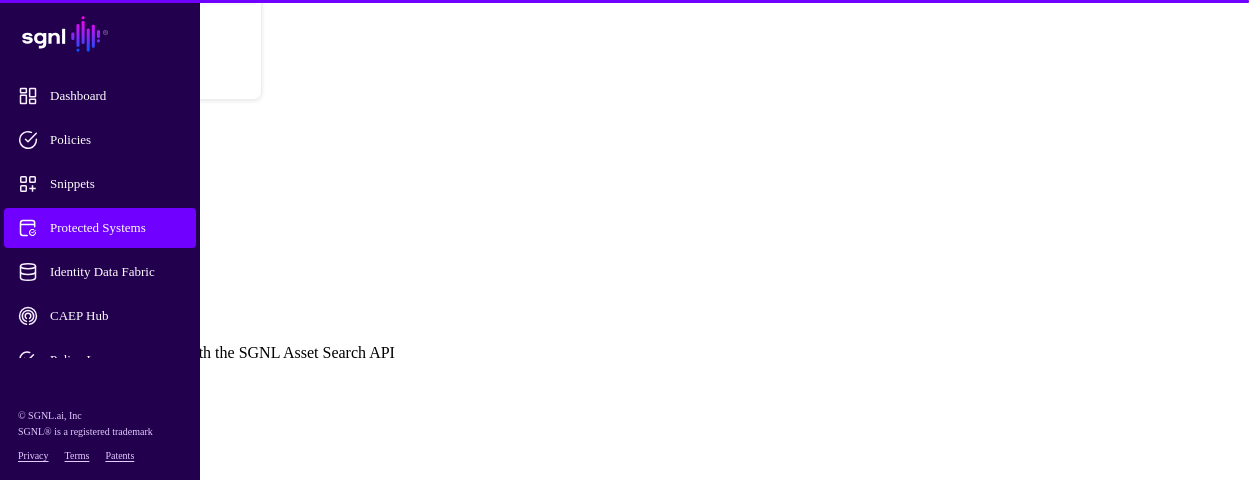 scroll, scrollTop: 204, scrollLeft: 0, axis: vertical 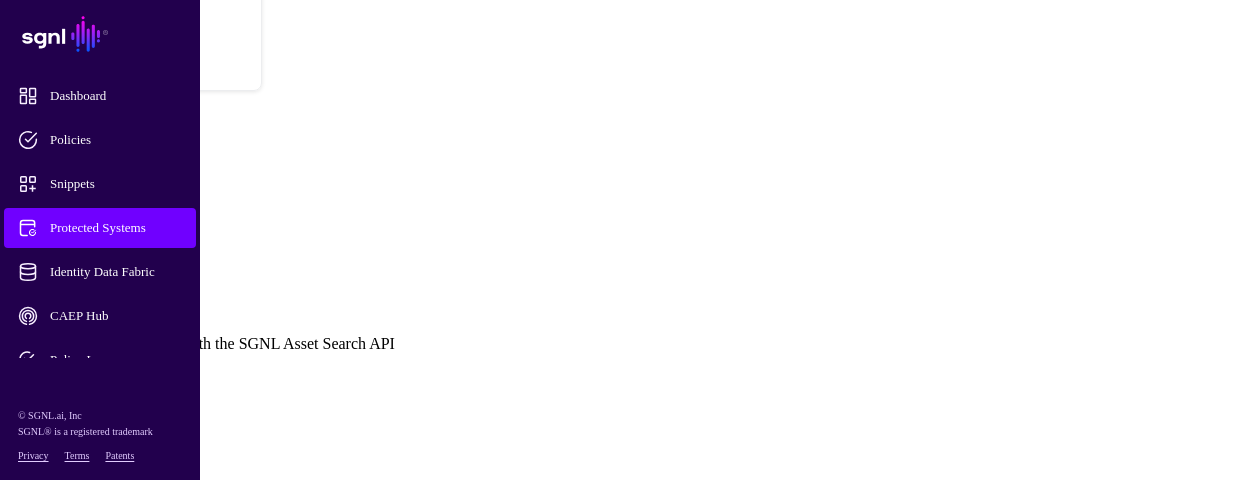 click at bounding box center [8, 369] 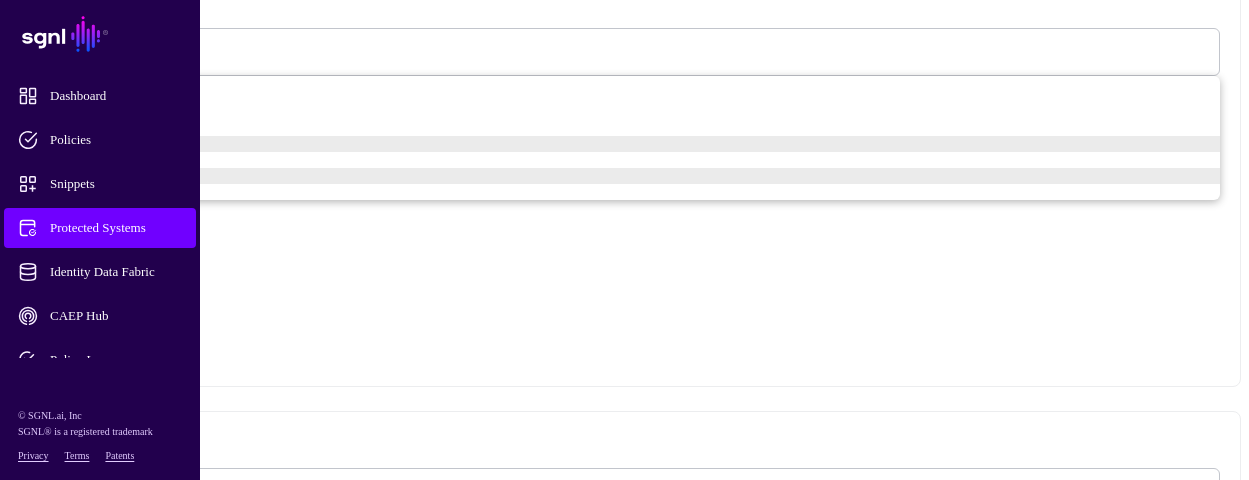 scroll, scrollTop: 1304, scrollLeft: 0, axis: vertical 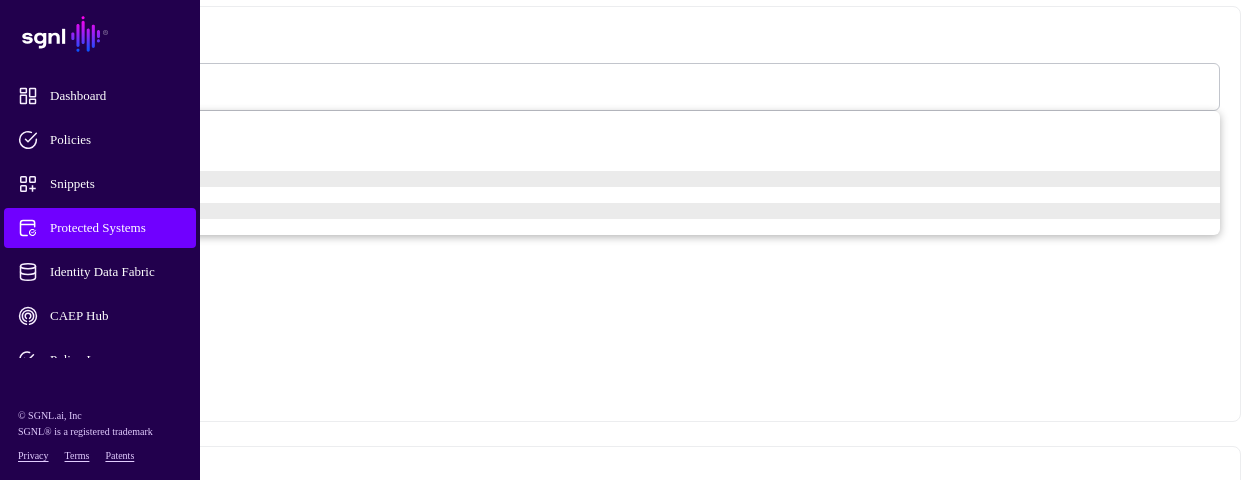 click on "**********" at bounding box center (100, 373) 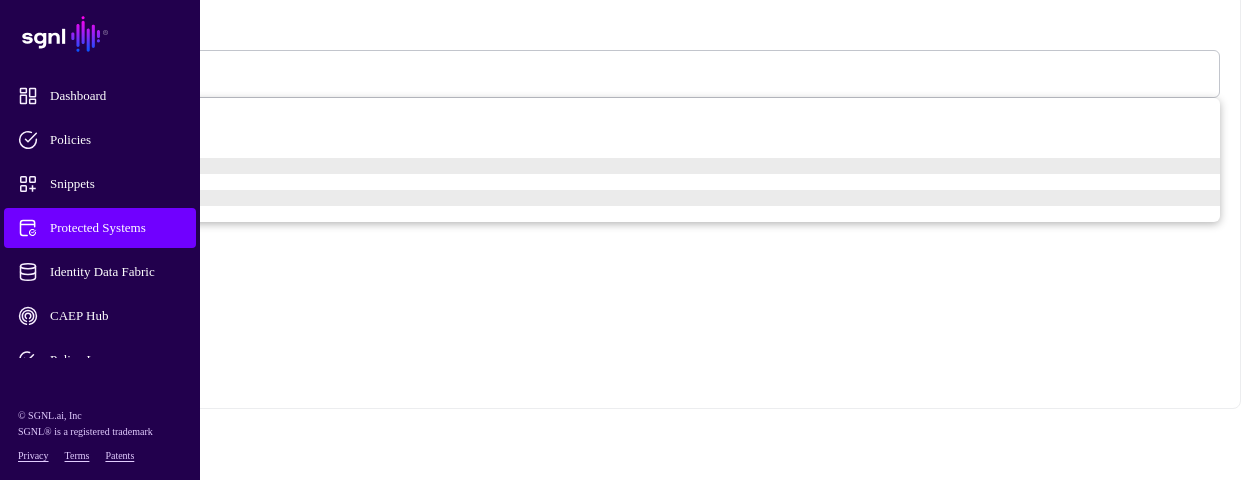 scroll, scrollTop: 1804, scrollLeft: 0, axis: vertical 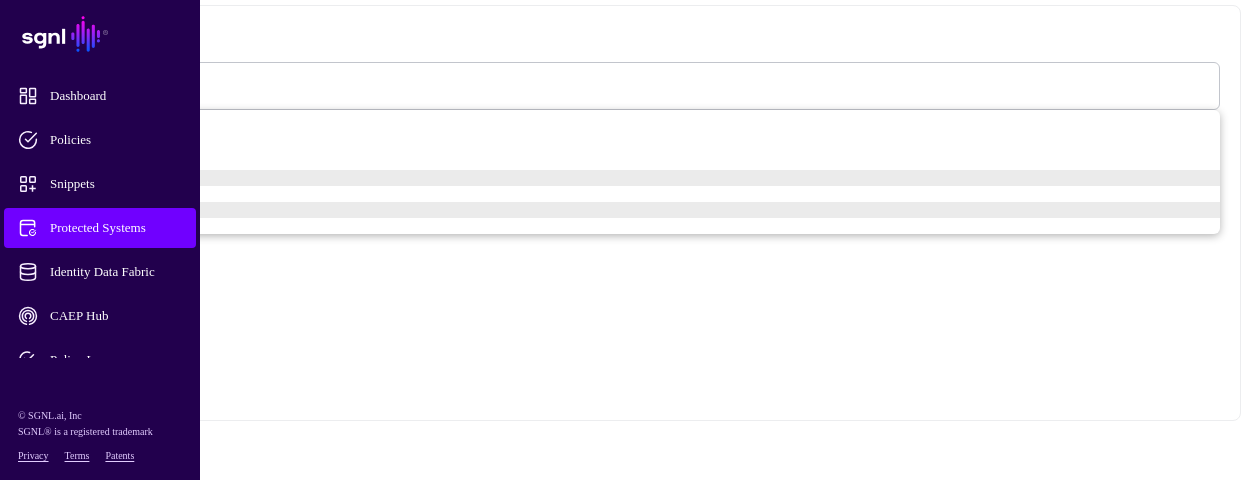 click on "**********" at bounding box center [624, 362] 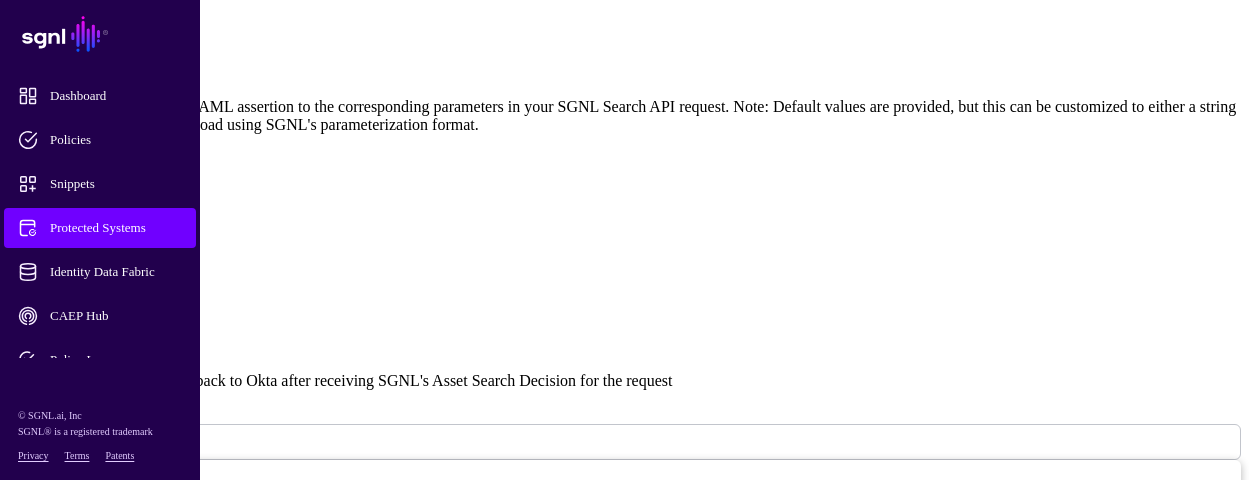scroll, scrollTop: 745, scrollLeft: 0, axis: vertical 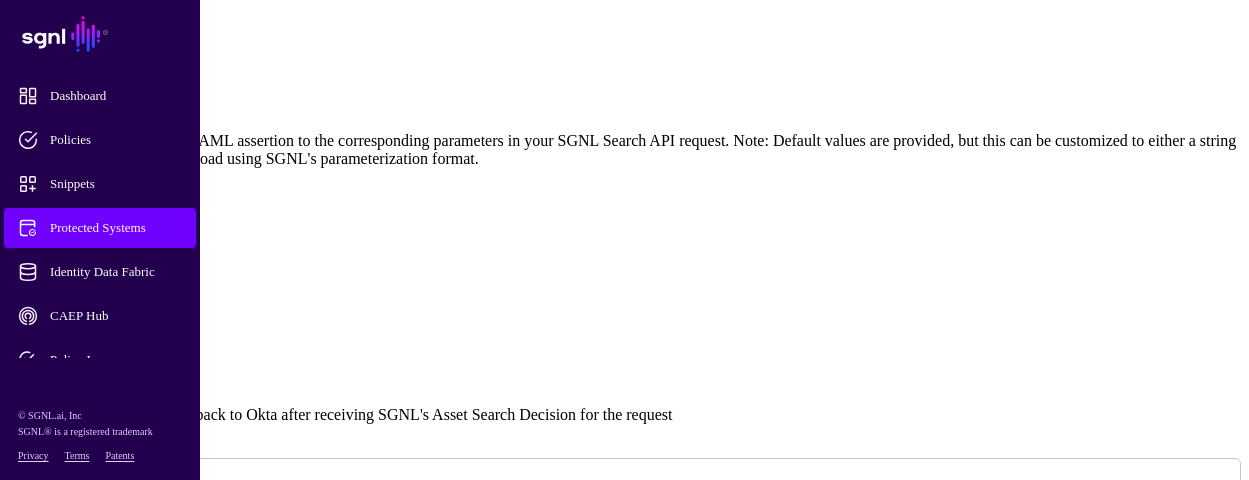 drag, startPoint x: 501, startPoint y: 101, endPoint x: 296, endPoint y: 113, distance: 205.35092 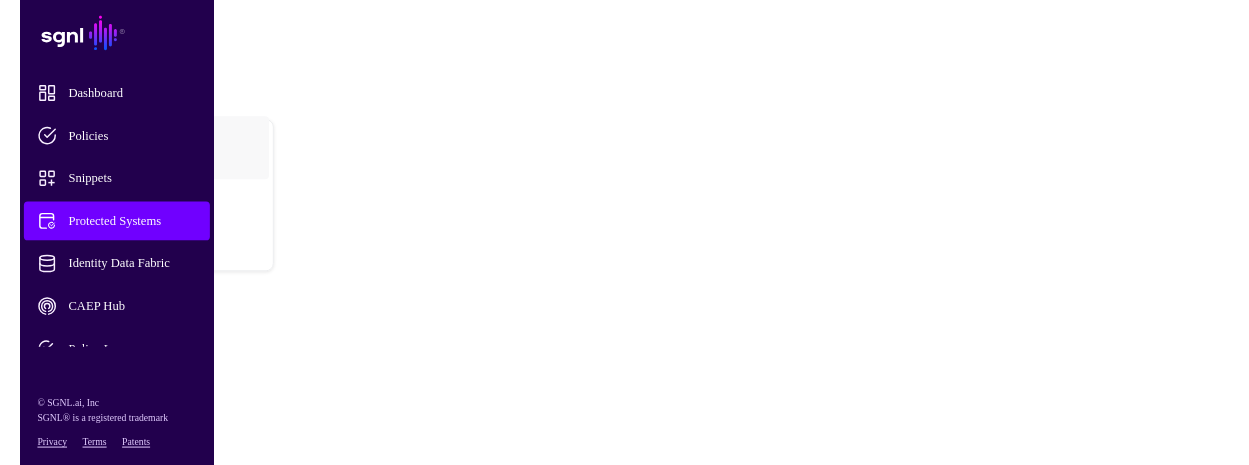 scroll, scrollTop: 0, scrollLeft: 0, axis: both 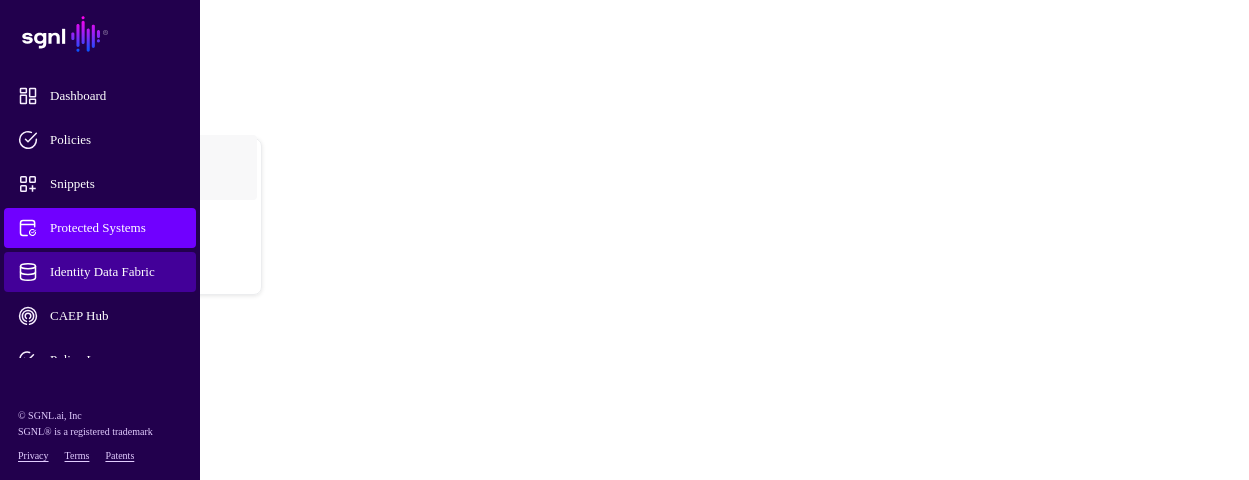 click on "Identity Data Fabric" 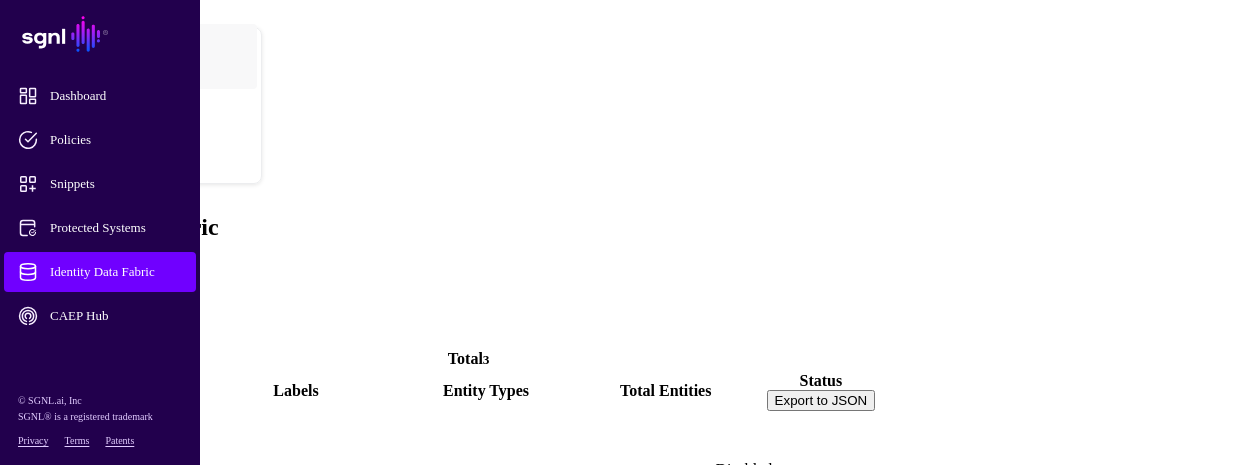 scroll, scrollTop: 27, scrollLeft: 0, axis: vertical 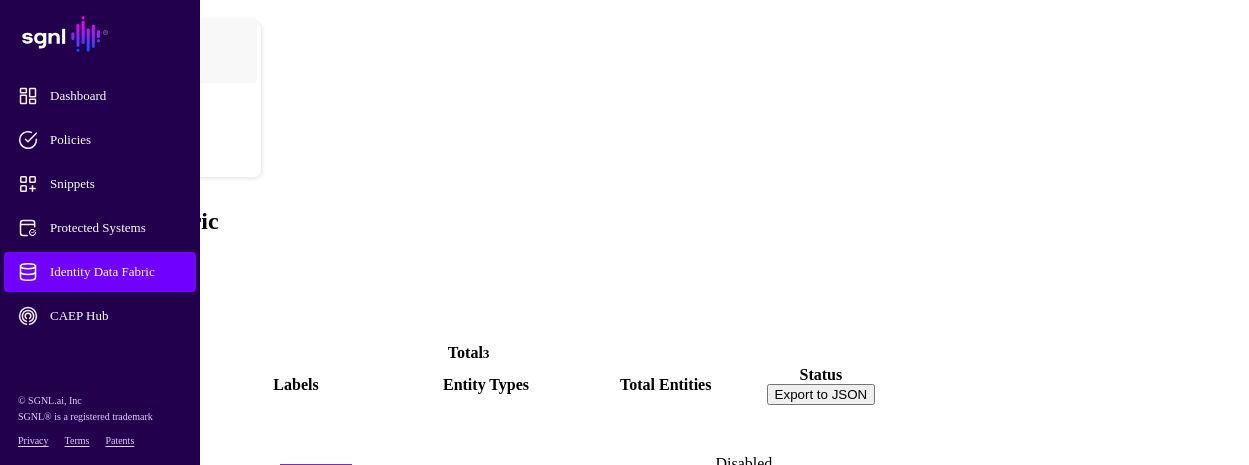 click on "Active Directory" 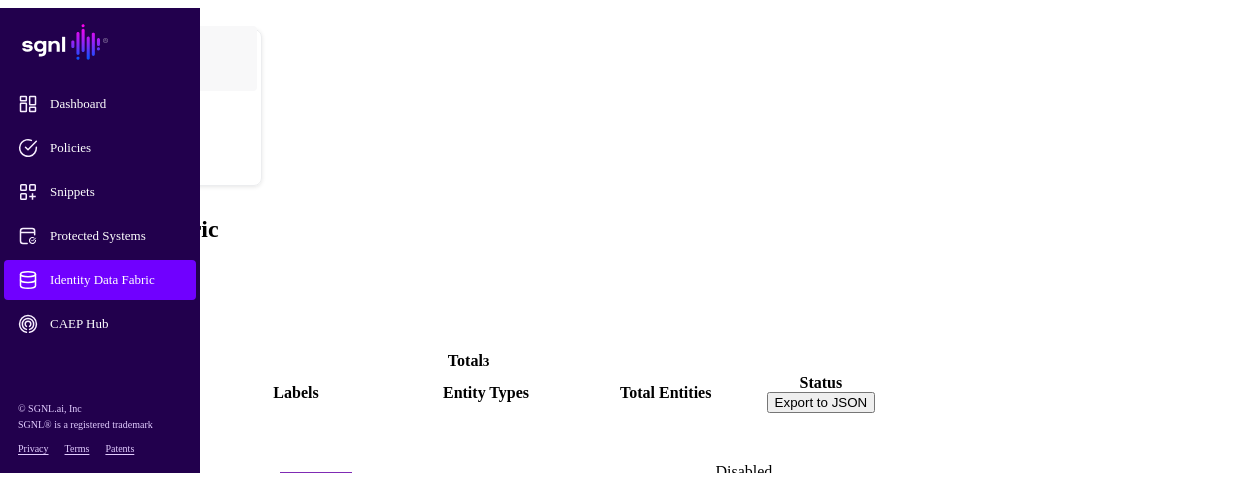 scroll, scrollTop: 0, scrollLeft: 0, axis: both 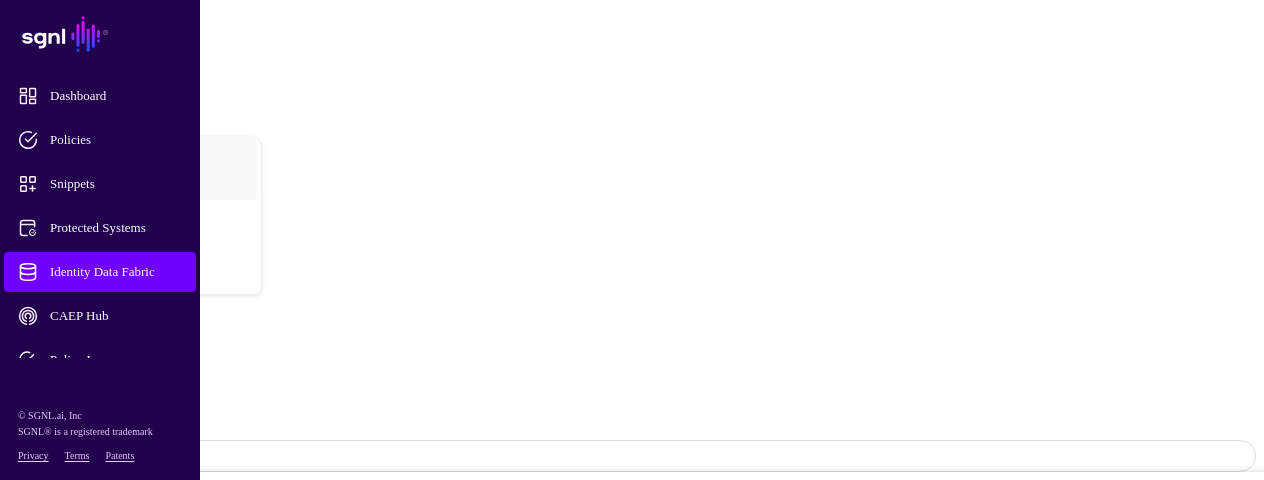 click on "User" 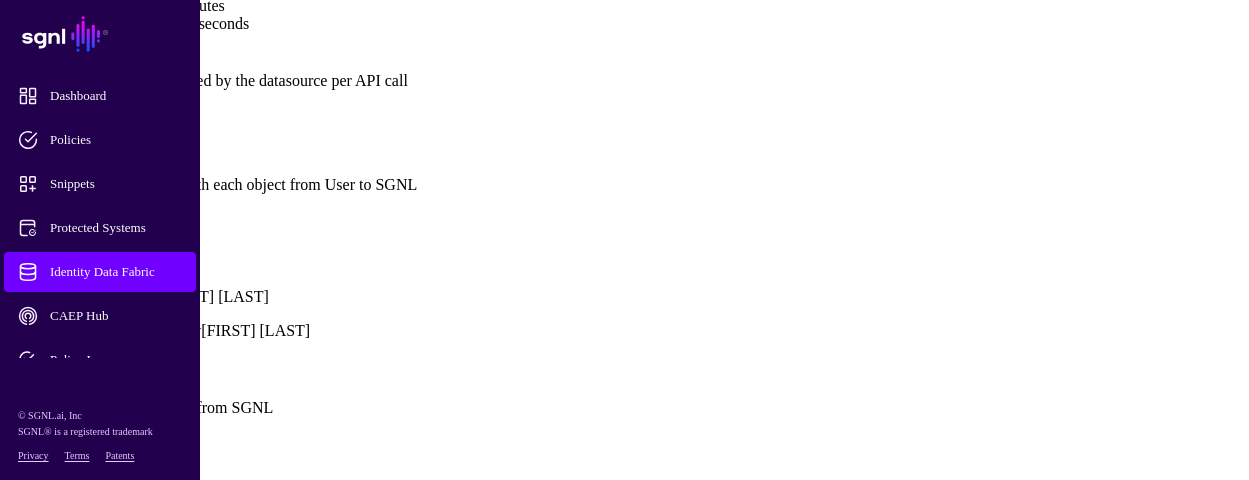 scroll, scrollTop: 1300, scrollLeft: 0, axis: vertical 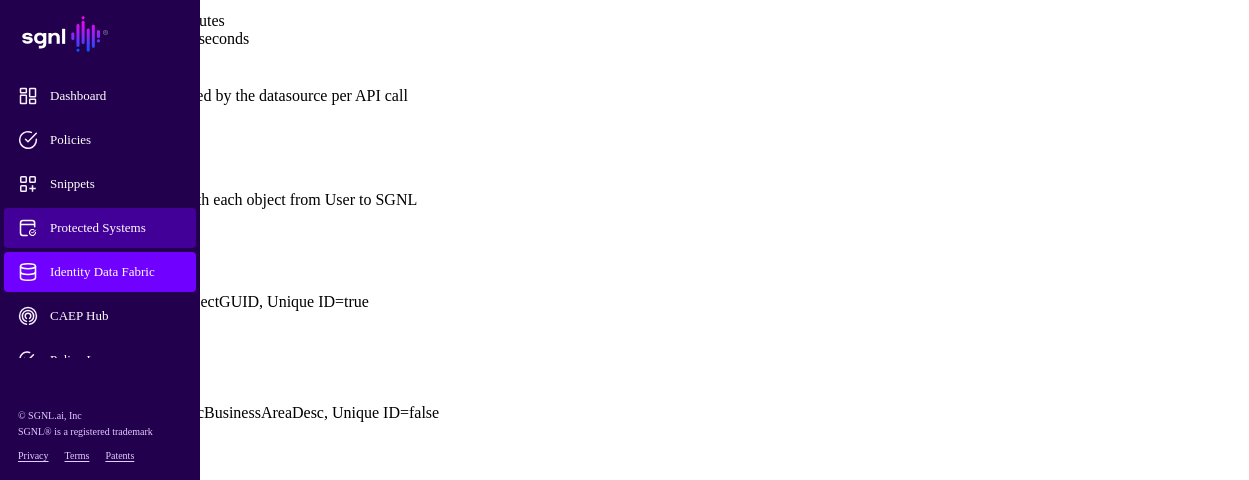 click on "Protected Systems" 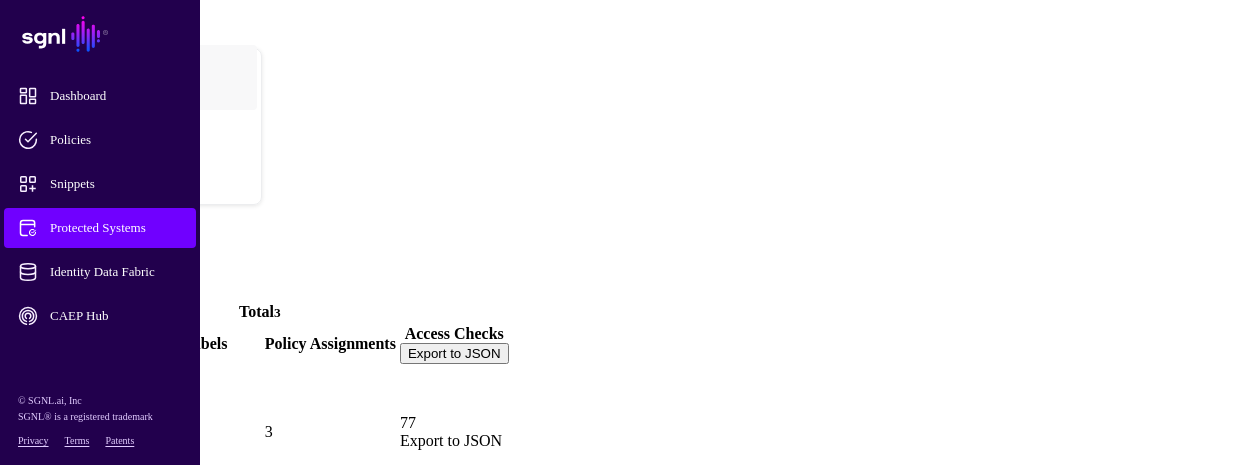 click on "trino" 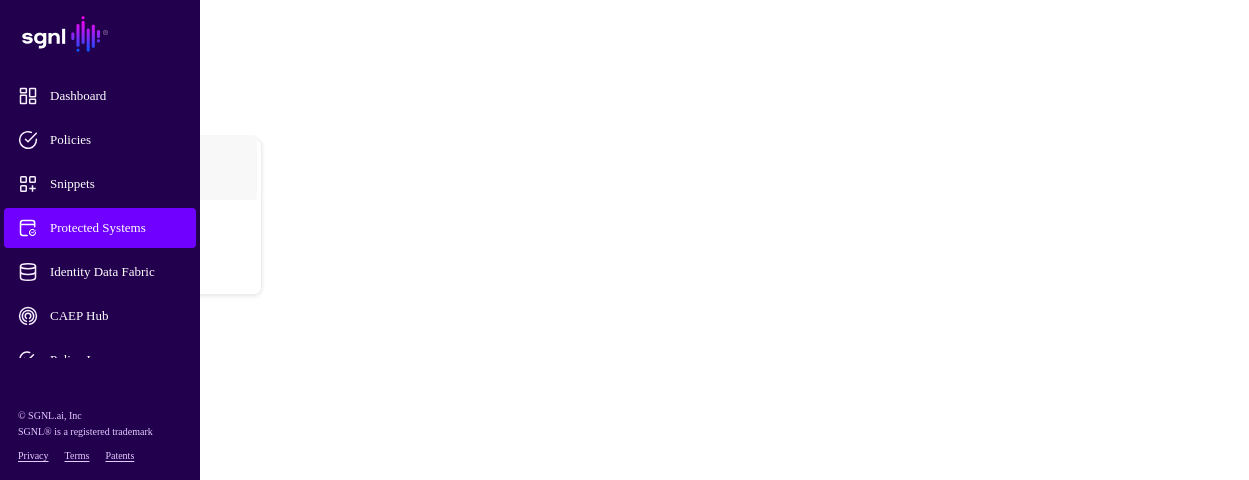 click on "Transforms" 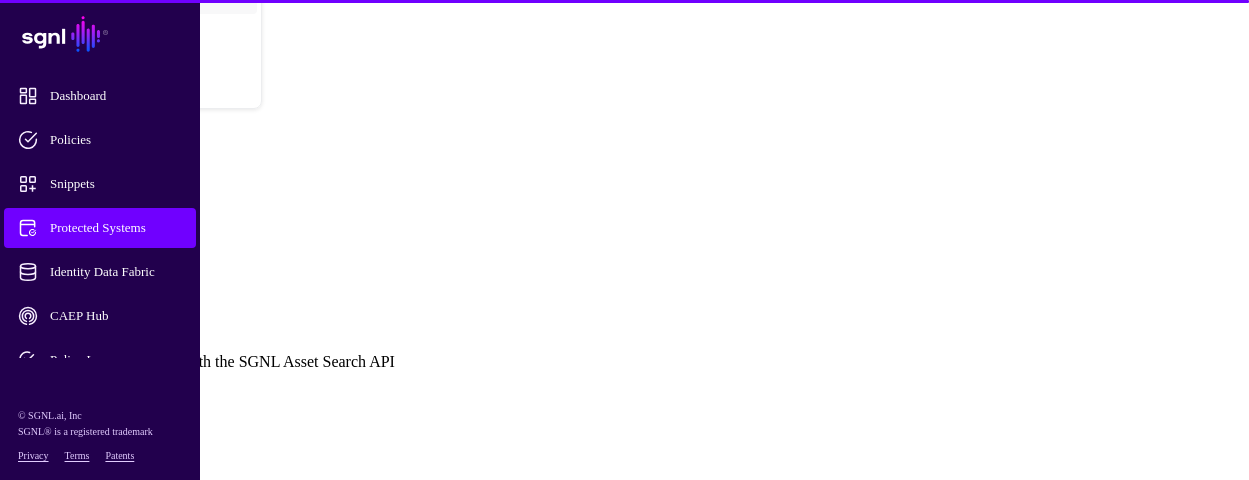scroll, scrollTop: 204, scrollLeft: 0, axis: vertical 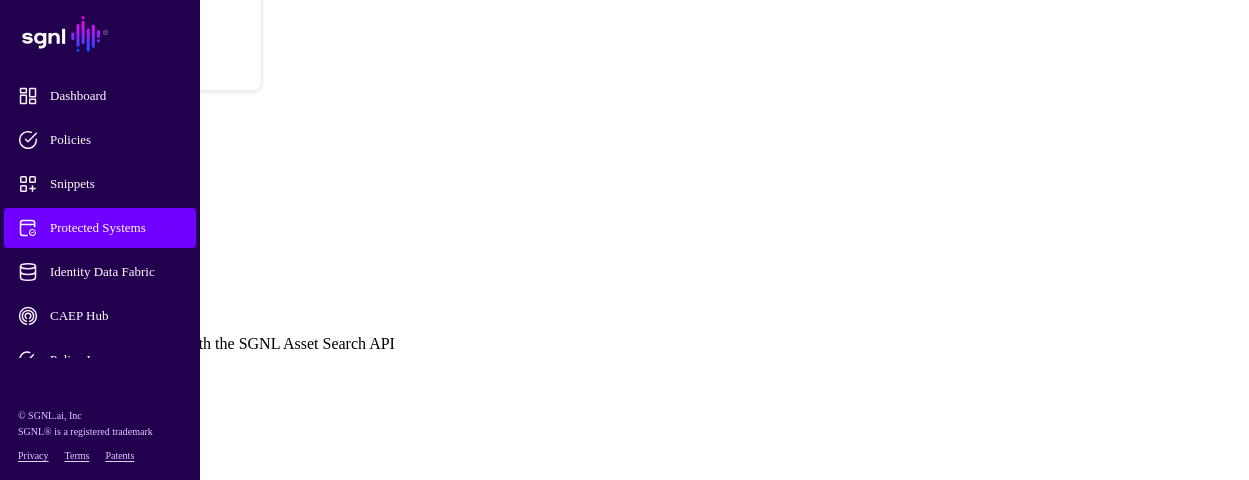 click at bounding box center [8, 369] 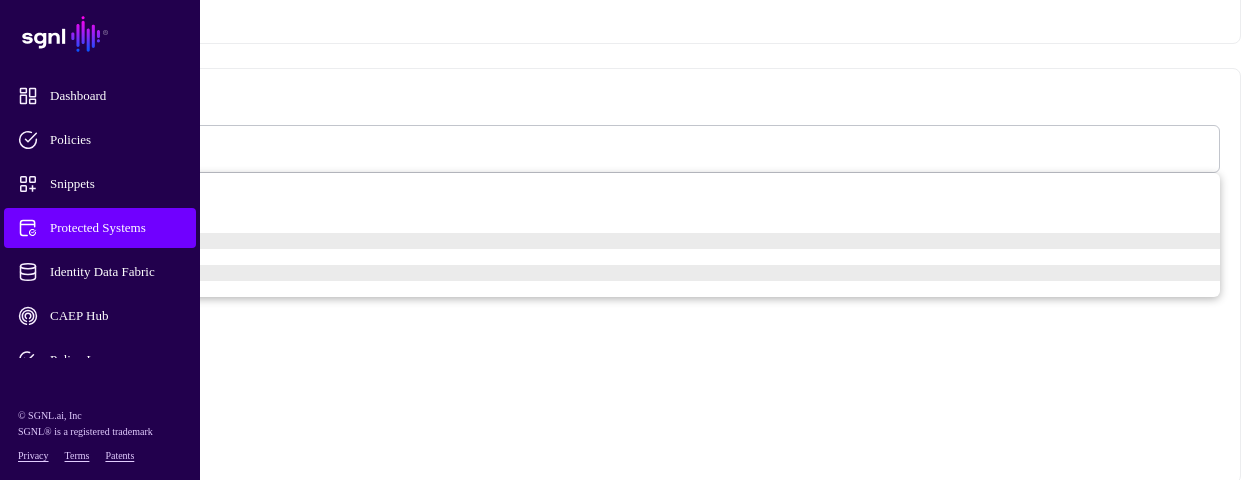 scroll, scrollTop: 1704, scrollLeft: 0, axis: vertical 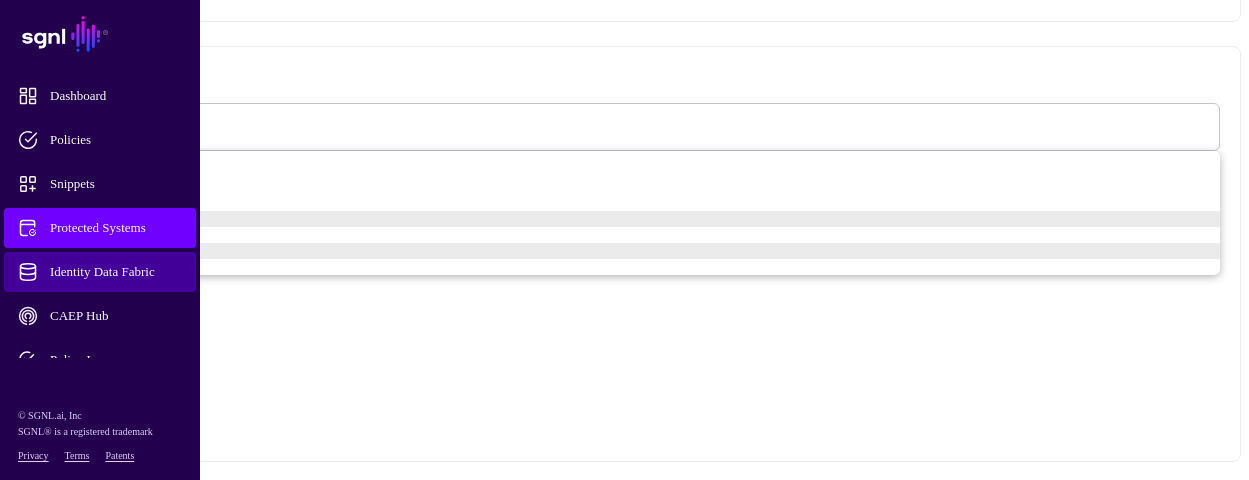 click on "Identity Data Fabric" 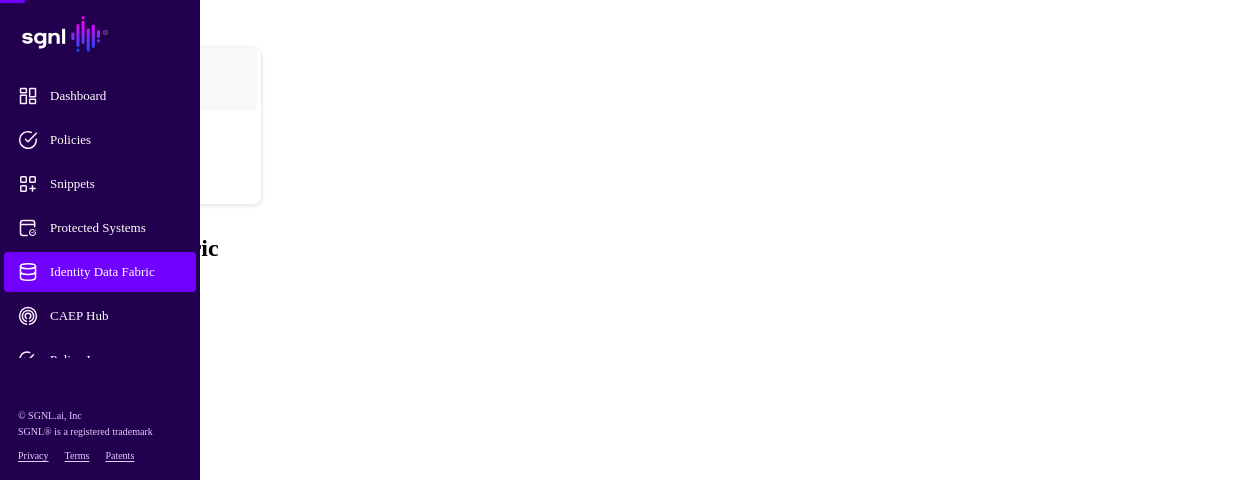 scroll, scrollTop: 0, scrollLeft: 0, axis: both 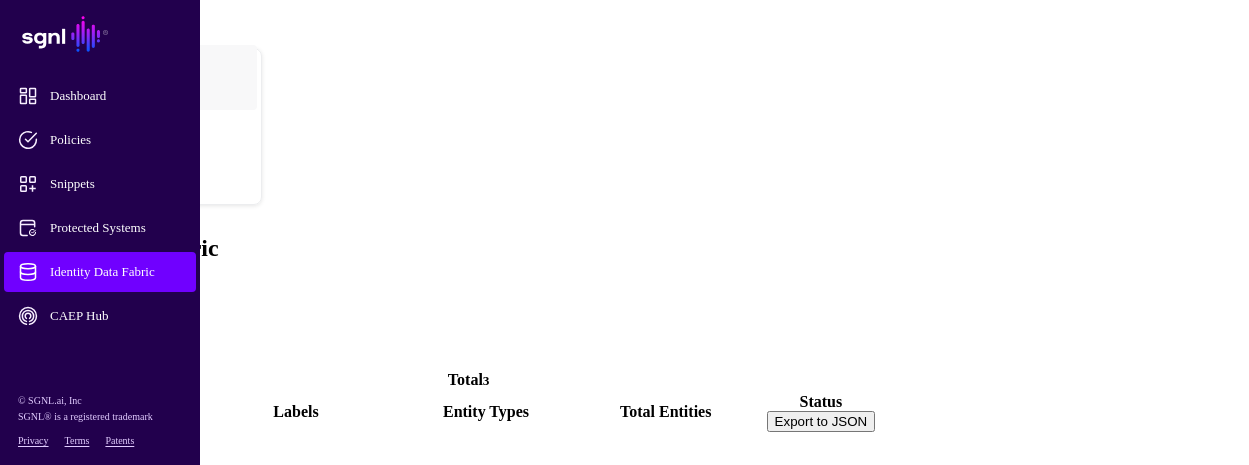 click on "Active Directory" 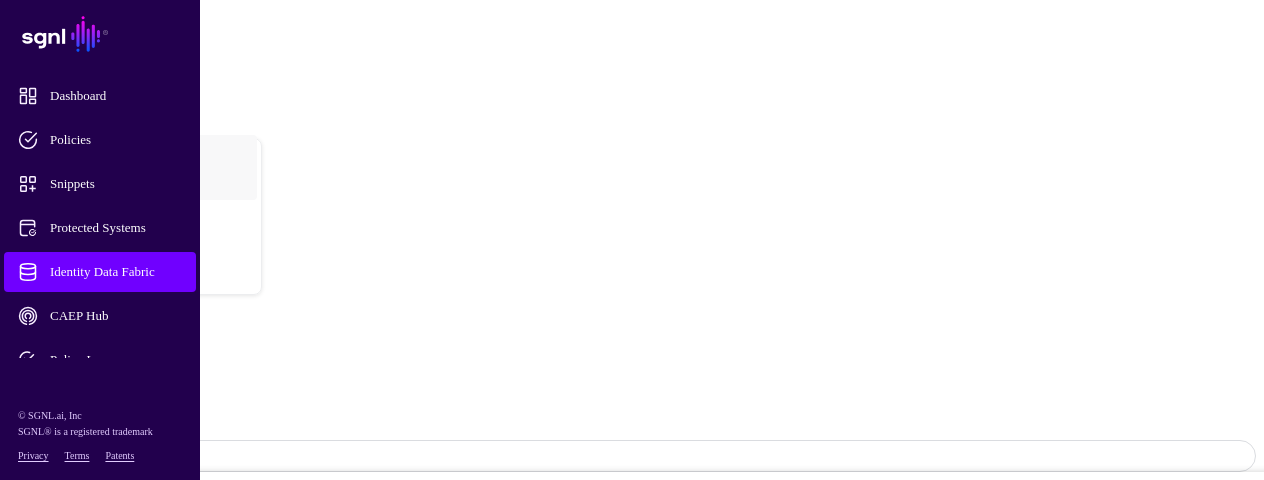 click on "User" 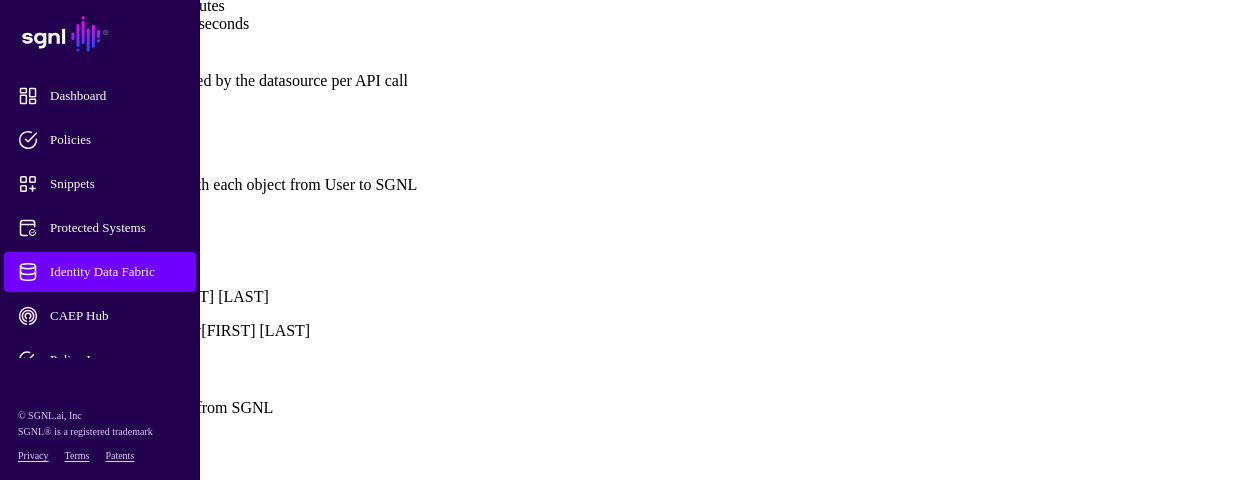 scroll, scrollTop: 1300, scrollLeft: 0, axis: vertical 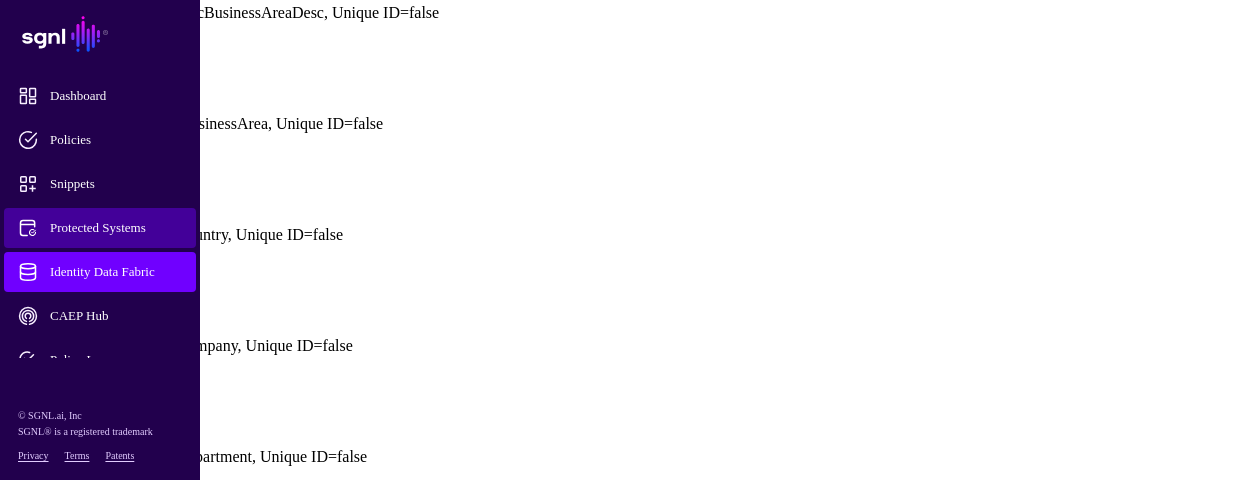 click on "Protected Systems" 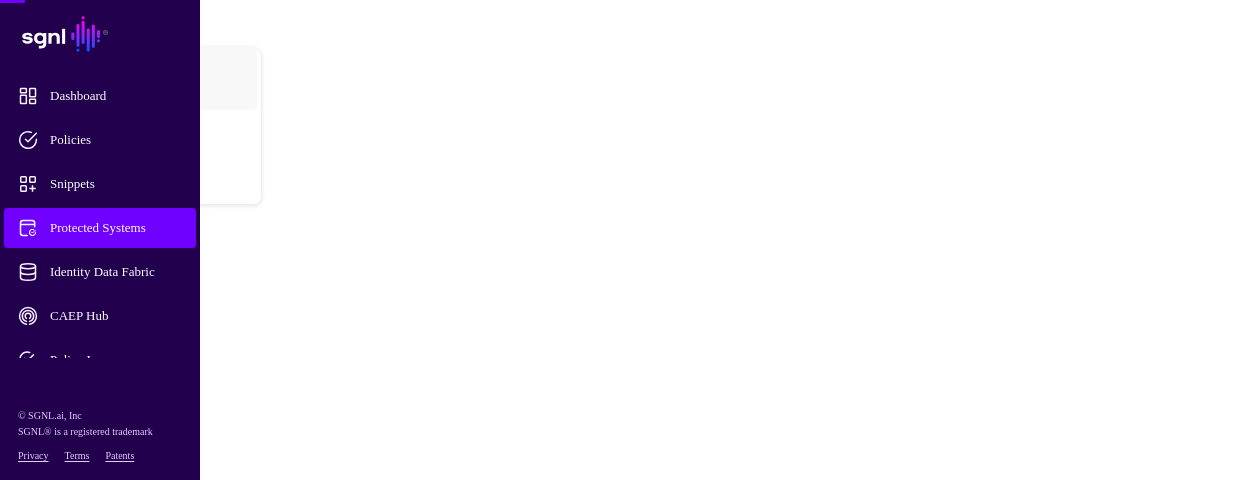 scroll, scrollTop: 0, scrollLeft: 0, axis: both 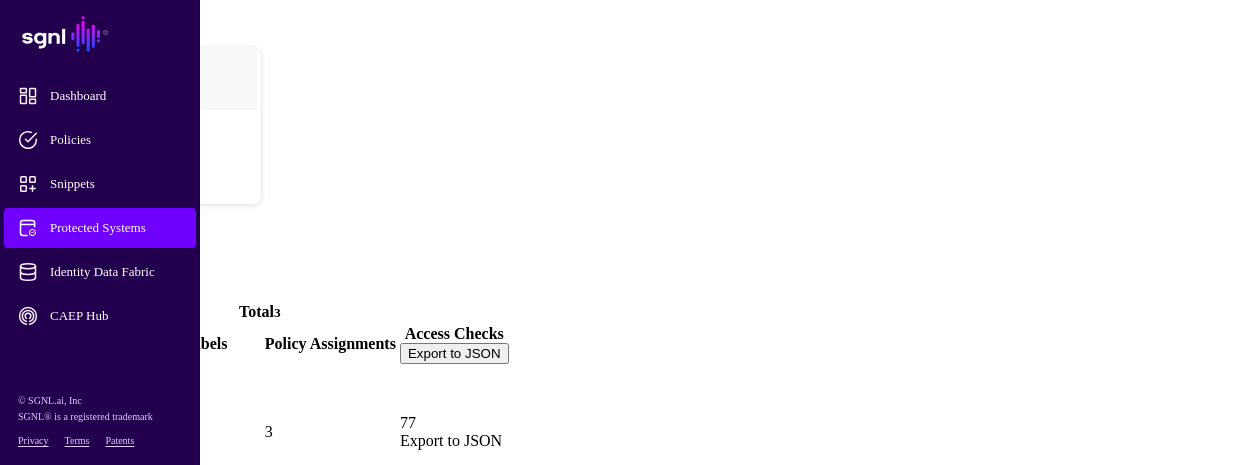 click on "trino" 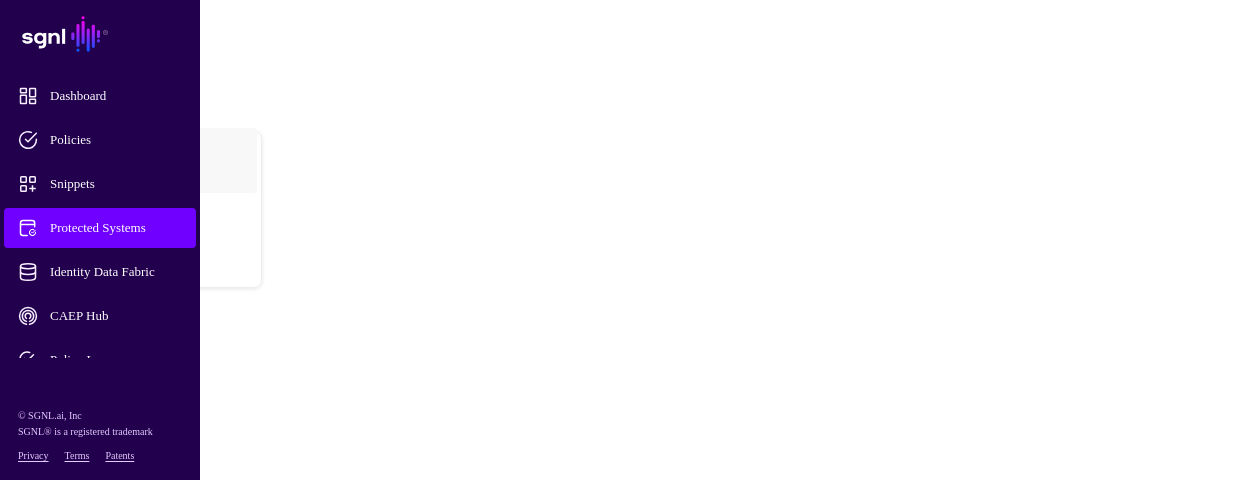 scroll, scrollTop: 0, scrollLeft: 0, axis: both 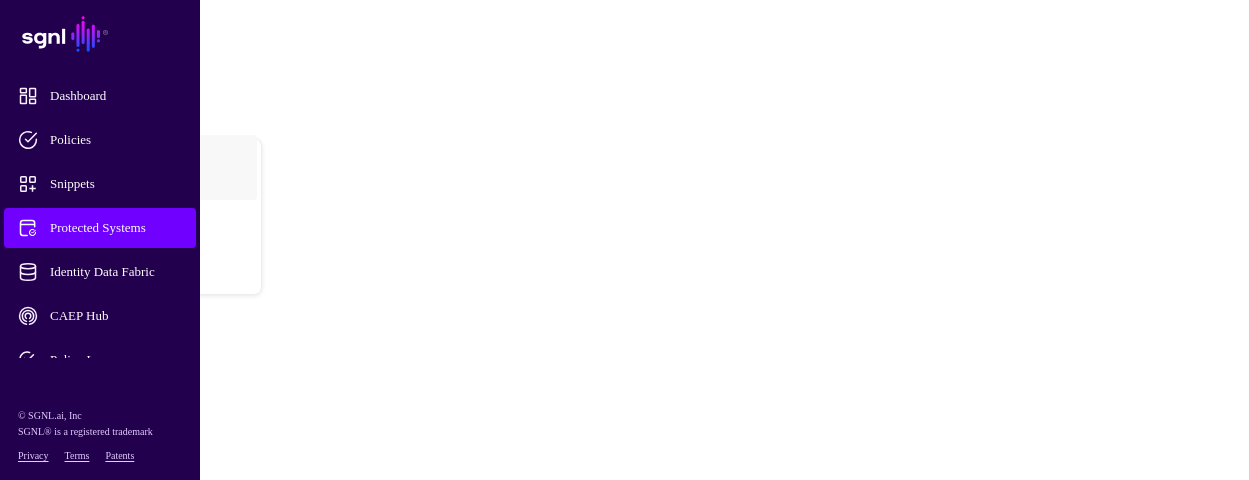 click on "Transforms" 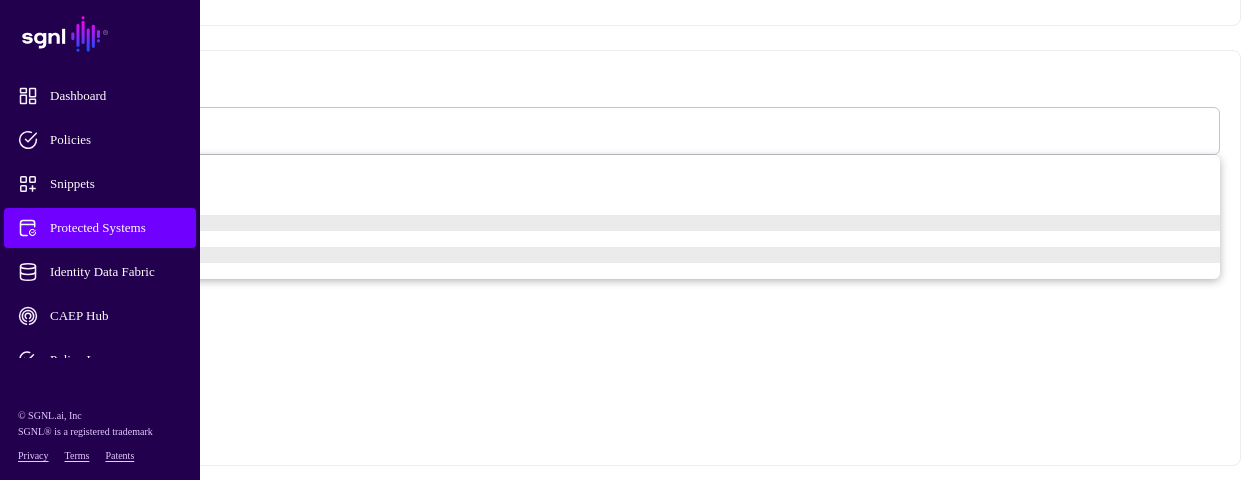scroll, scrollTop: 1800, scrollLeft: 0, axis: vertical 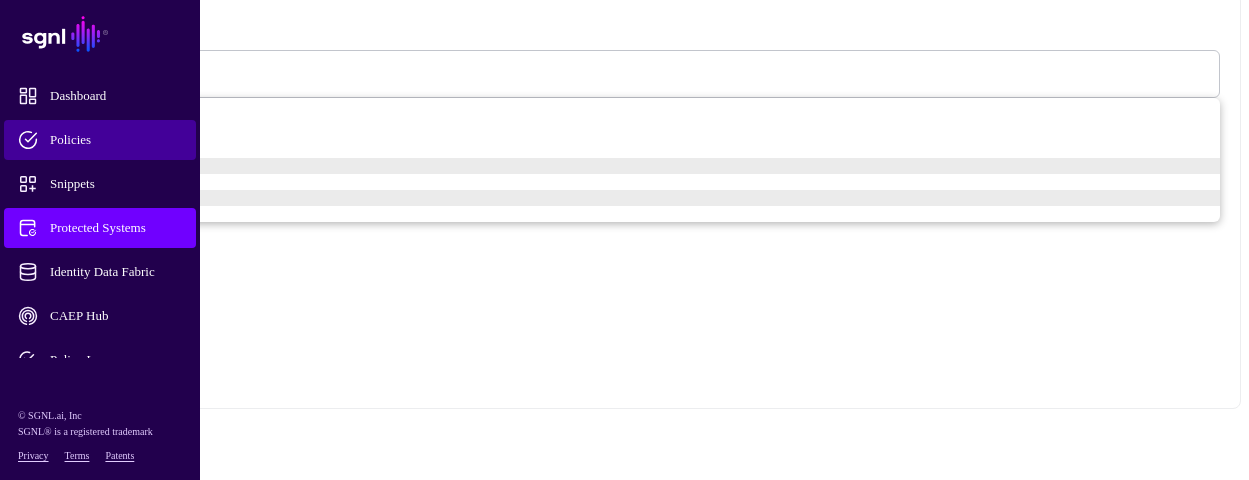 click on "Policies" 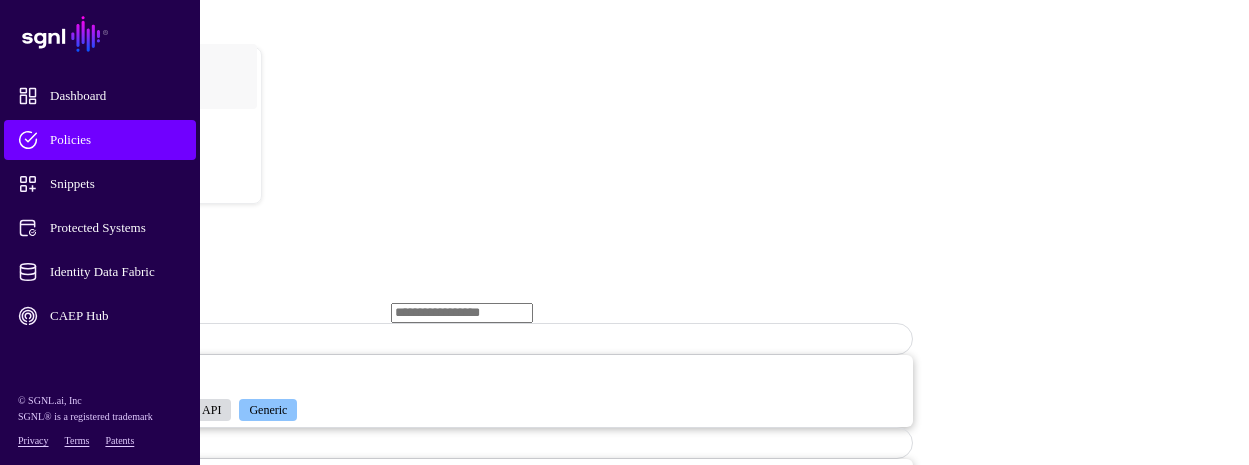 scroll, scrollTop: 0, scrollLeft: 0, axis: both 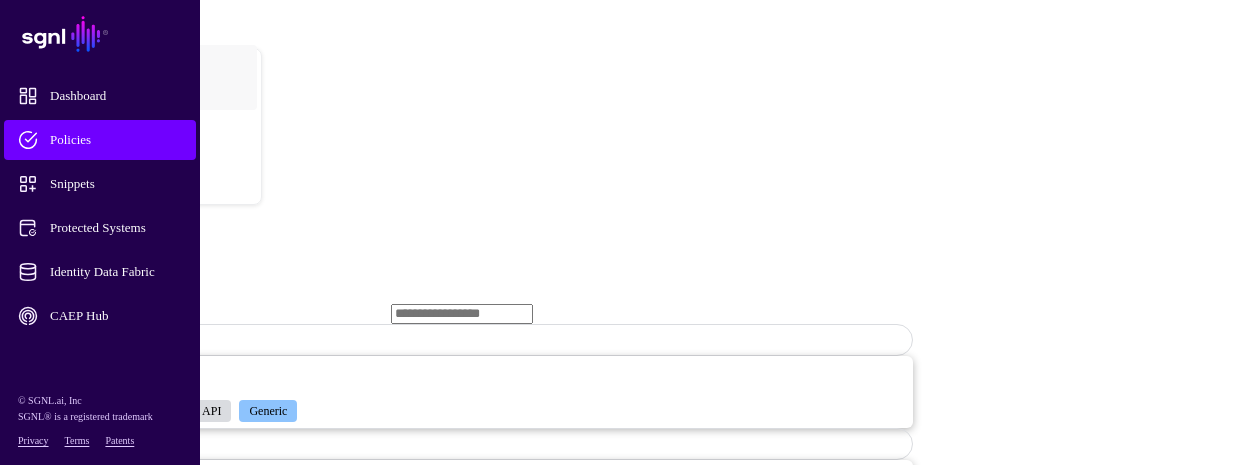 click 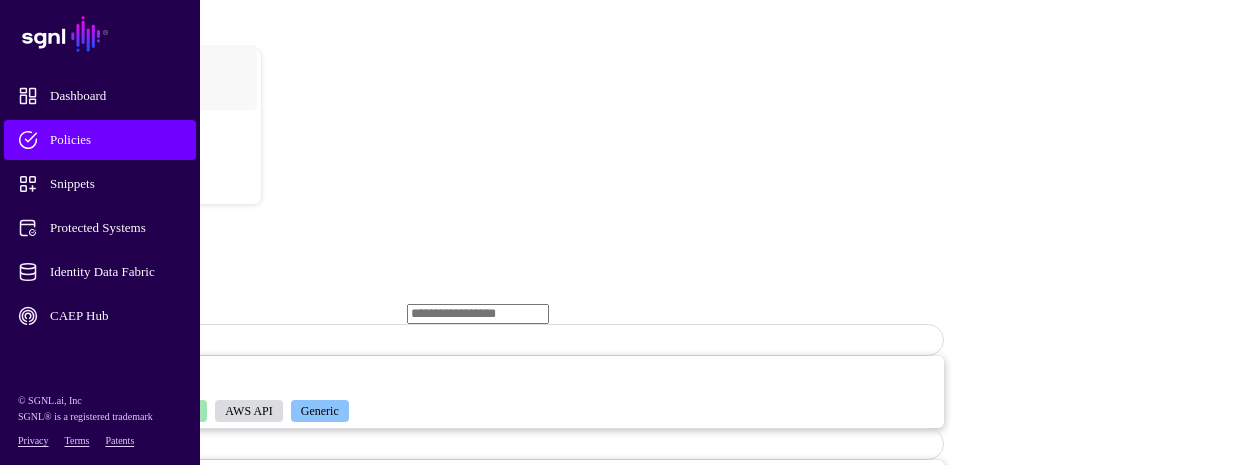 click 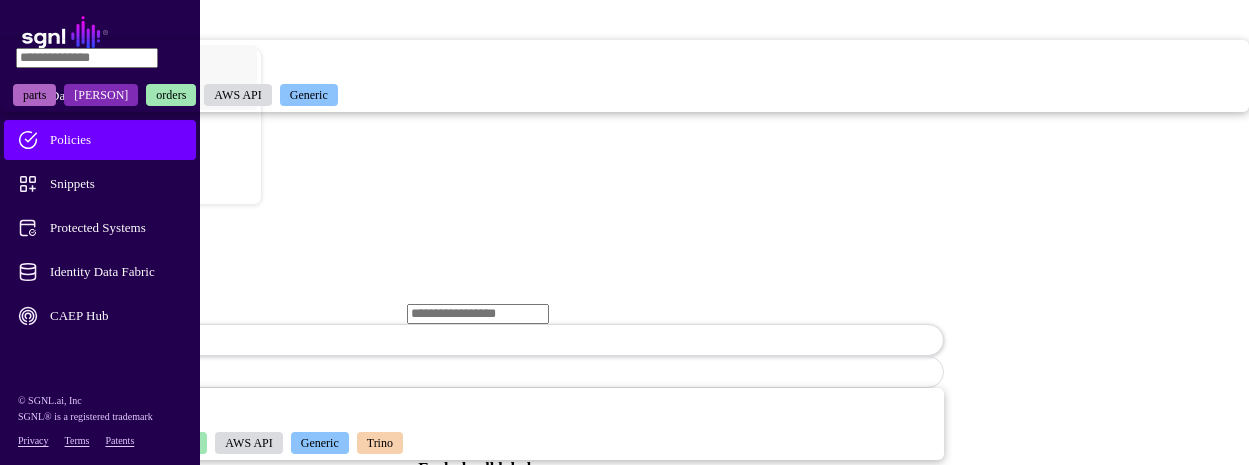 click on "orders" 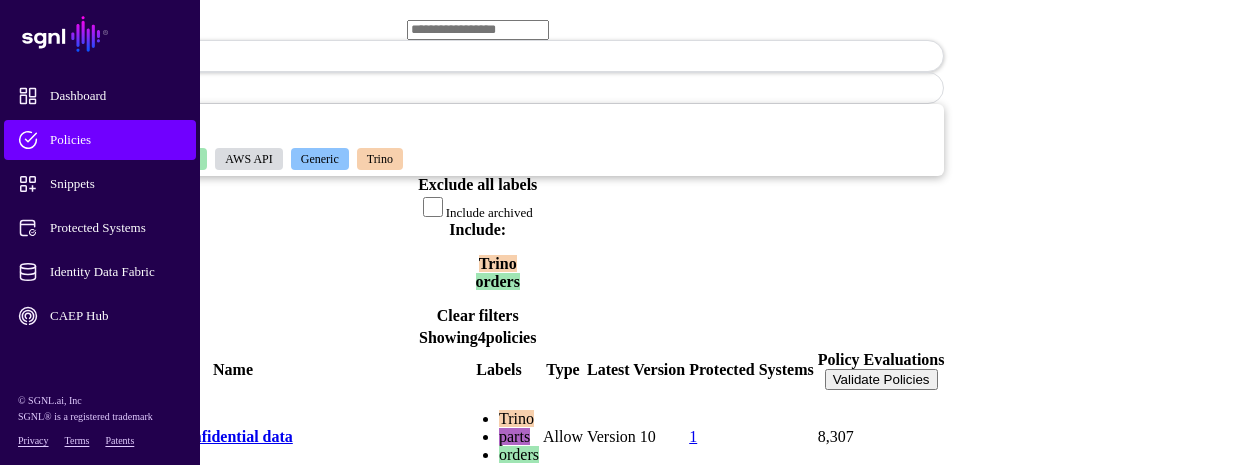 scroll, scrollTop: 288, scrollLeft: 0, axis: vertical 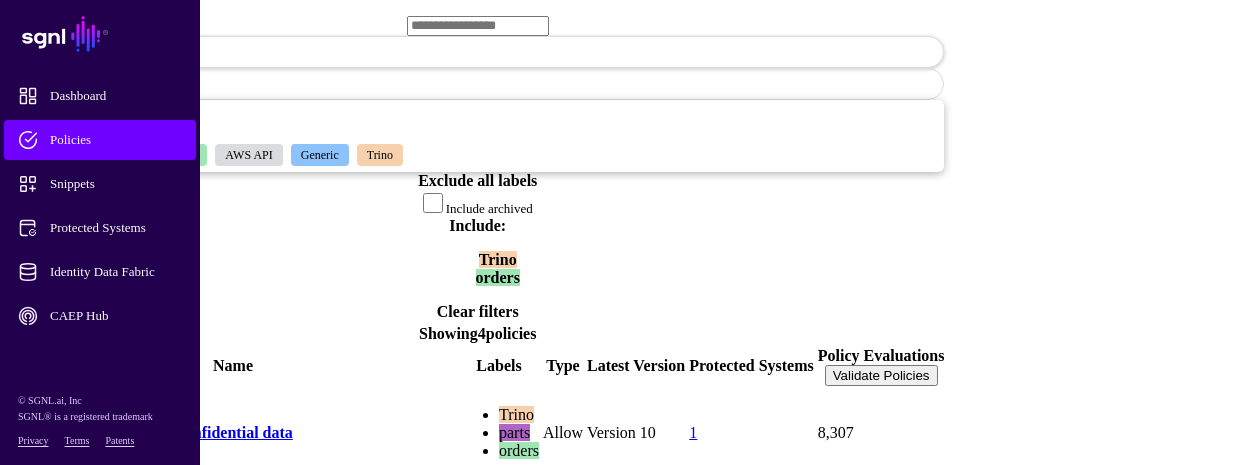 click on "All US users can see nonconfidential data" 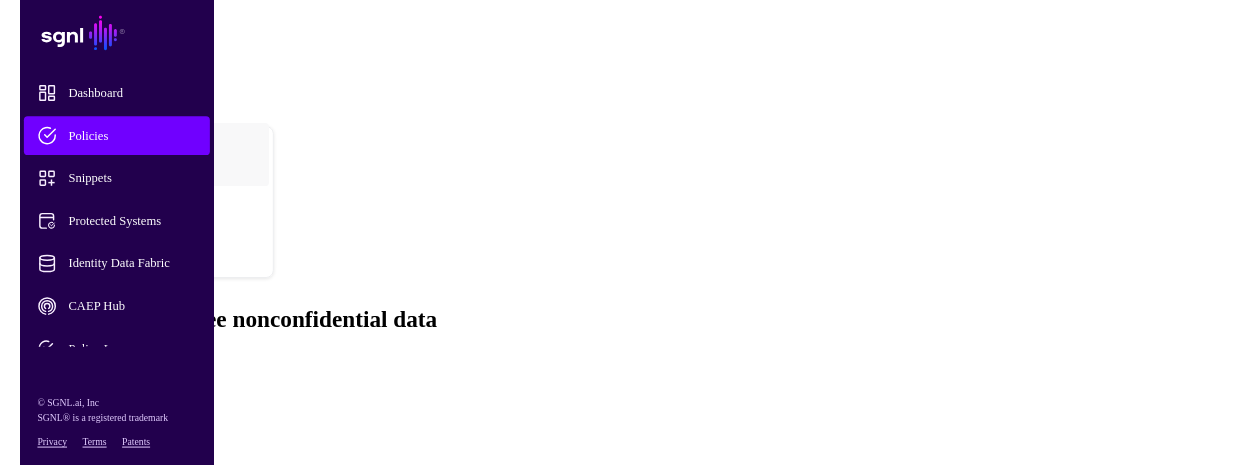 scroll, scrollTop: 0, scrollLeft: 0, axis: both 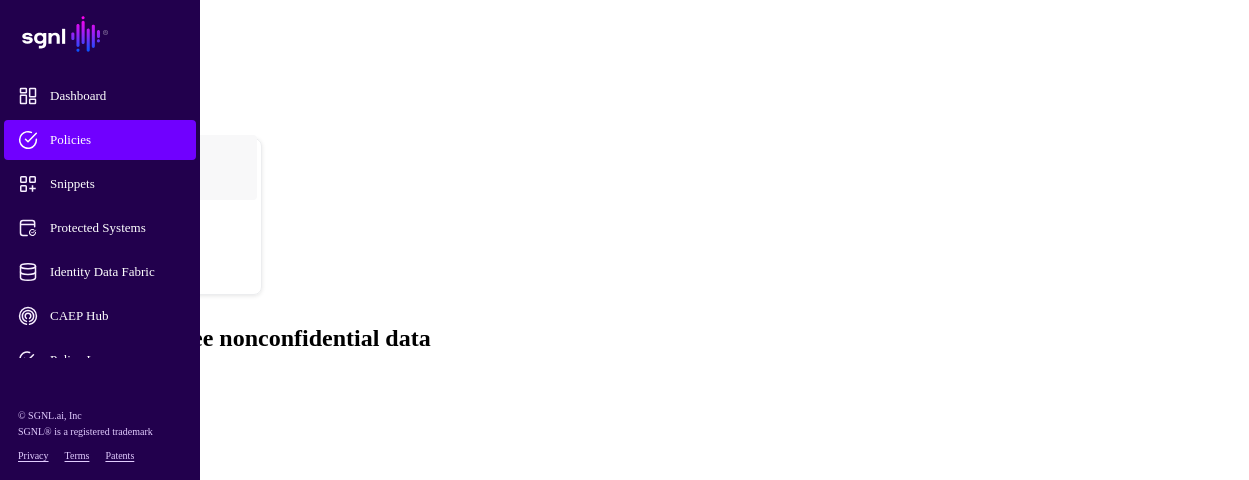 click on "Policies" 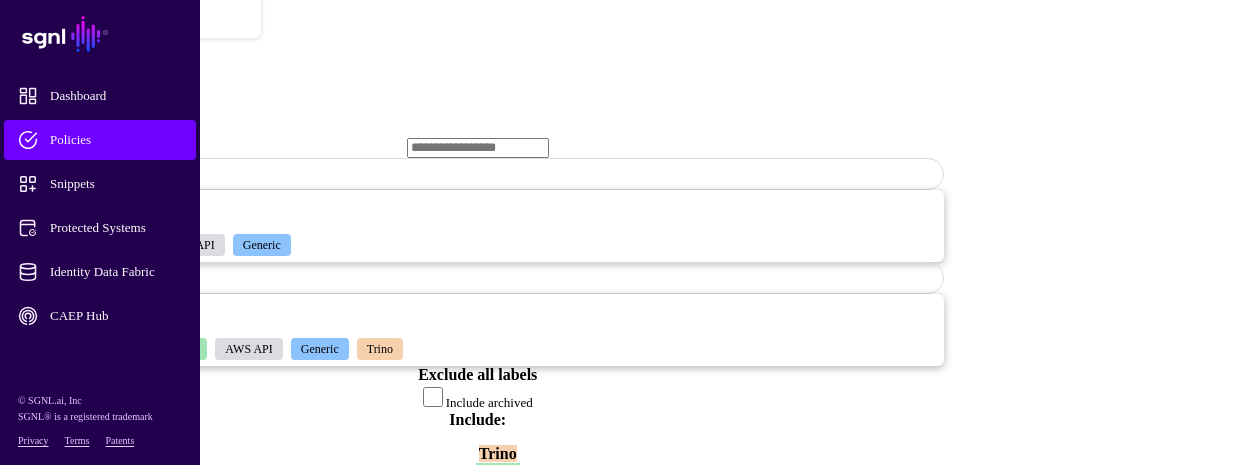 scroll, scrollTop: 288, scrollLeft: 0, axis: vertical 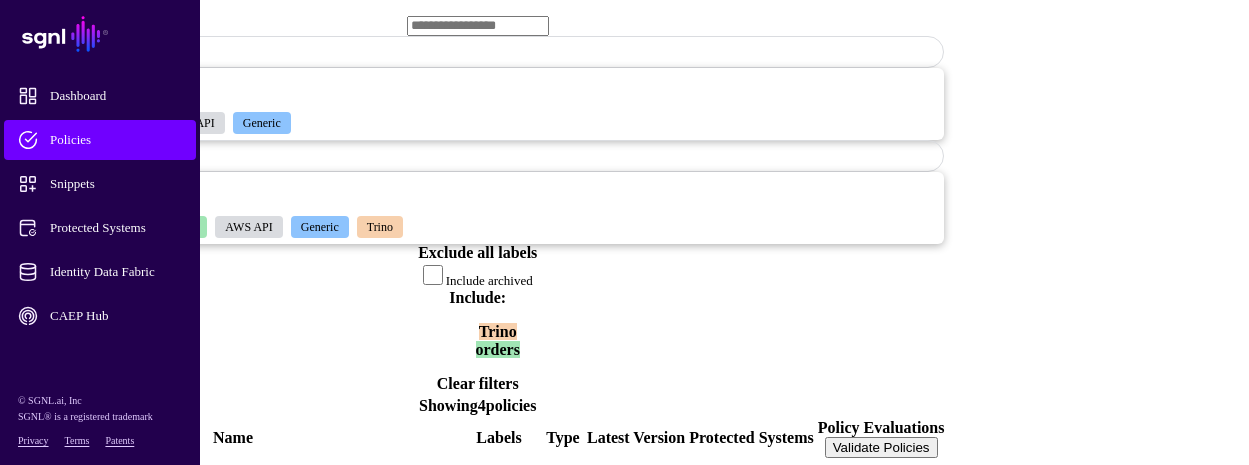 click on "Database engineers can see confidential data in orders table" 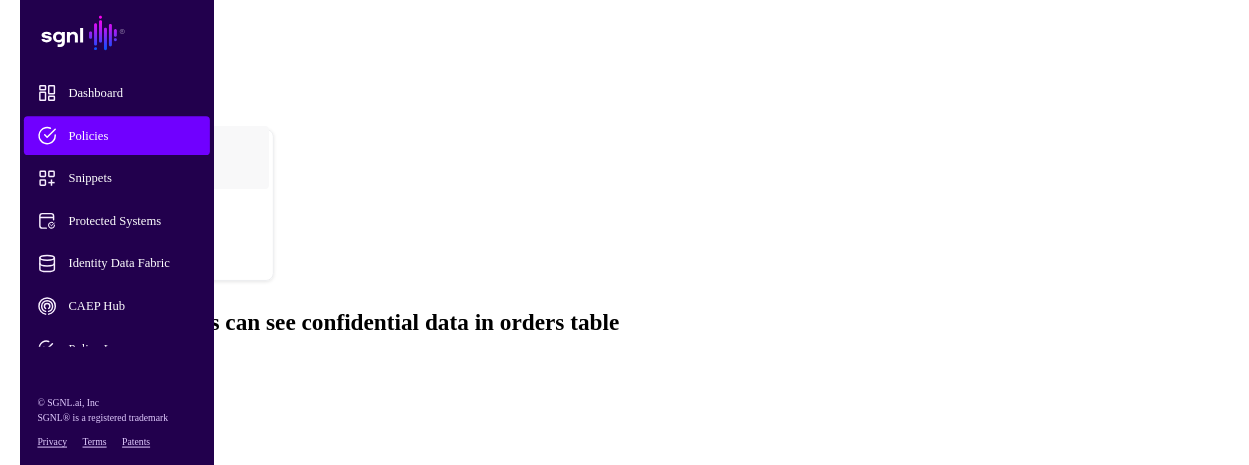 scroll, scrollTop: 0, scrollLeft: 0, axis: both 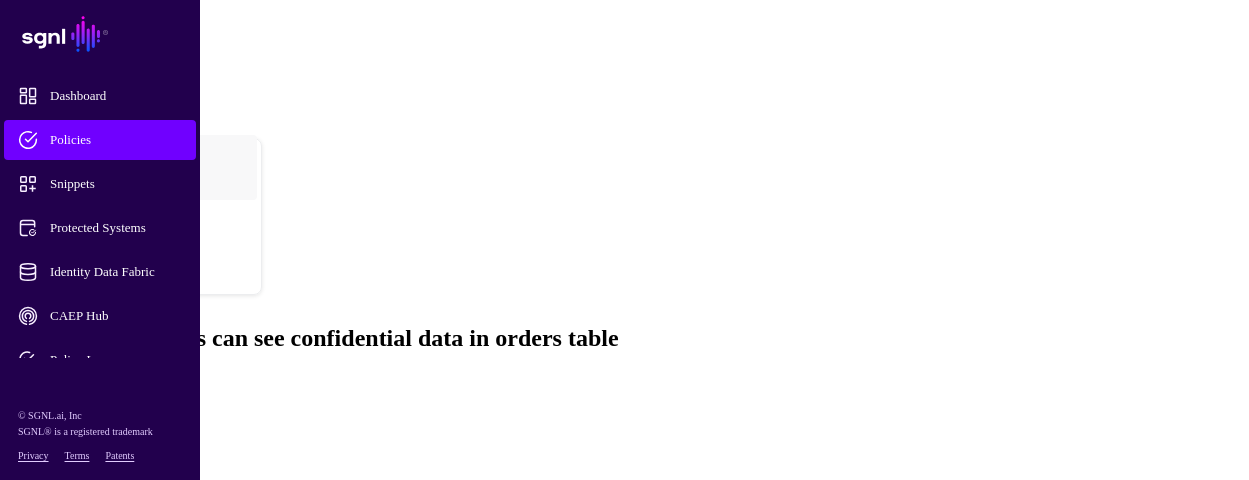 click on "Policies" 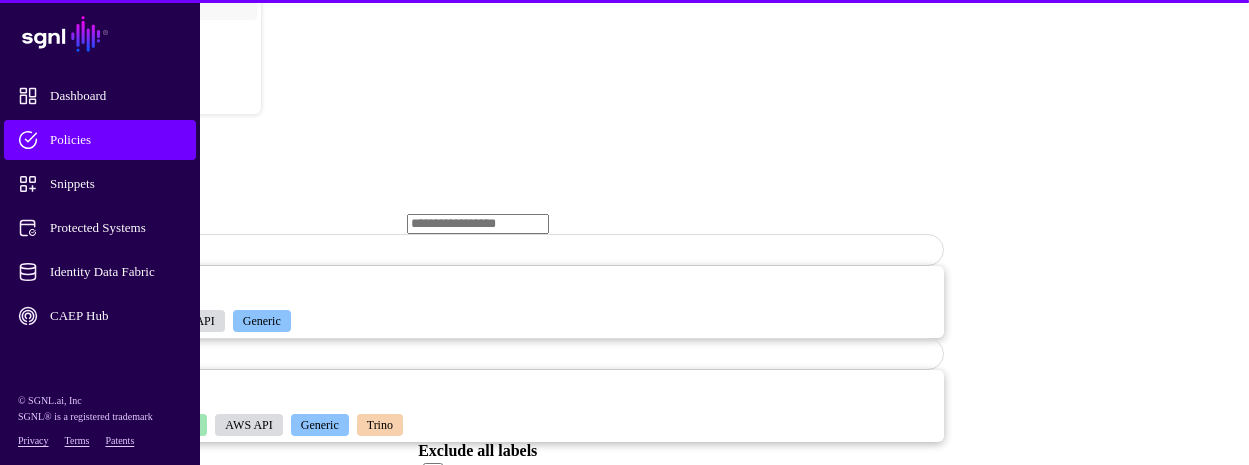 scroll, scrollTop: 288, scrollLeft: 0, axis: vertical 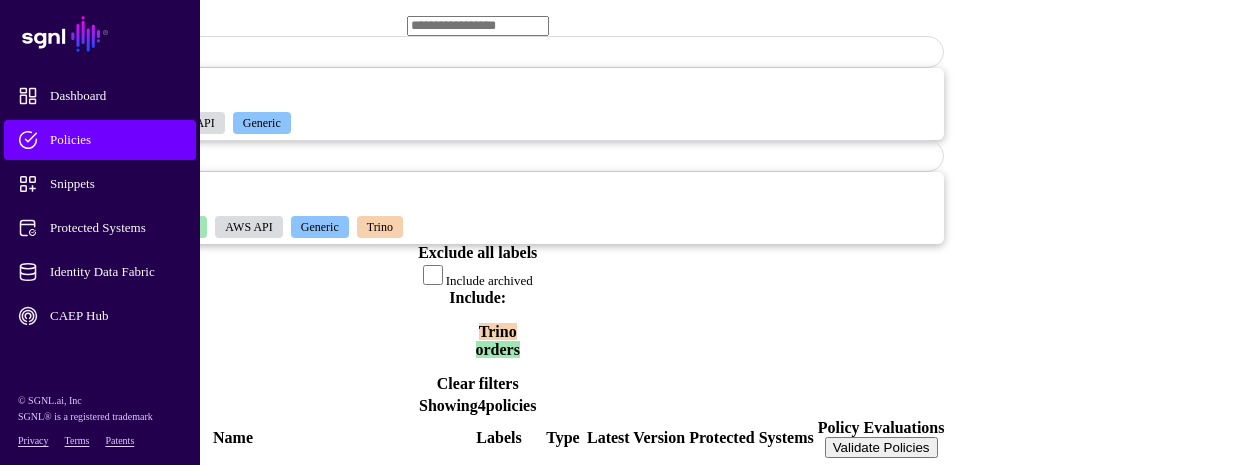 click on "View only rows matching user's department" 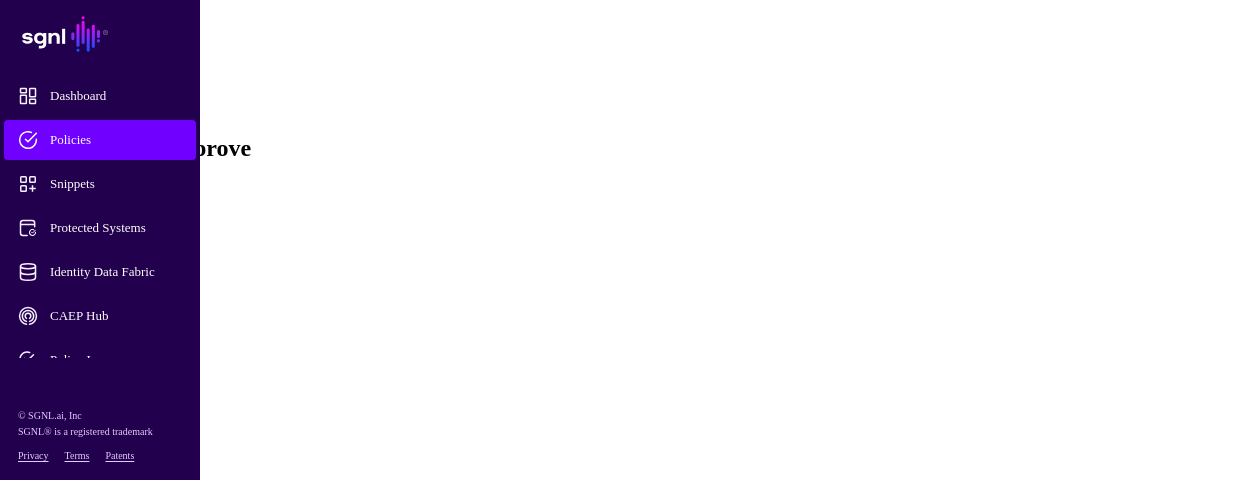 scroll, scrollTop: 443, scrollLeft: 0, axis: vertical 